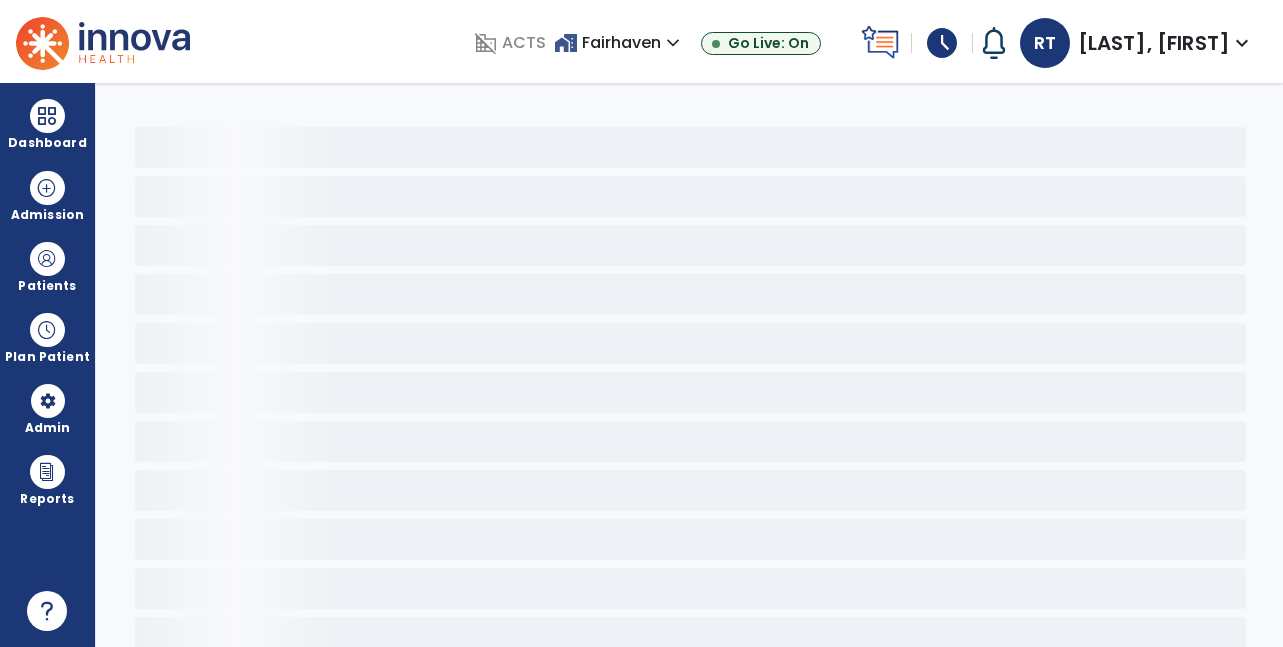 scroll, scrollTop: 0, scrollLeft: 0, axis: both 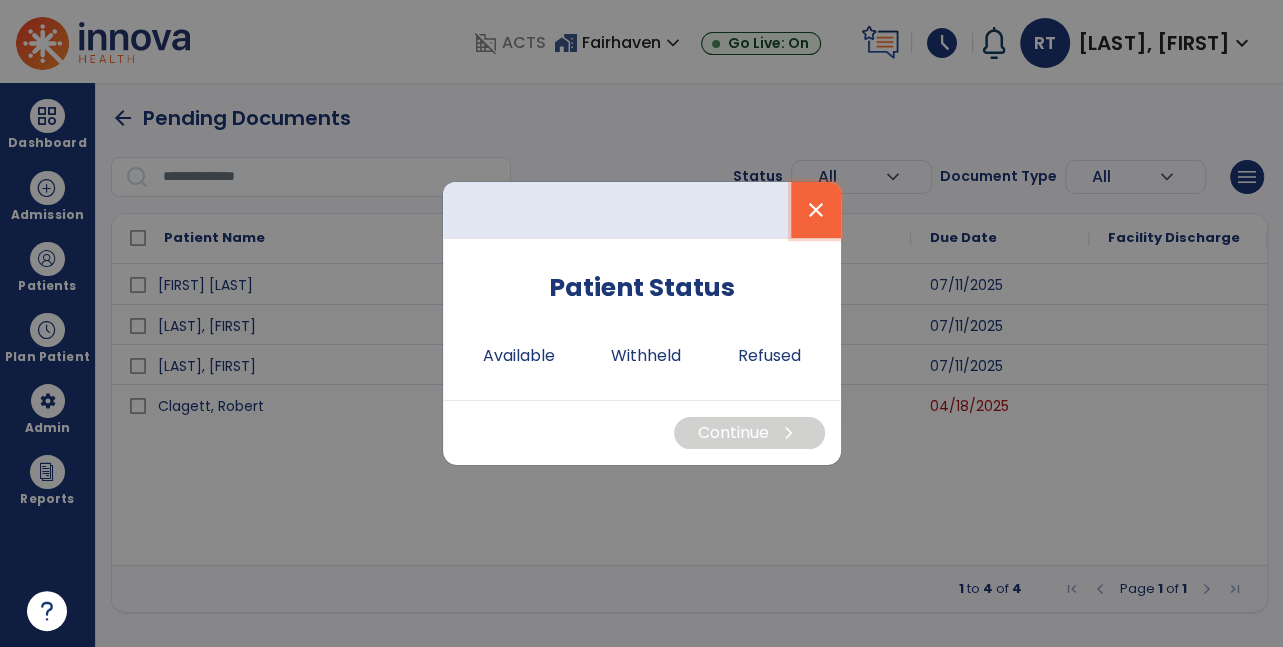 click on "close" at bounding box center [816, 210] 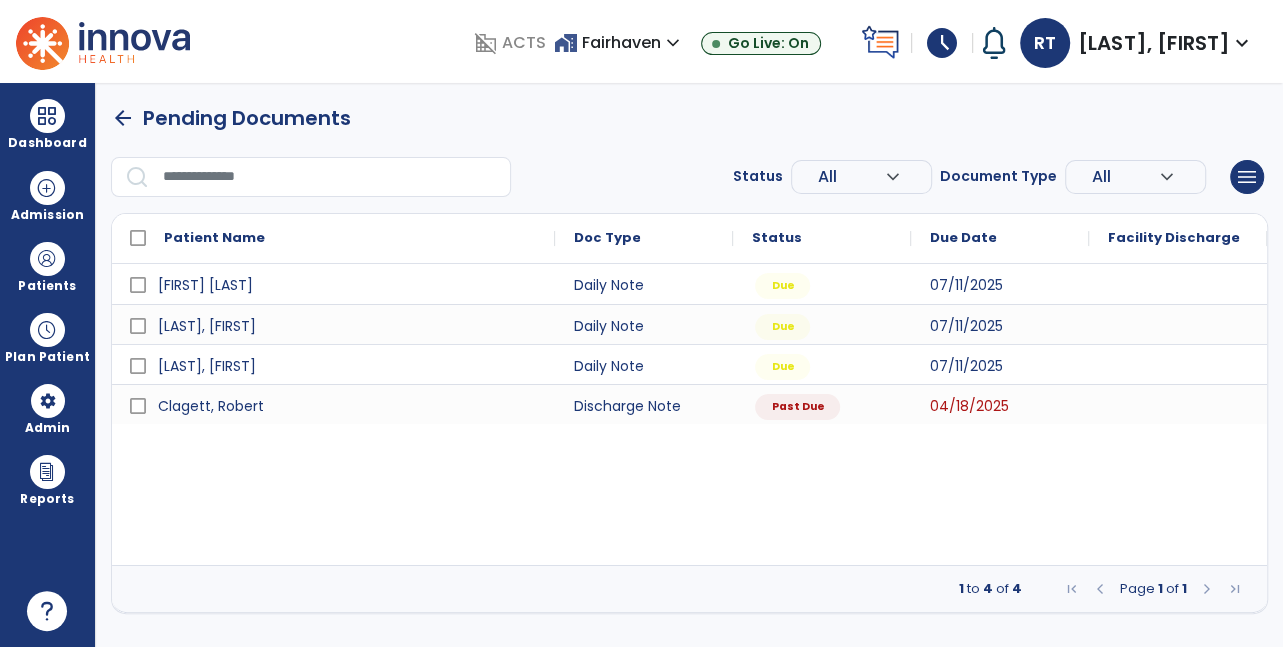 click on "arrow_back" at bounding box center [123, 118] 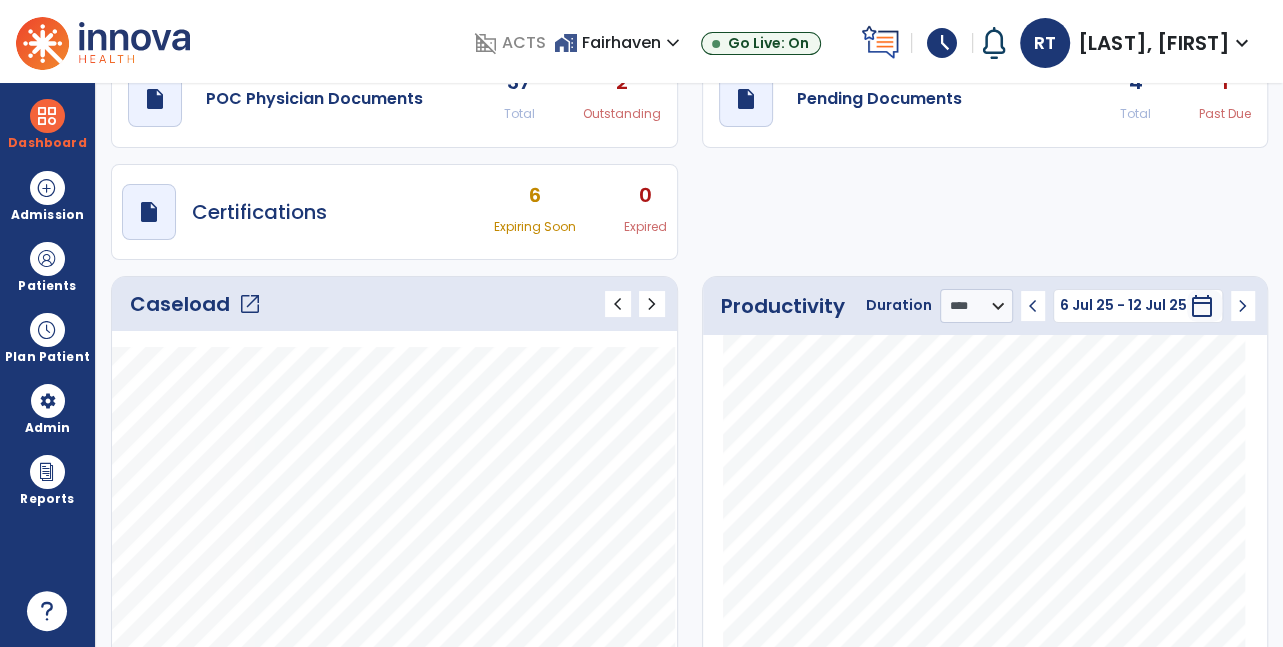 scroll, scrollTop: 132, scrollLeft: 0, axis: vertical 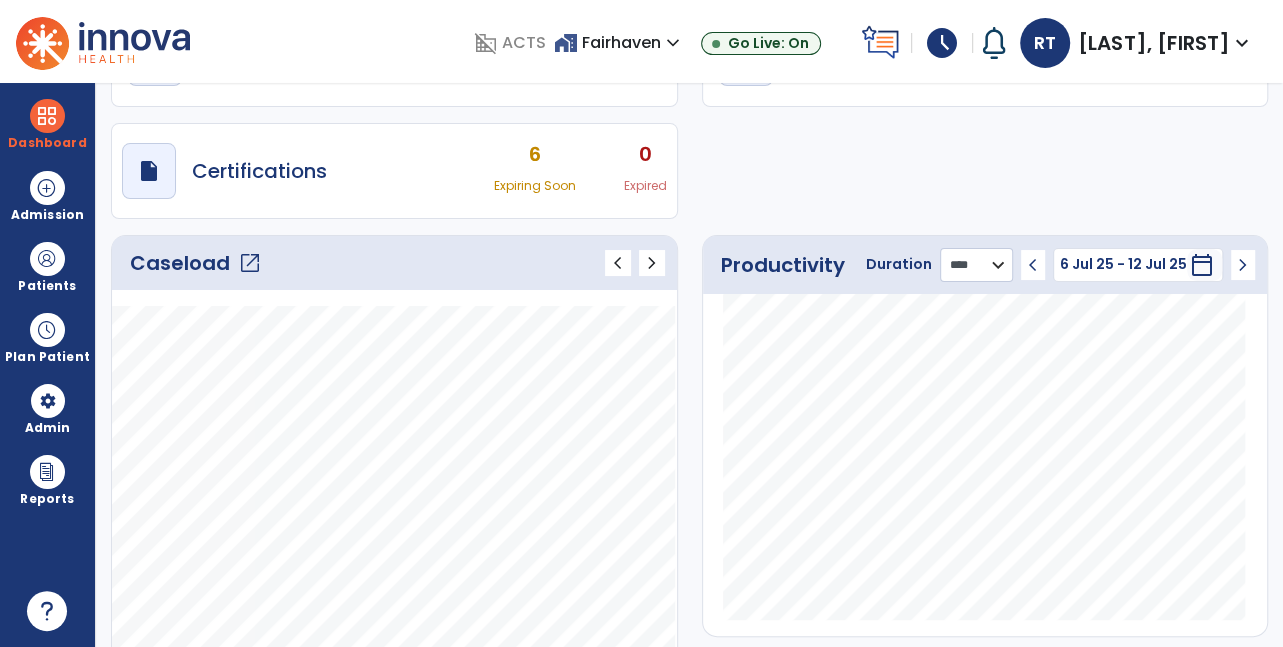 click on "******** **** ***" 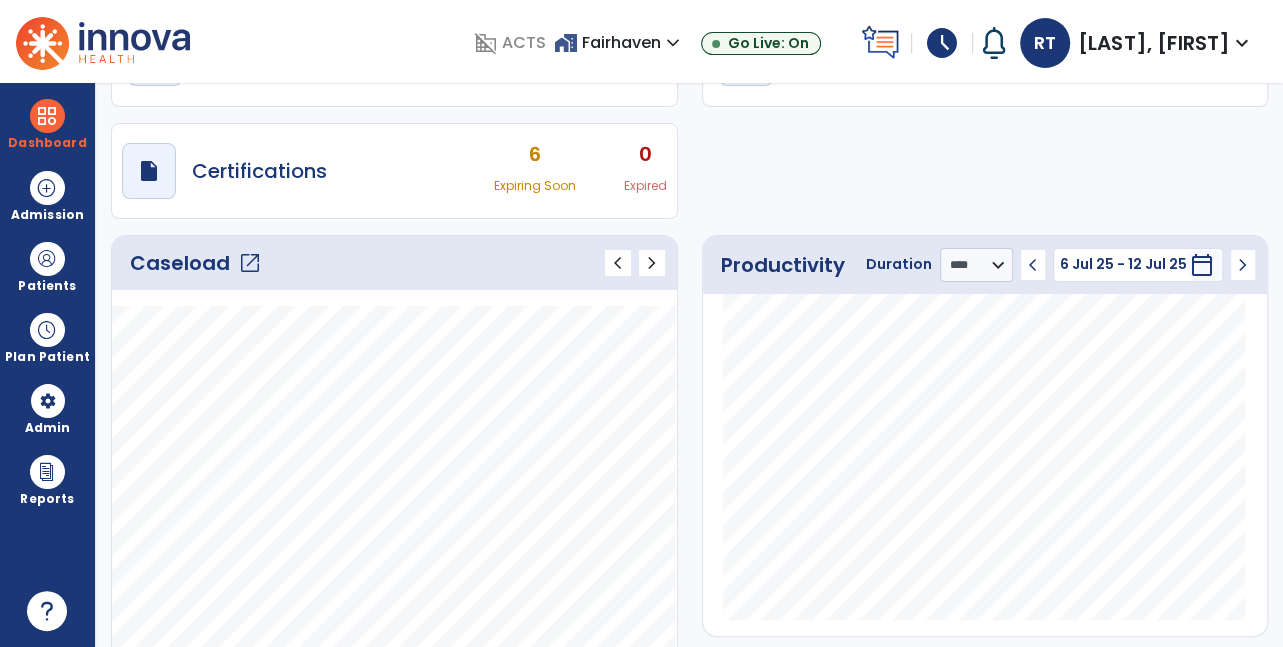 click on "draft   open_in_new  POC Physician Documents 37 Total 2 Outstanding  draft   open_in_new  Pending Documents 4 Total 1 Past Due  draft   open_in_new  Certifications 6 Expiring Soon 0 Expired" 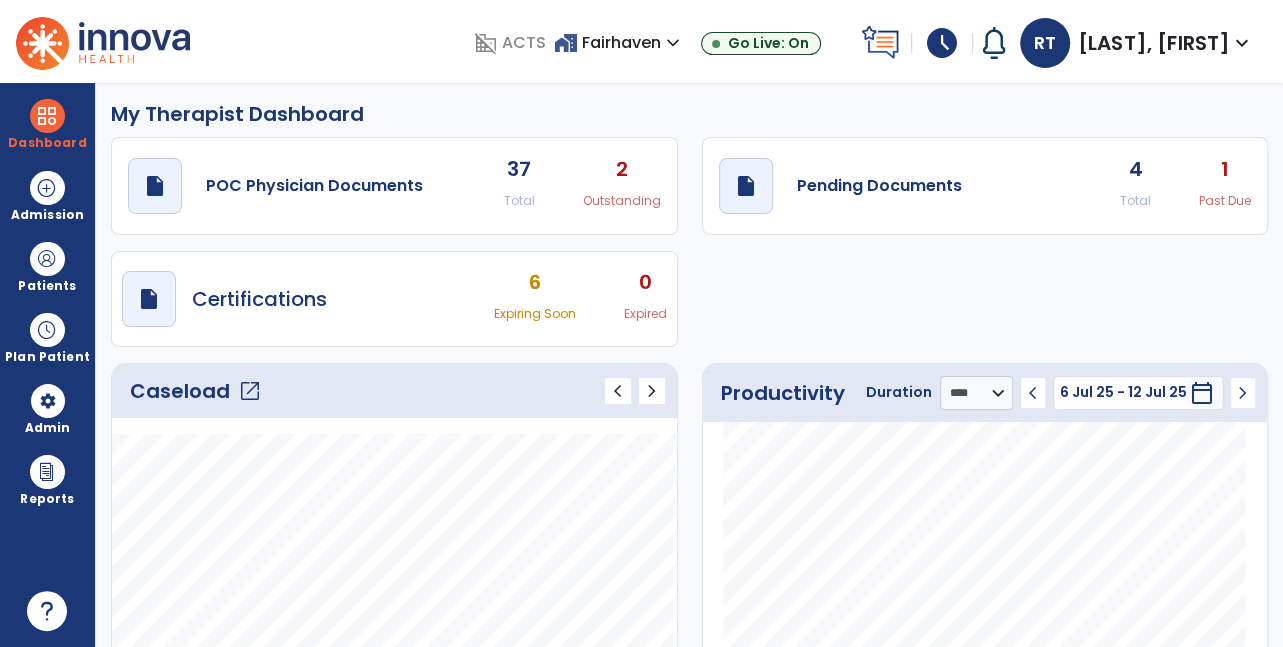 scroll, scrollTop: 0, scrollLeft: 0, axis: both 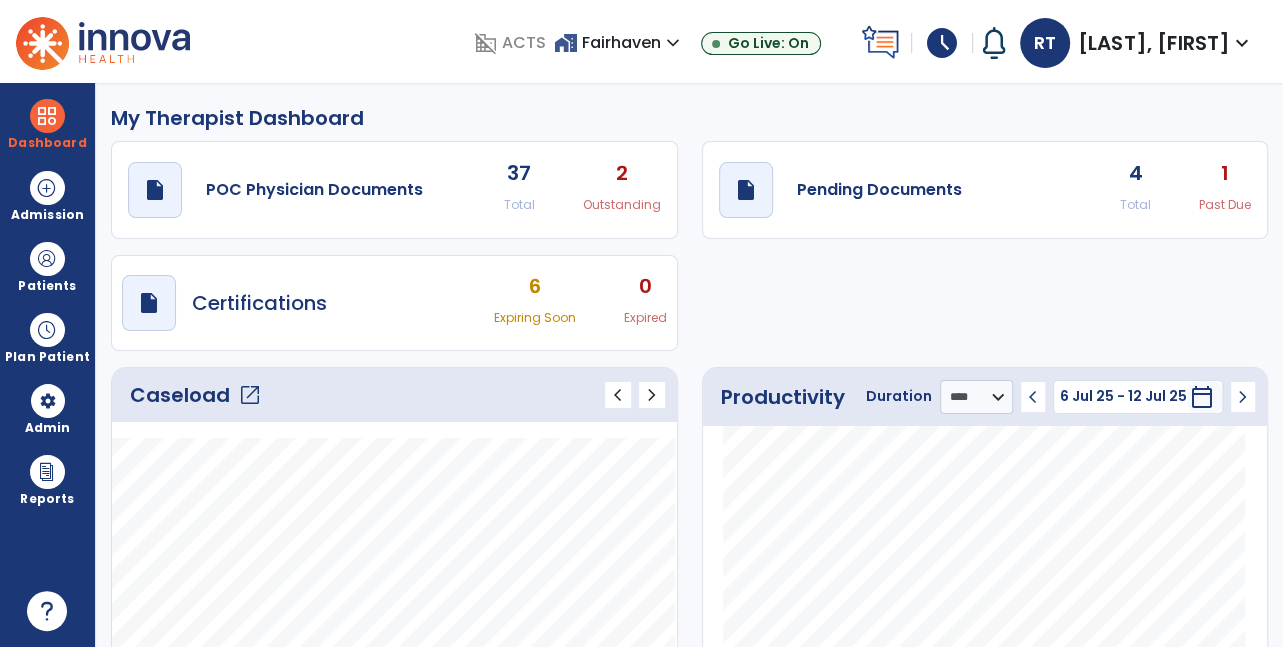 click on "4" 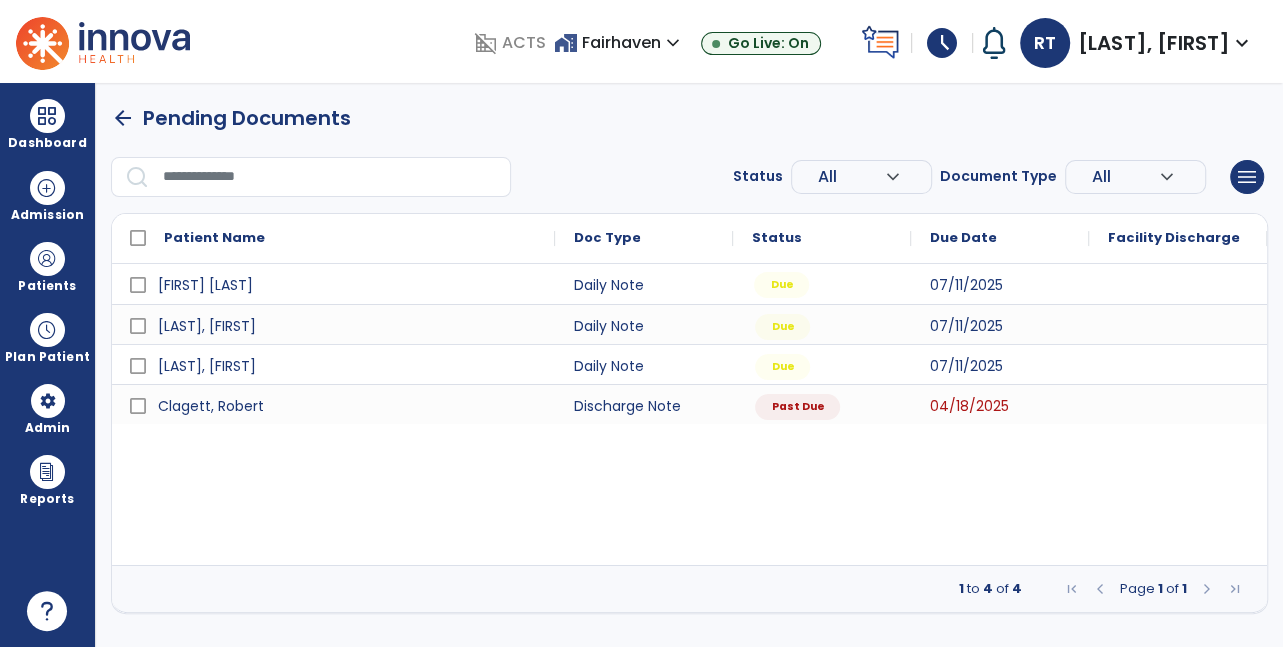 click on "Due" at bounding box center (822, 284) 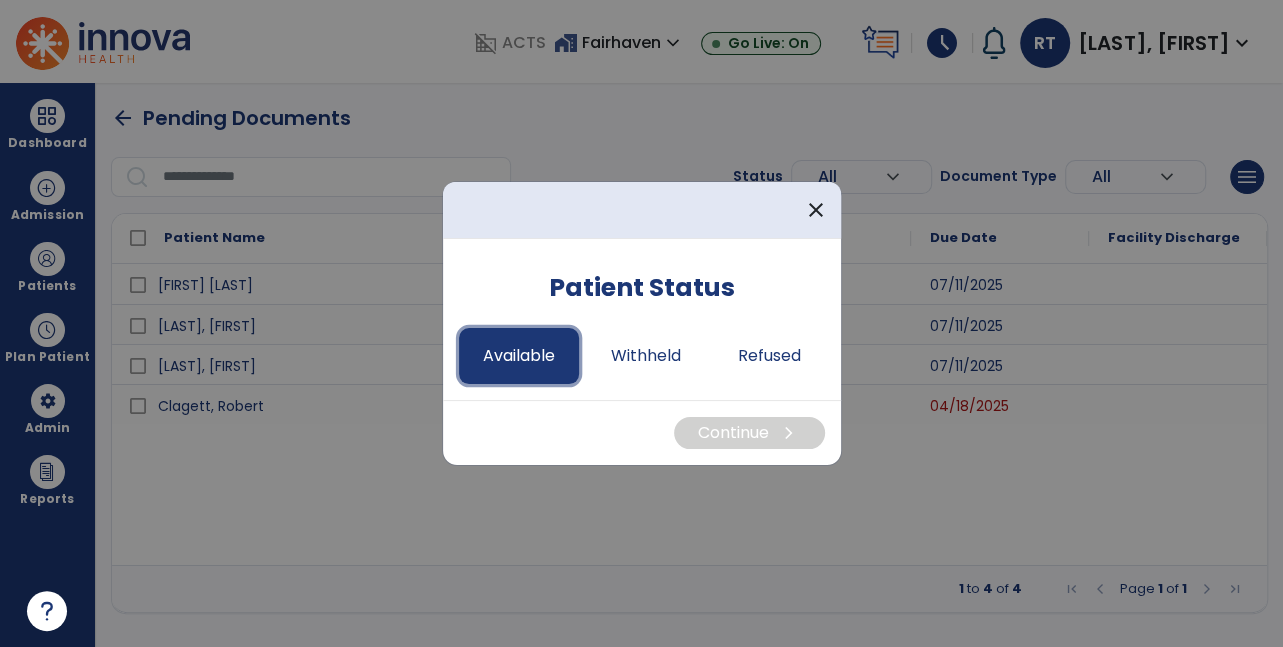 click on "Available" at bounding box center (519, 356) 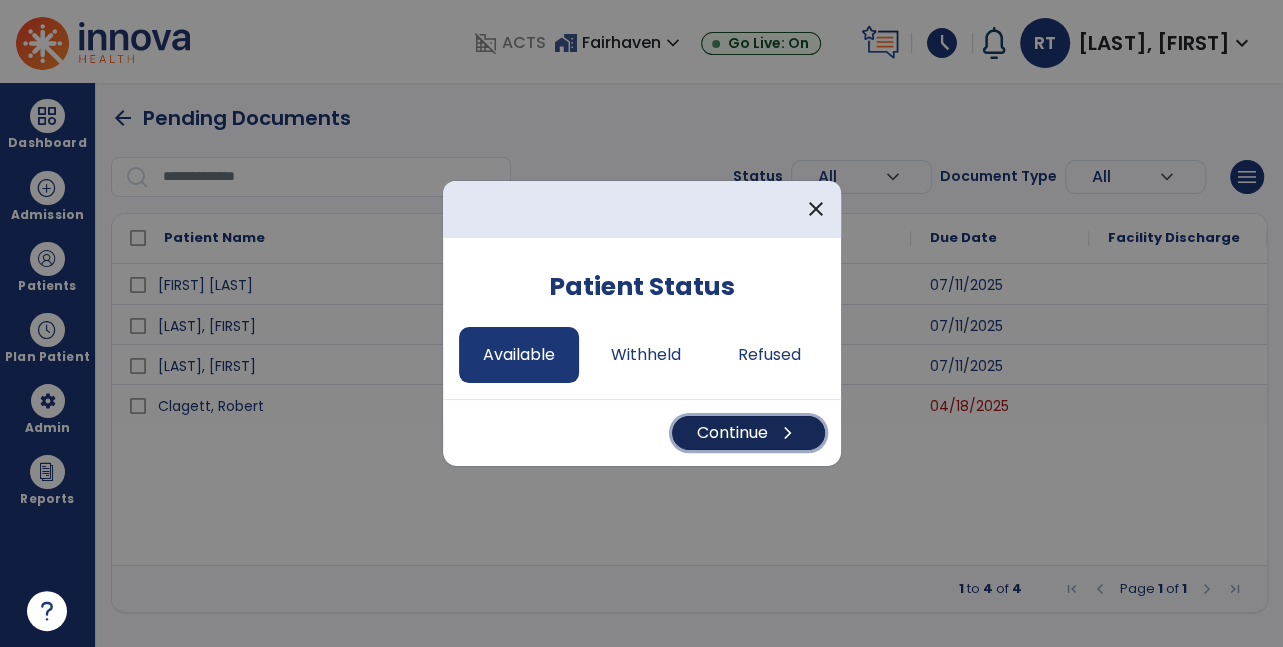 click on "chevron_right" at bounding box center [788, 433] 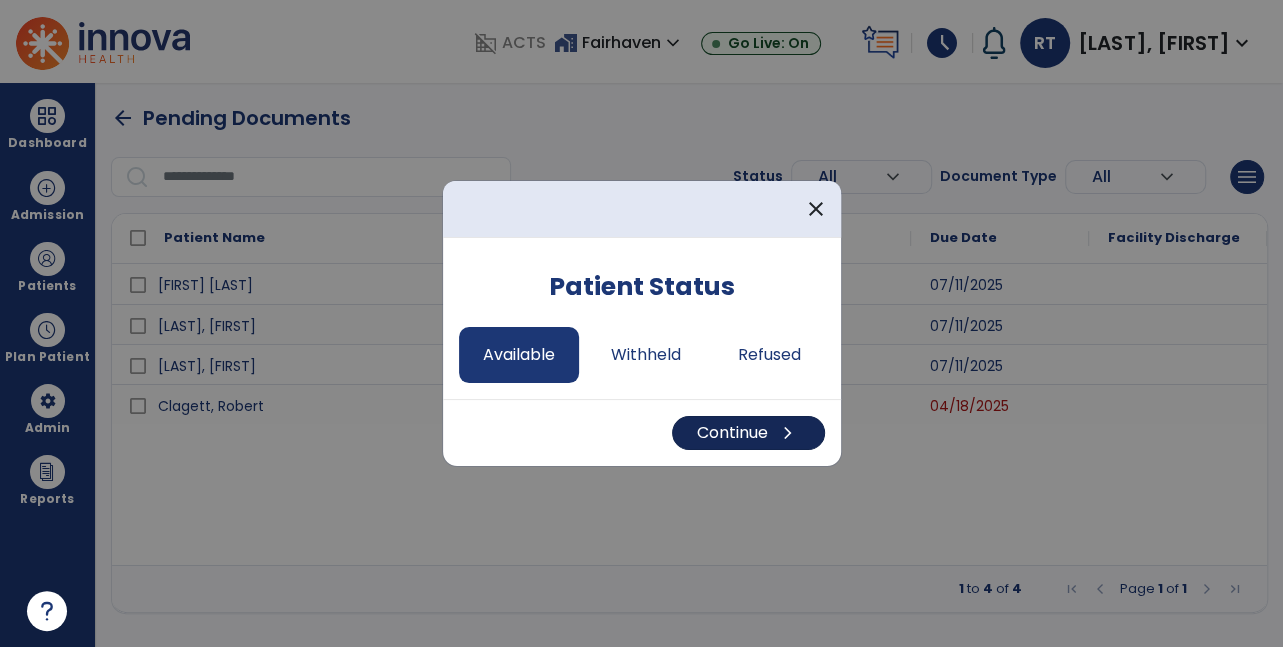 select on "*" 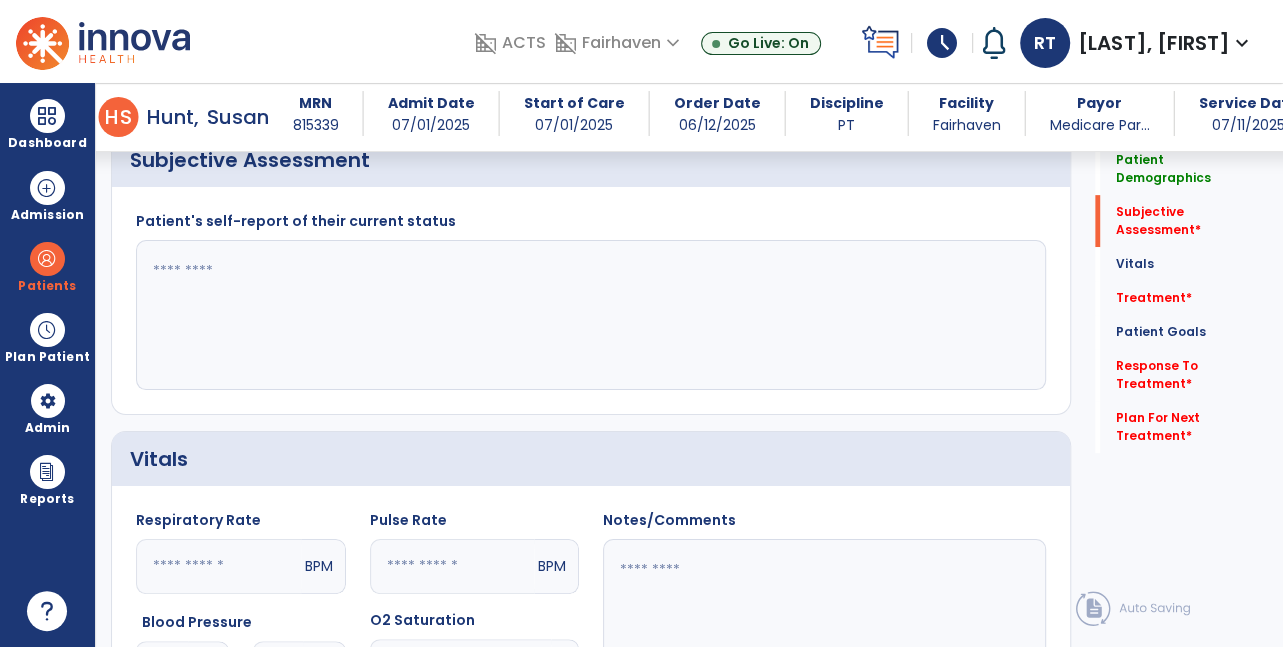 scroll, scrollTop: 483, scrollLeft: 0, axis: vertical 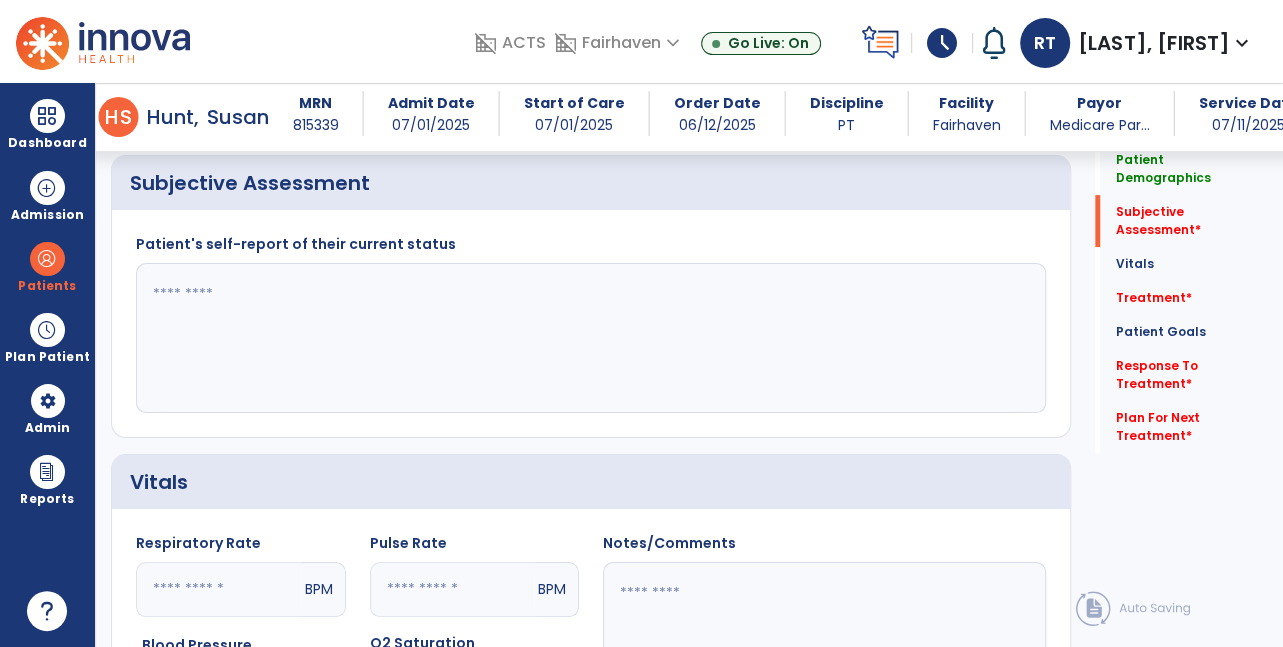 click 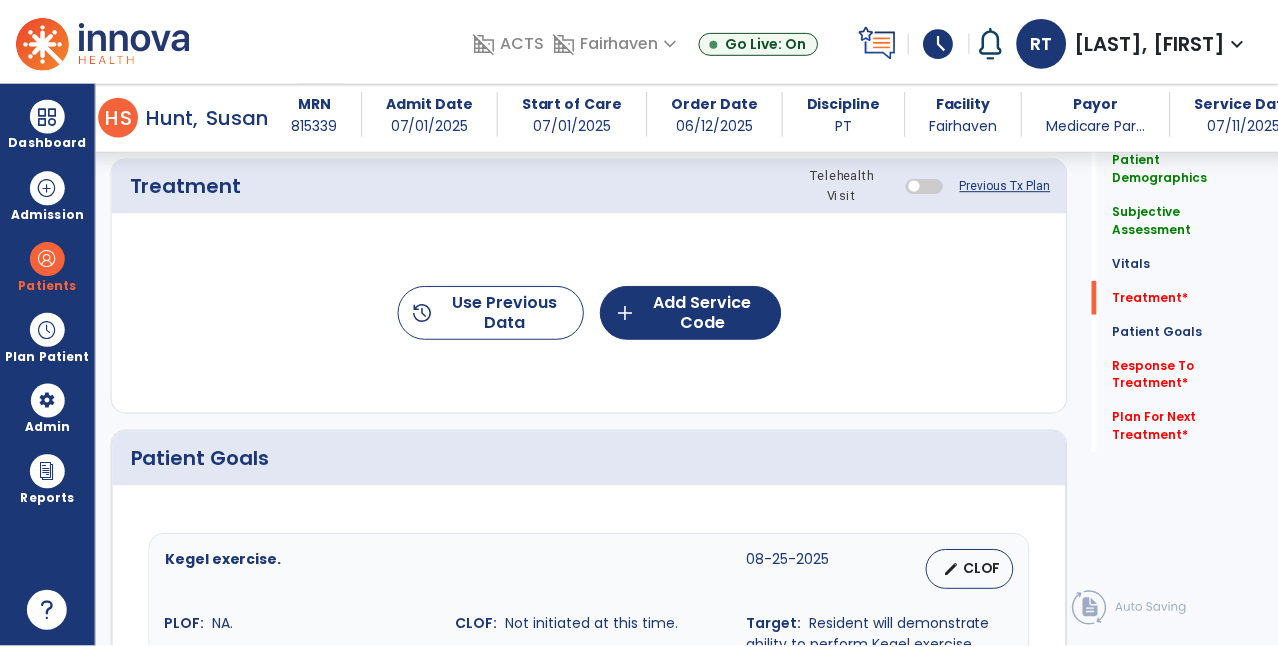 scroll, scrollTop: 1203, scrollLeft: 0, axis: vertical 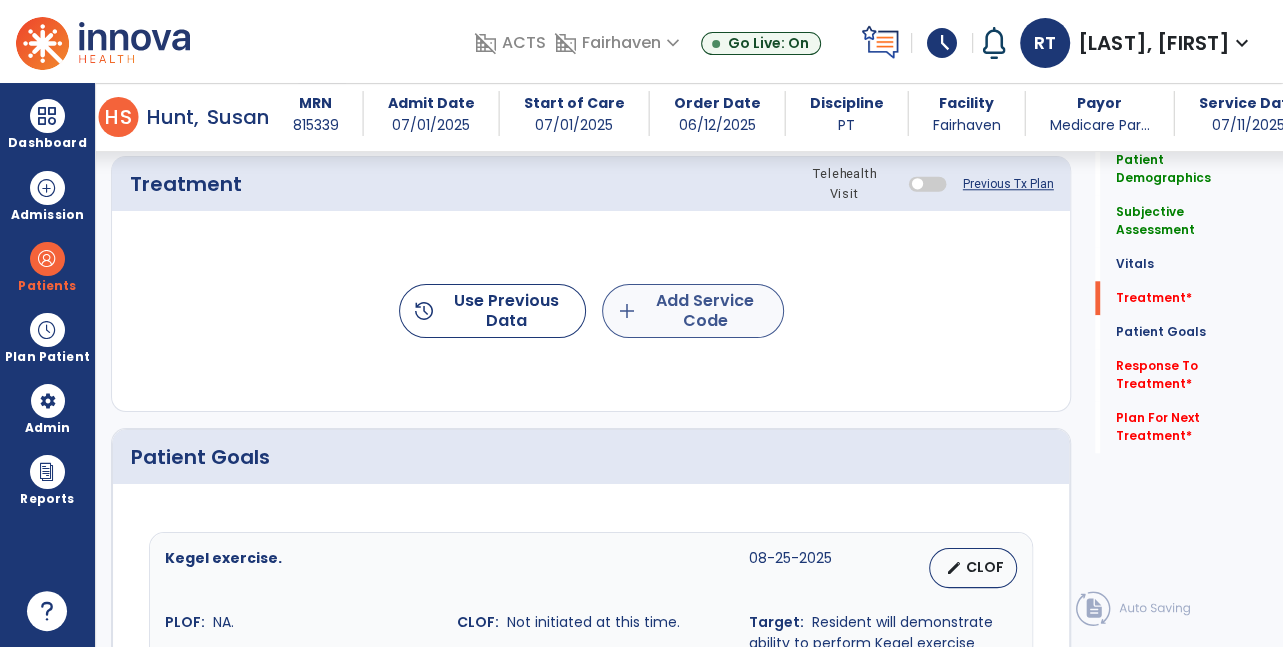 type on "**********" 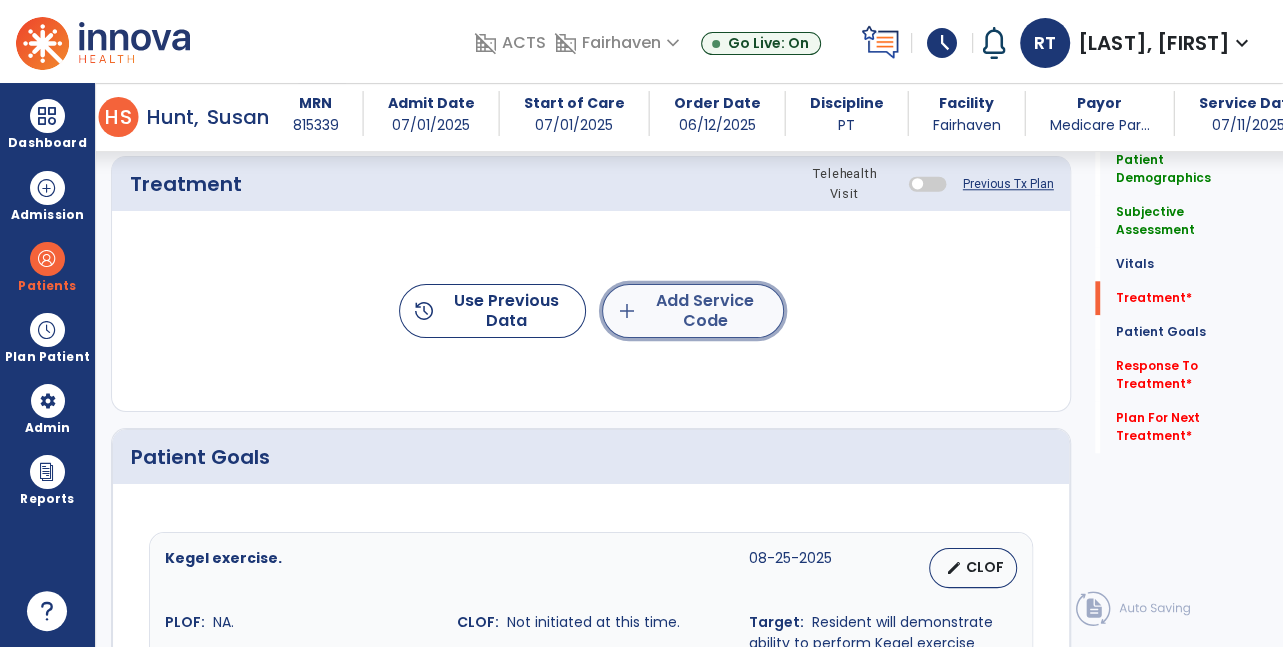 click on "add" 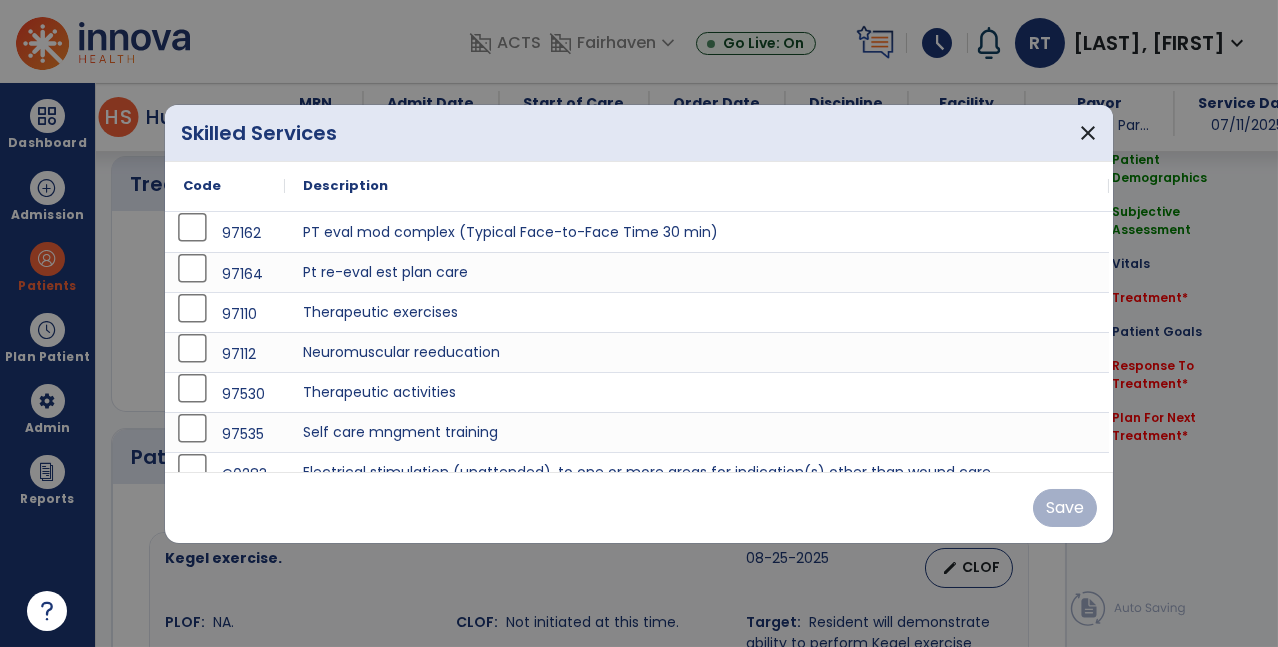 scroll, scrollTop: 1203, scrollLeft: 0, axis: vertical 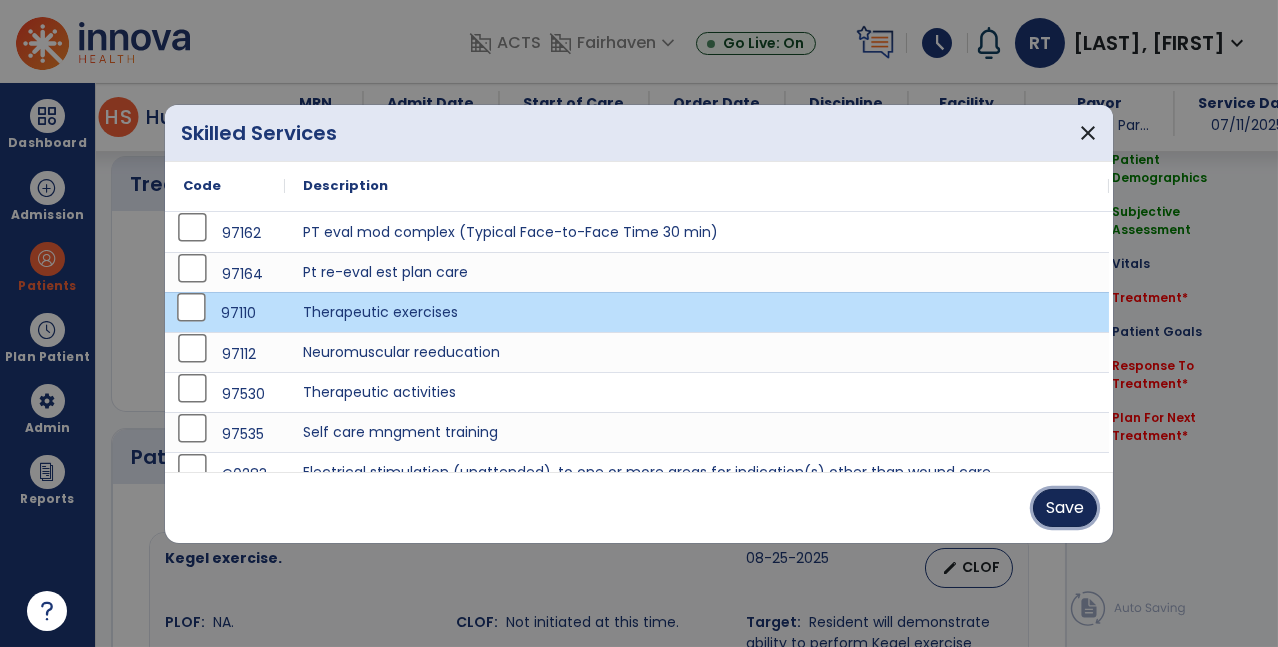 click on "Save" at bounding box center [1065, 508] 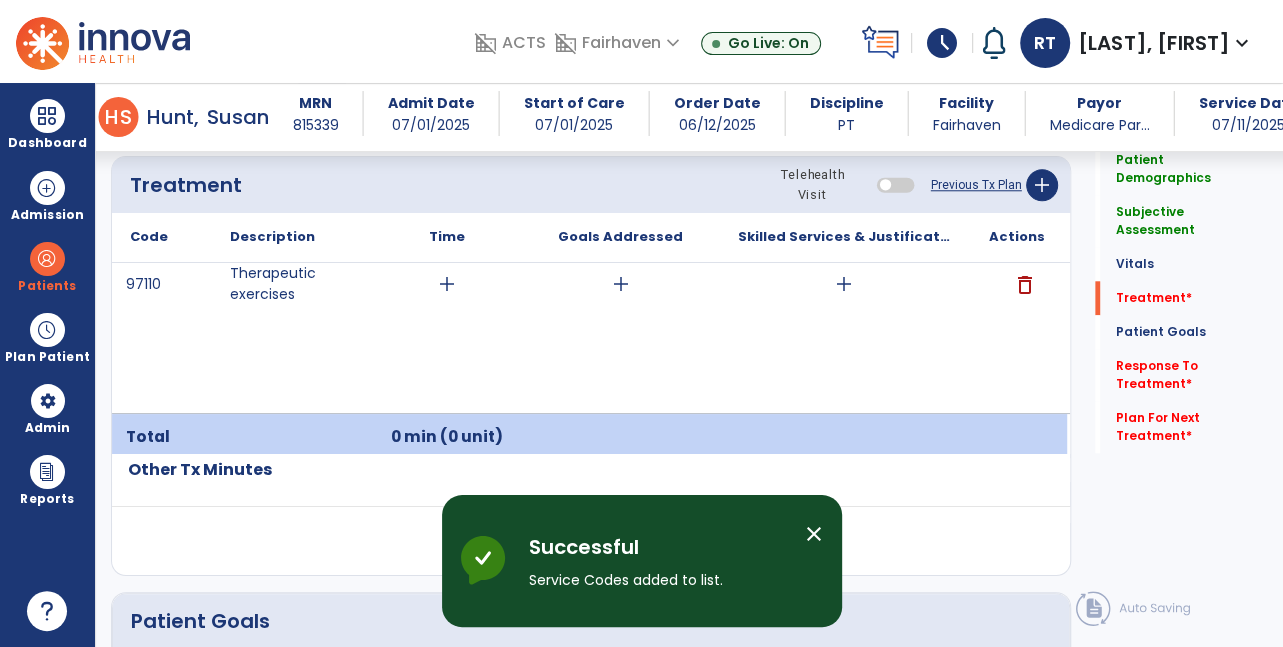 click on "add" at bounding box center (447, 284) 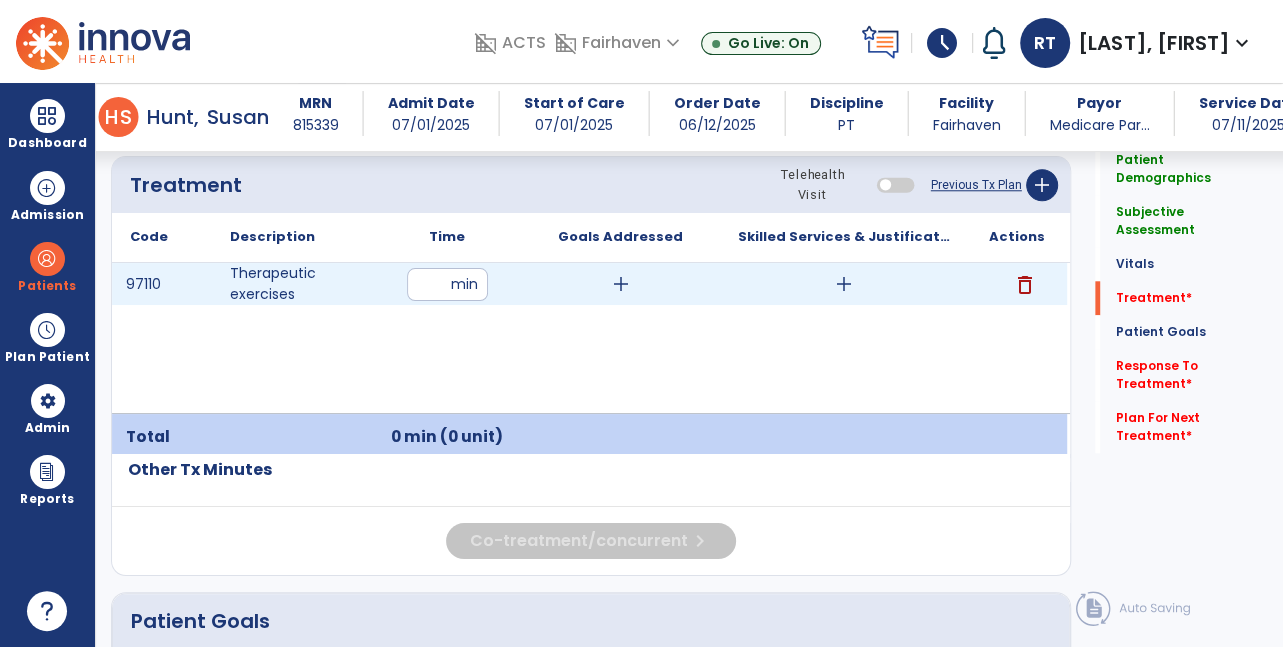 type on "*" 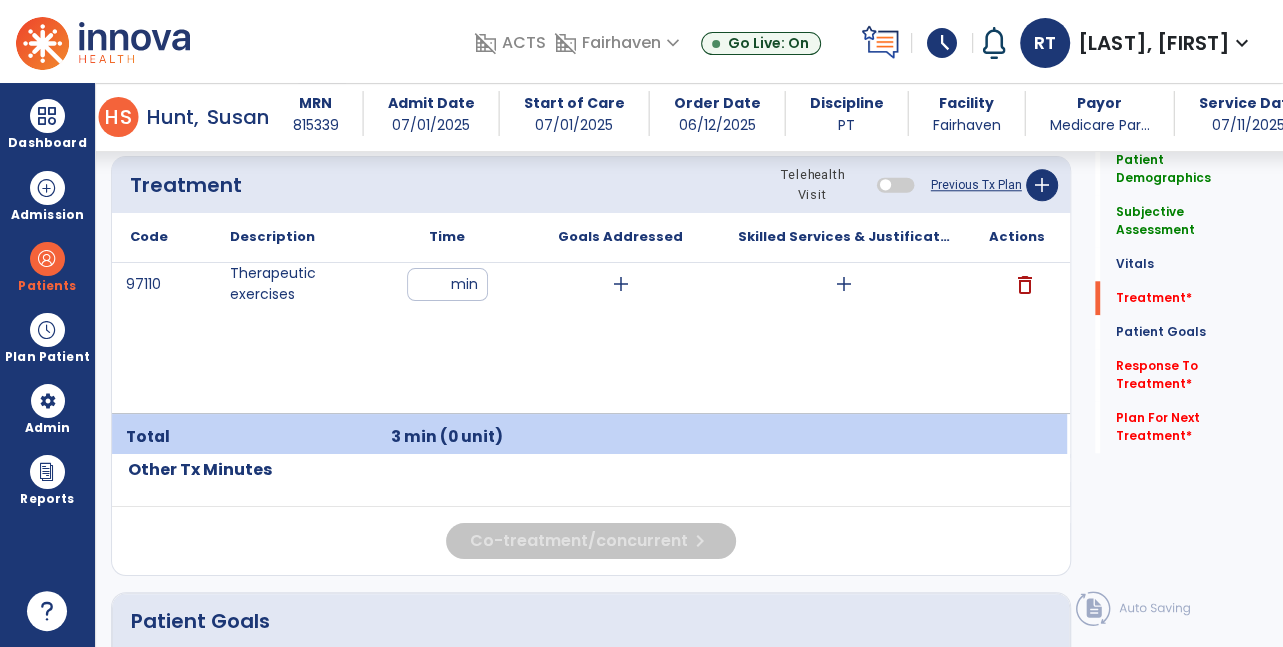 click on "delete" at bounding box center [1025, 285] 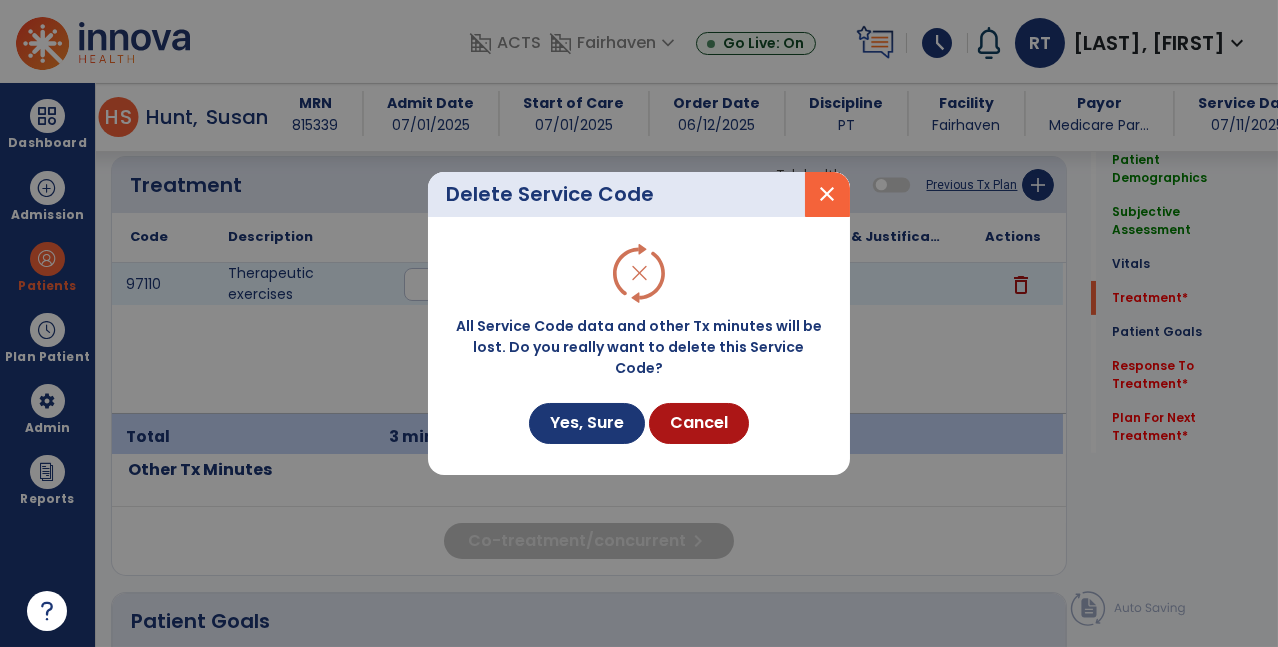 scroll, scrollTop: 1203, scrollLeft: 0, axis: vertical 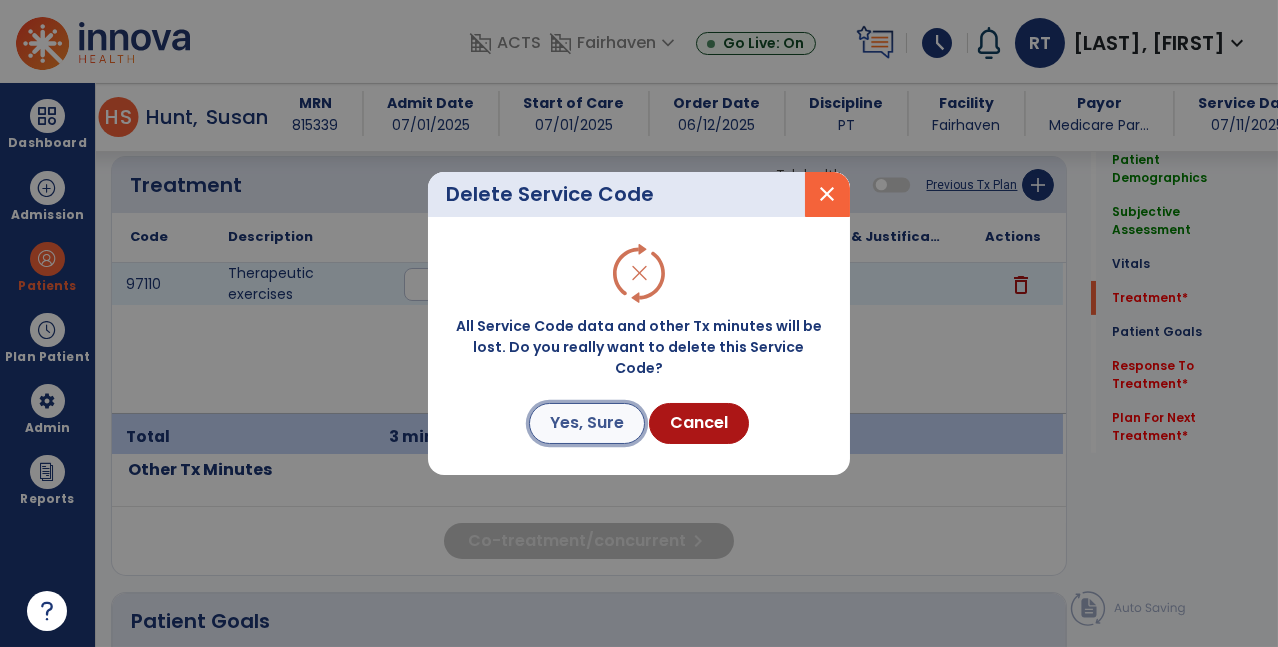 click on "Yes, Sure" at bounding box center (587, 423) 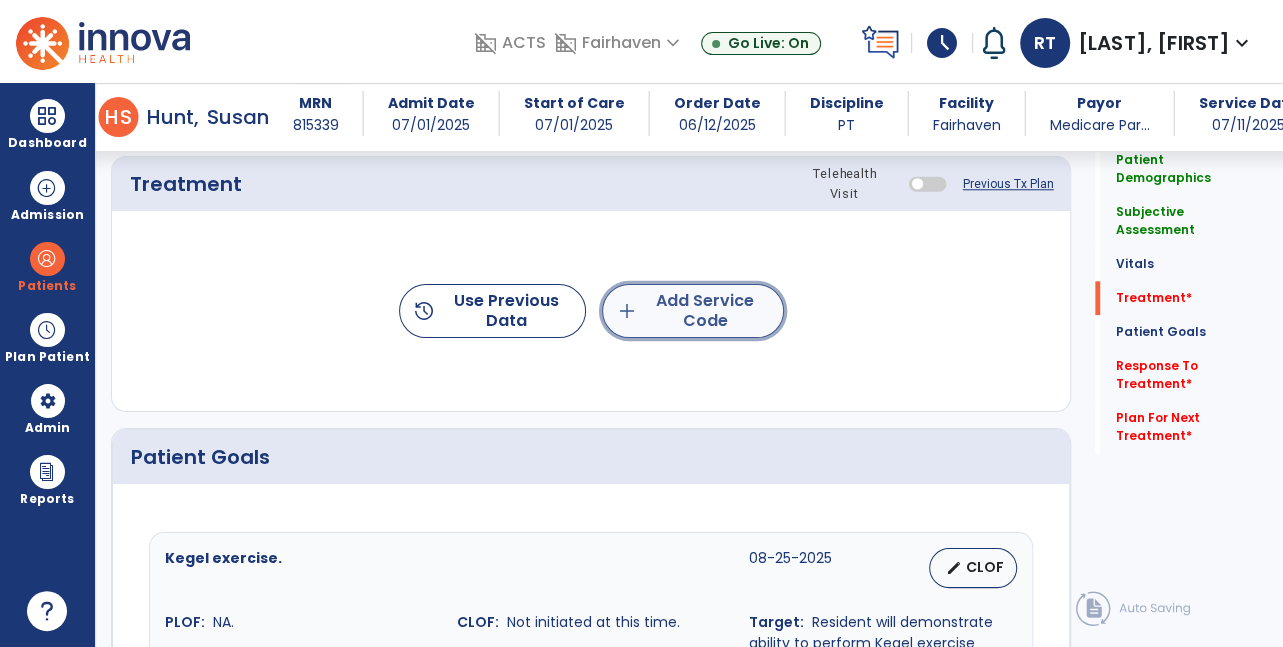 click on "add" 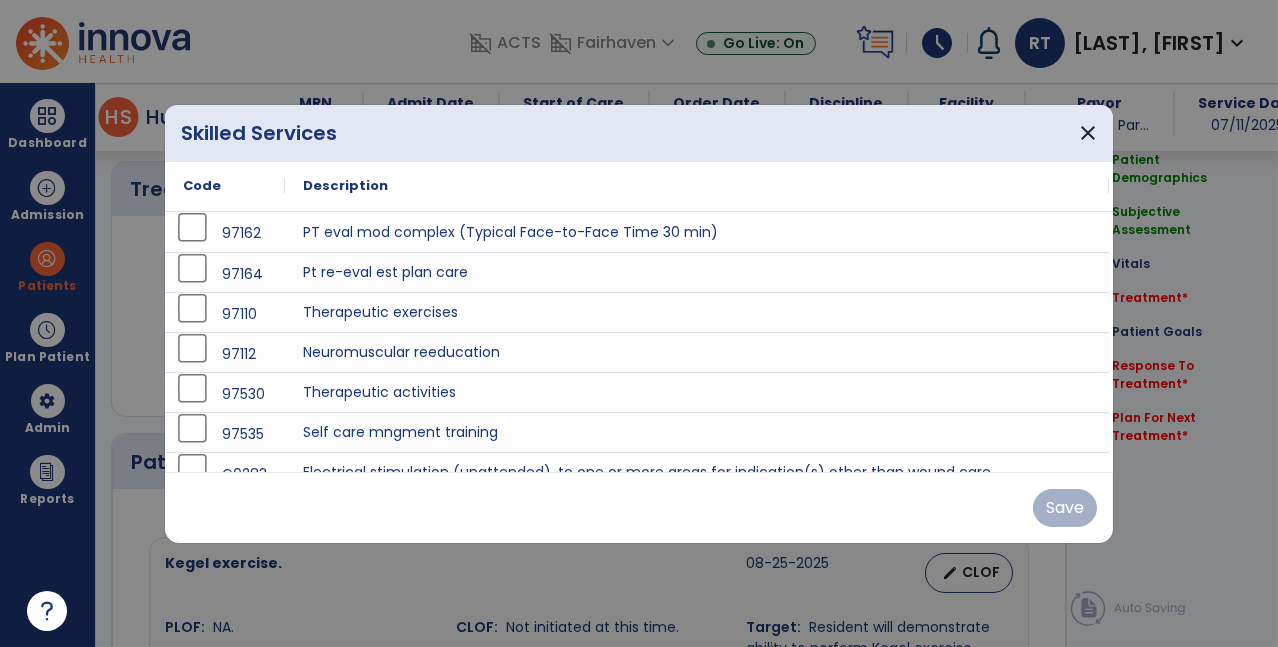scroll, scrollTop: 1203, scrollLeft: 0, axis: vertical 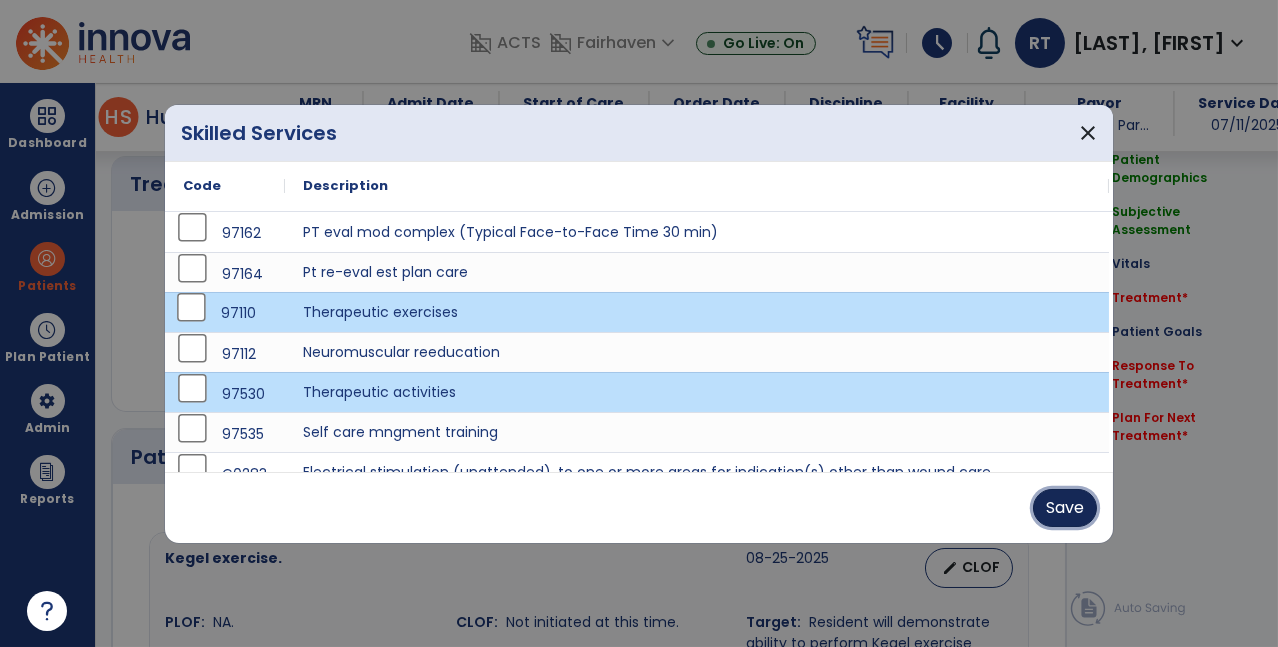click on "Save" at bounding box center [1065, 508] 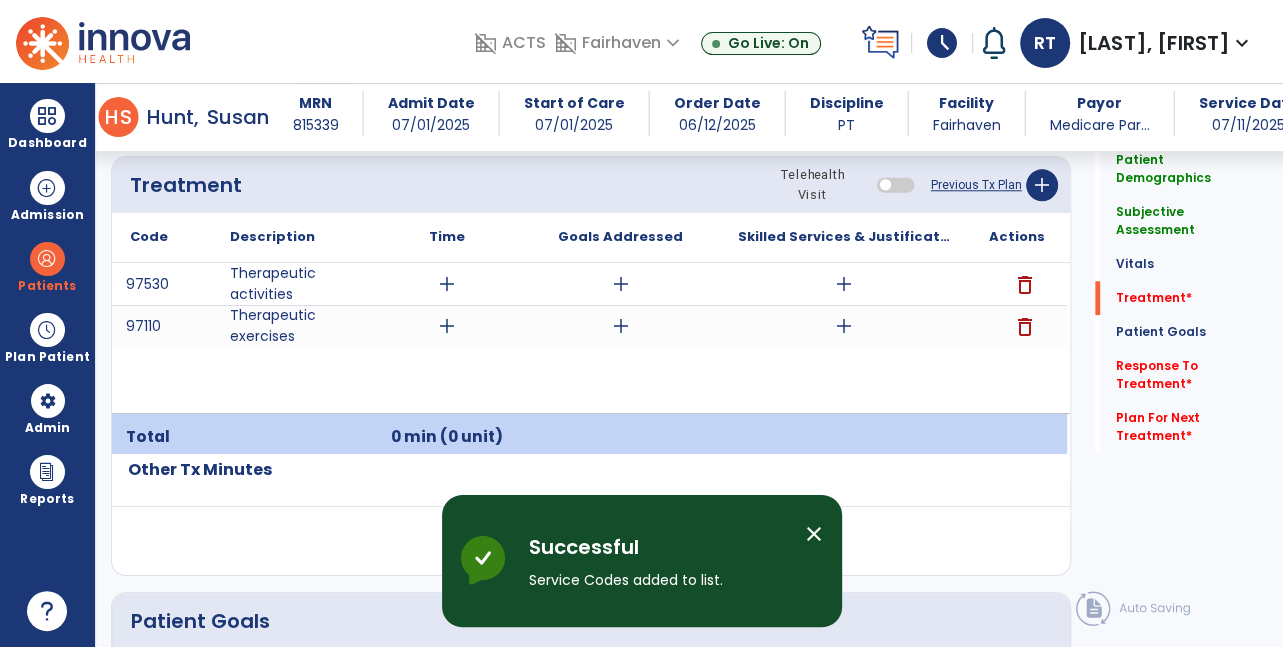 click on "add" at bounding box center (447, 284) 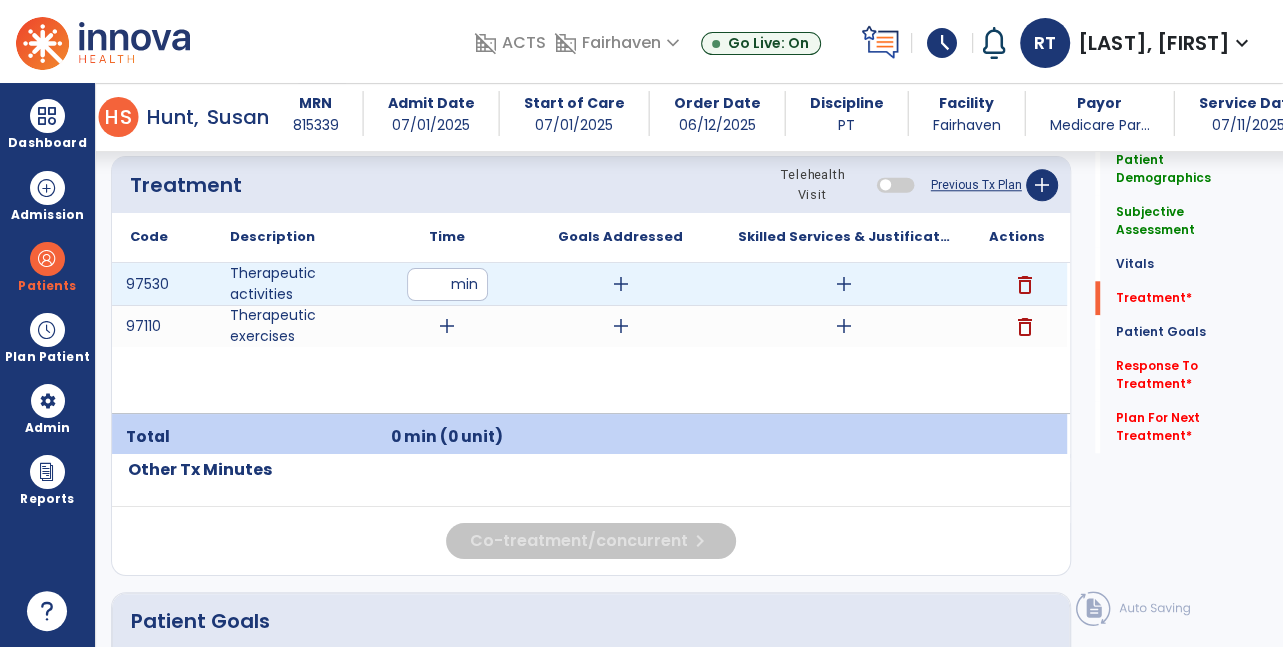 type on "**" 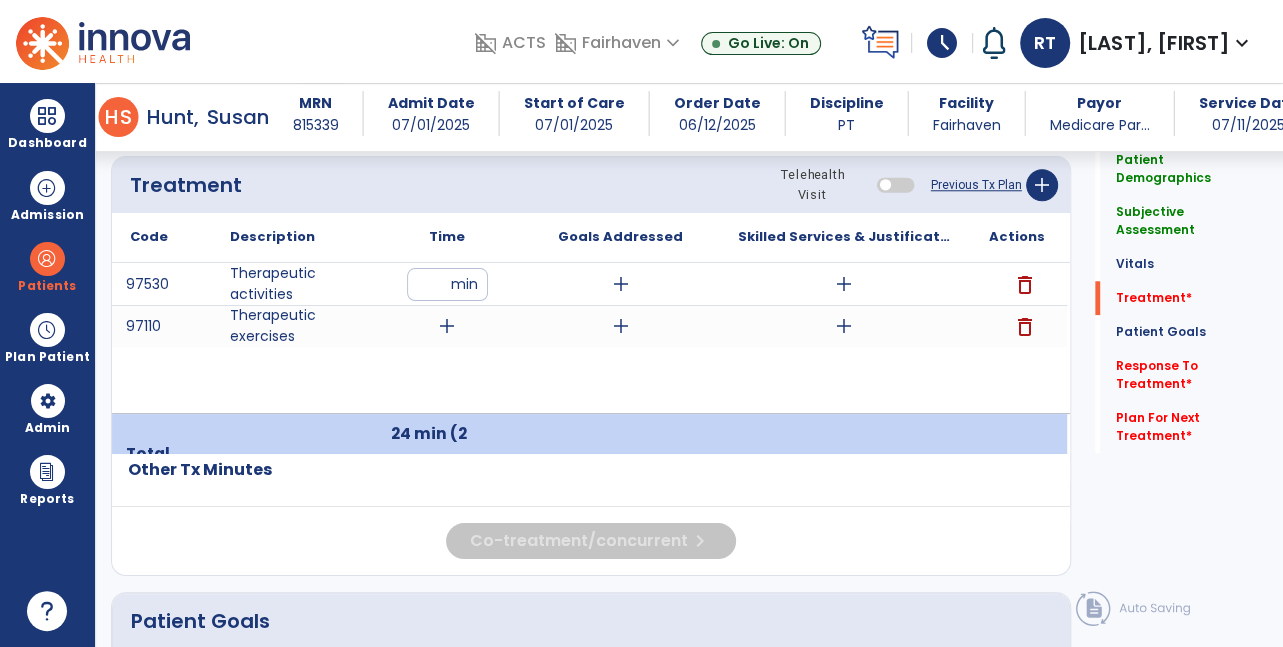click on "add" at bounding box center (447, 326) 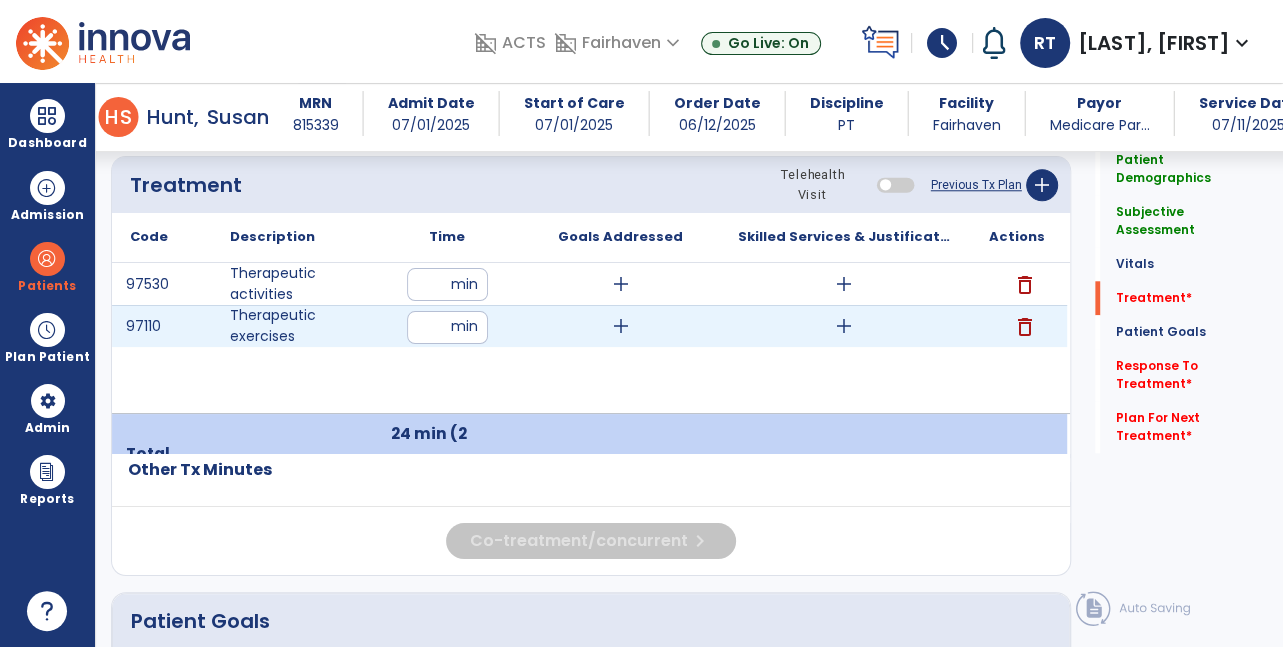 type on "**" 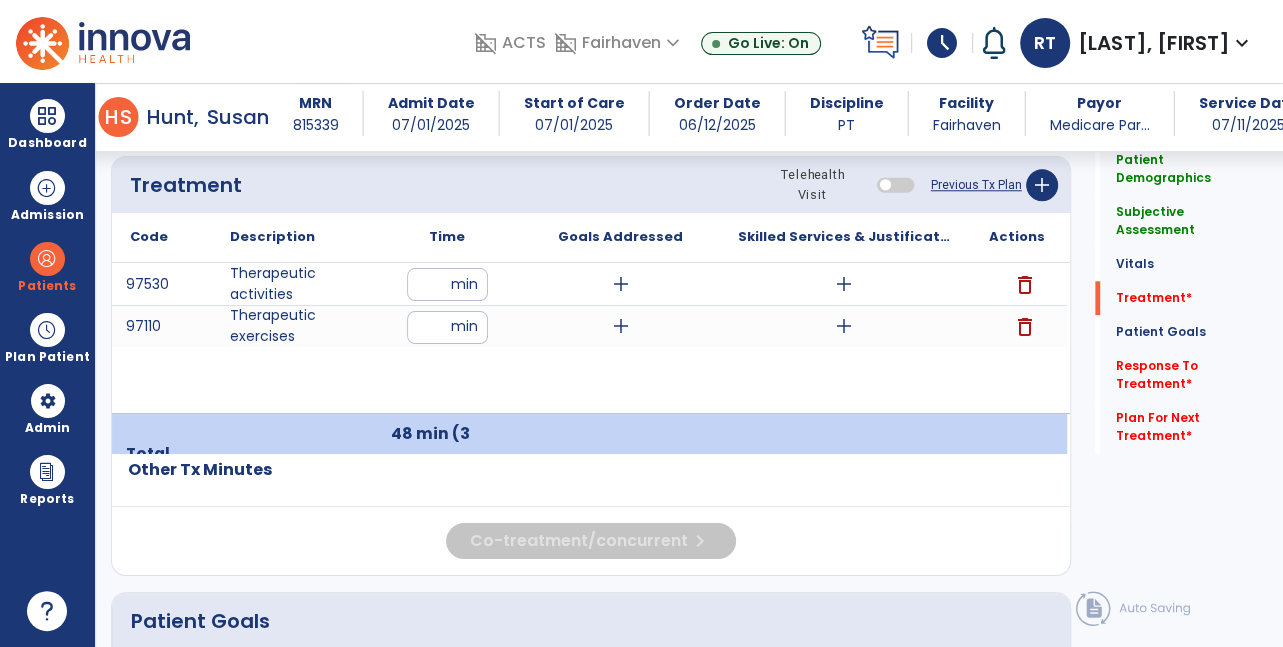 click on "**" at bounding box center (447, 284) 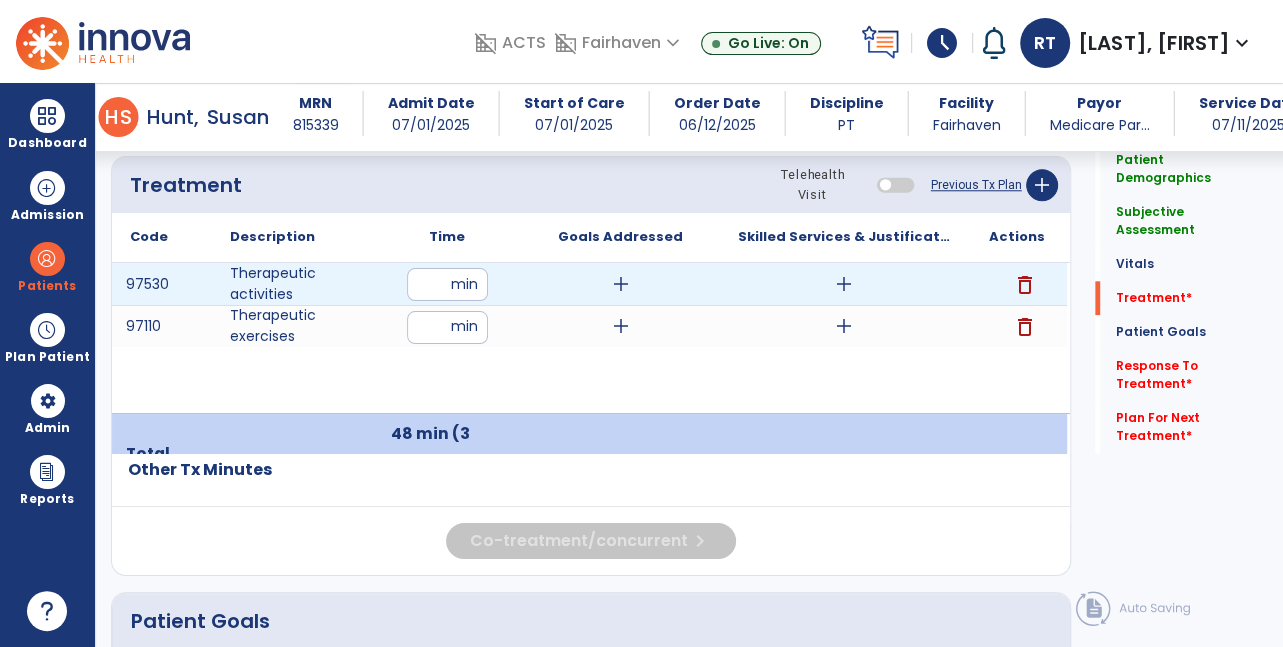 type on "**" 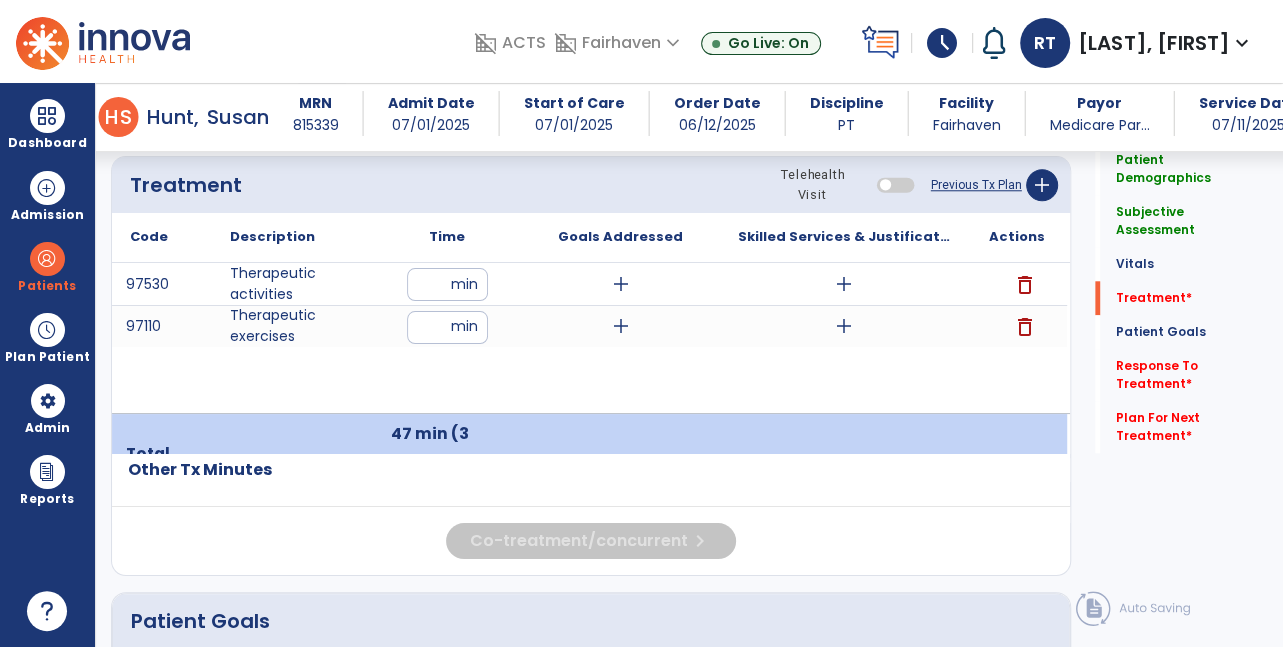 click on "add" at bounding box center (844, 284) 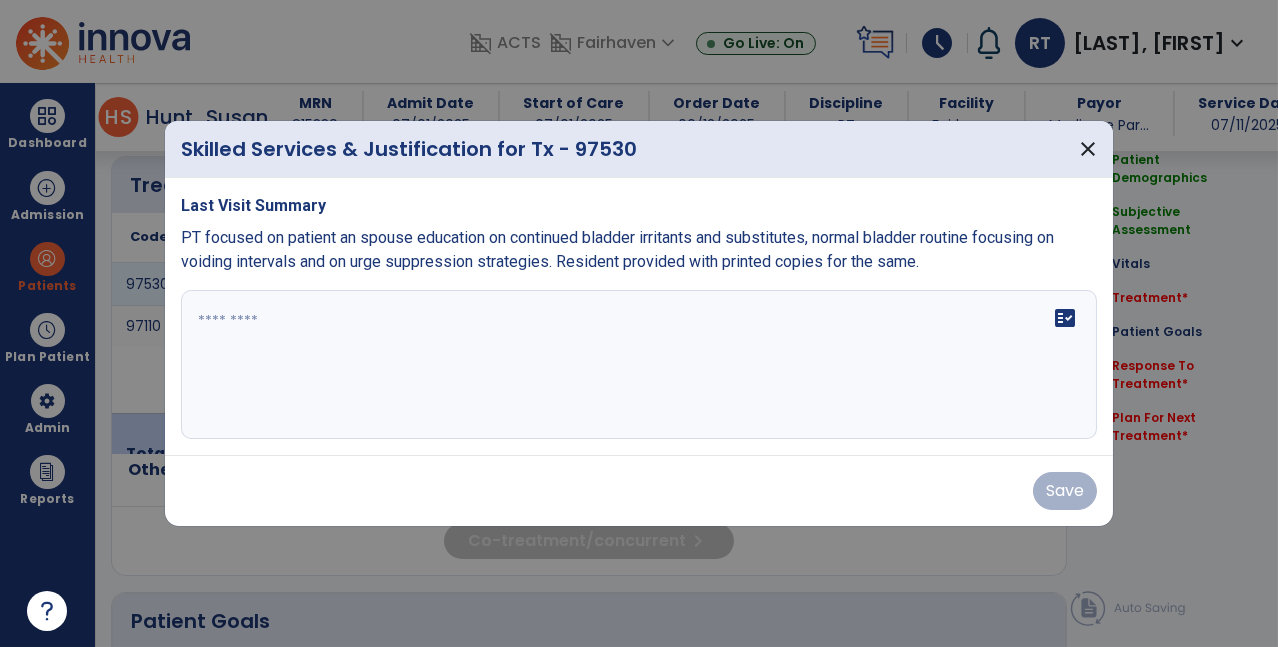 scroll, scrollTop: 1203, scrollLeft: 0, axis: vertical 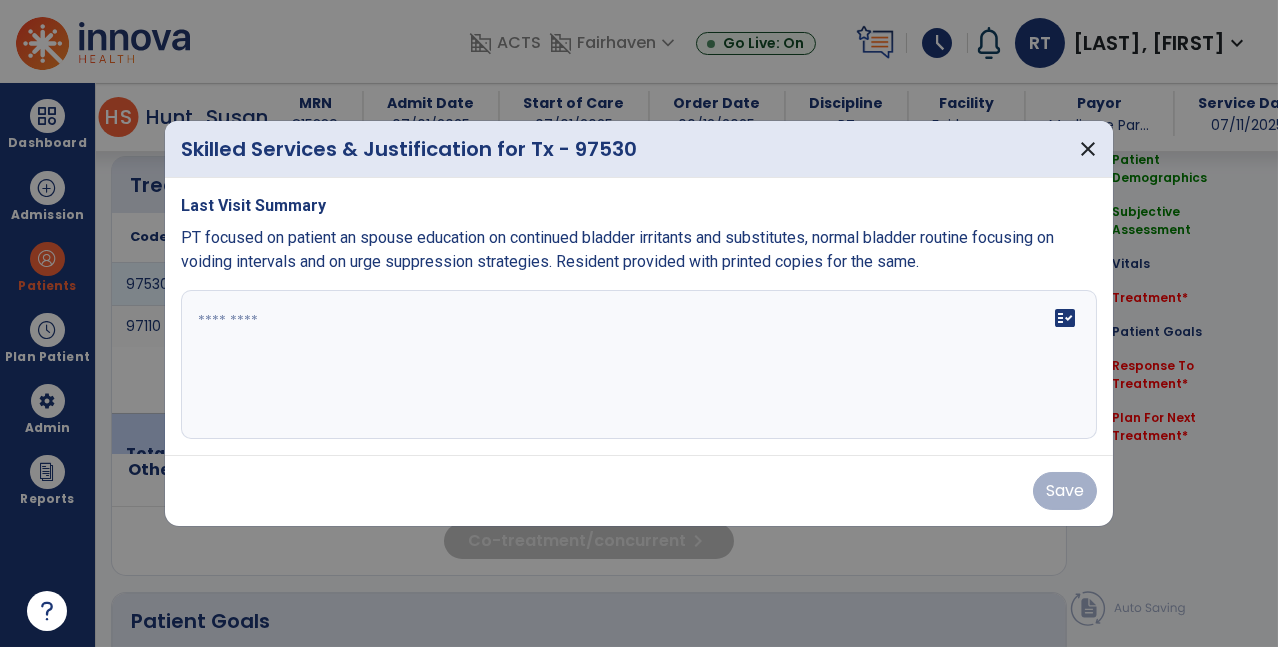 click at bounding box center (639, 365) 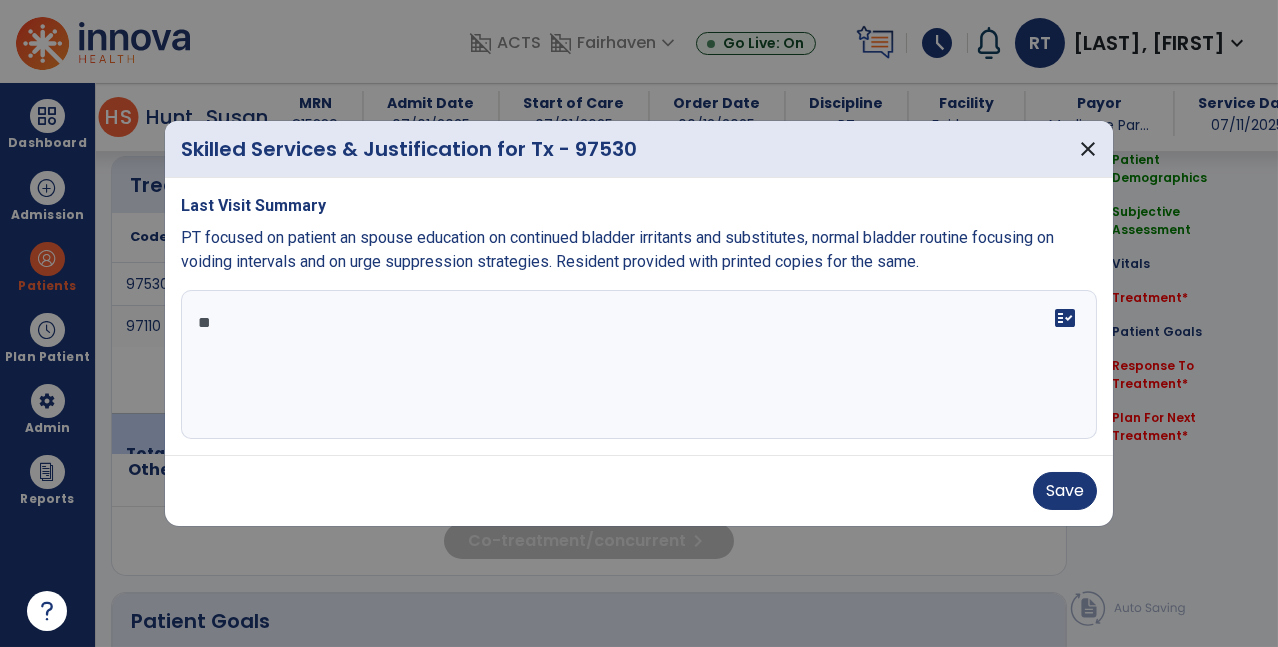 type on "*" 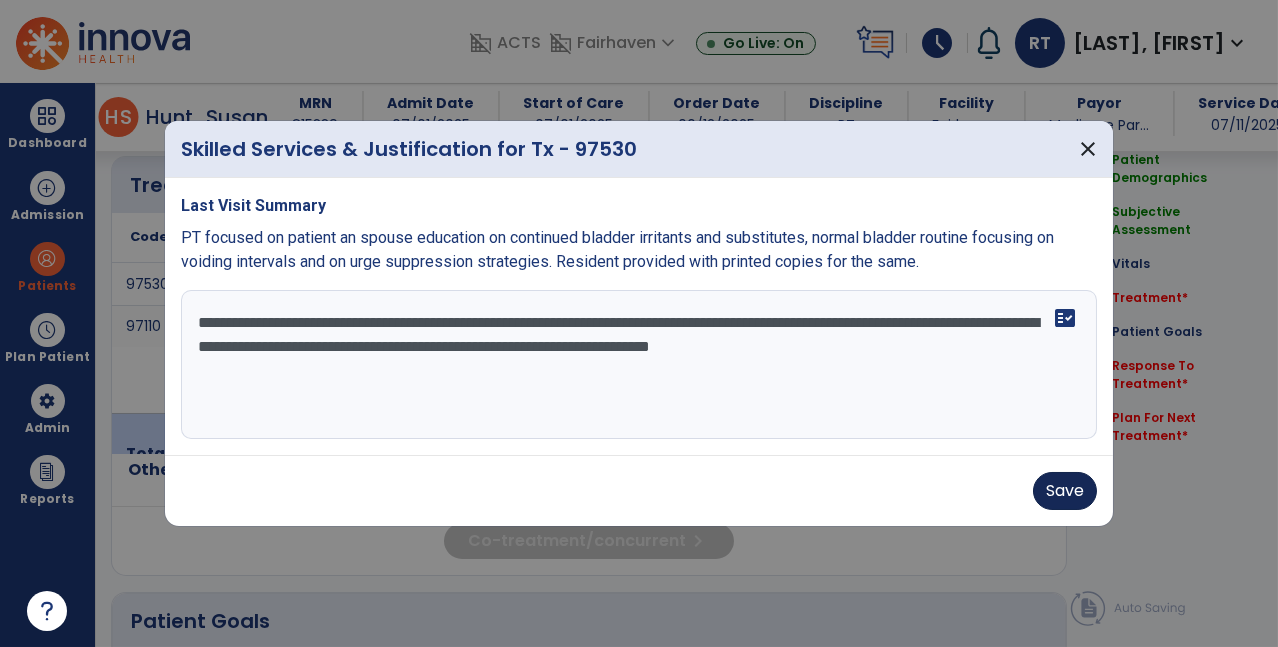 type on "**********" 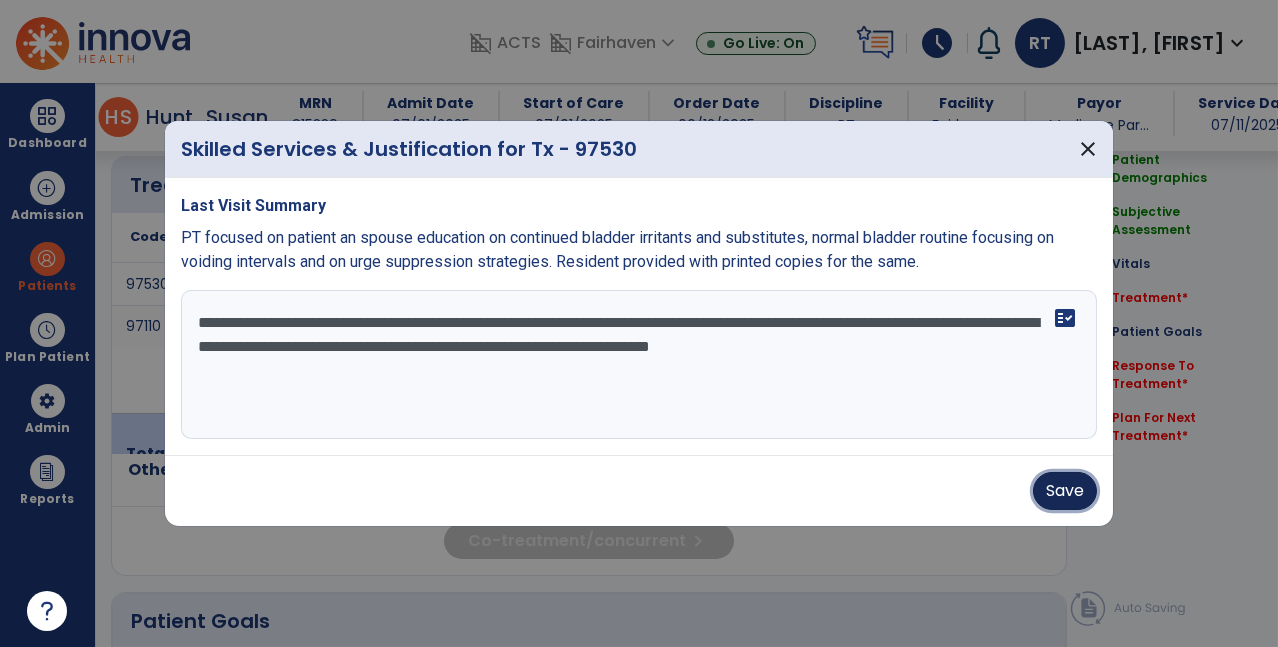 click on "Save" at bounding box center [1065, 491] 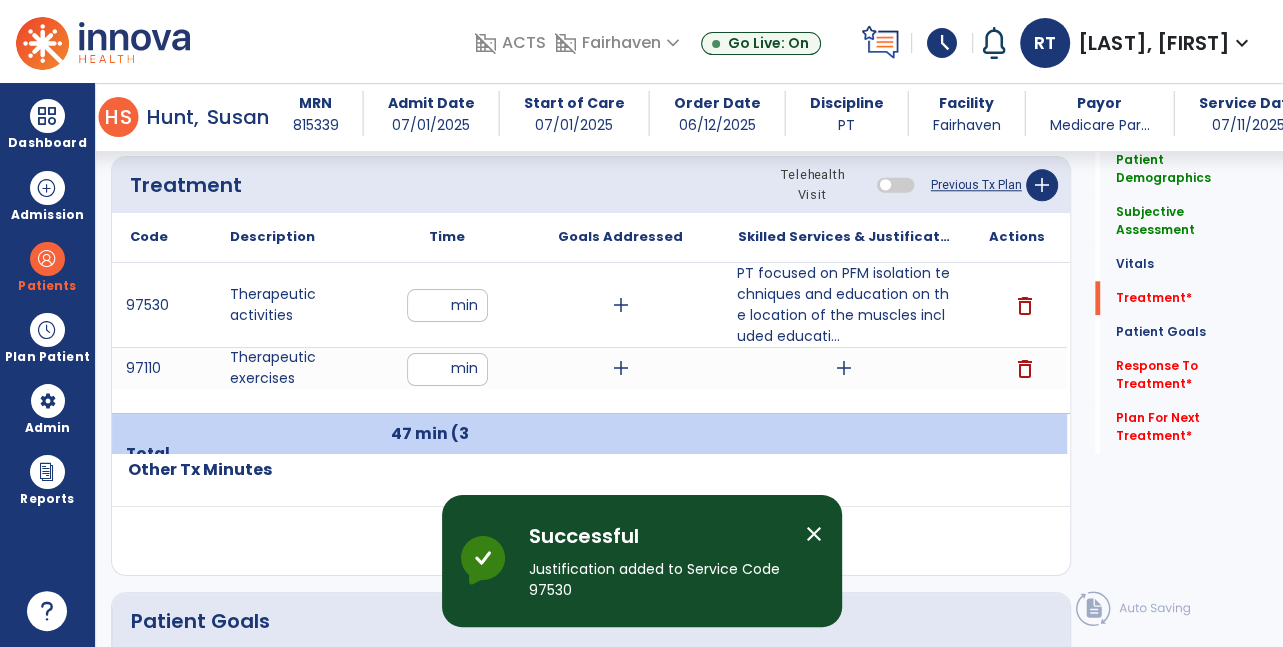 click on "add" at bounding box center (844, 368) 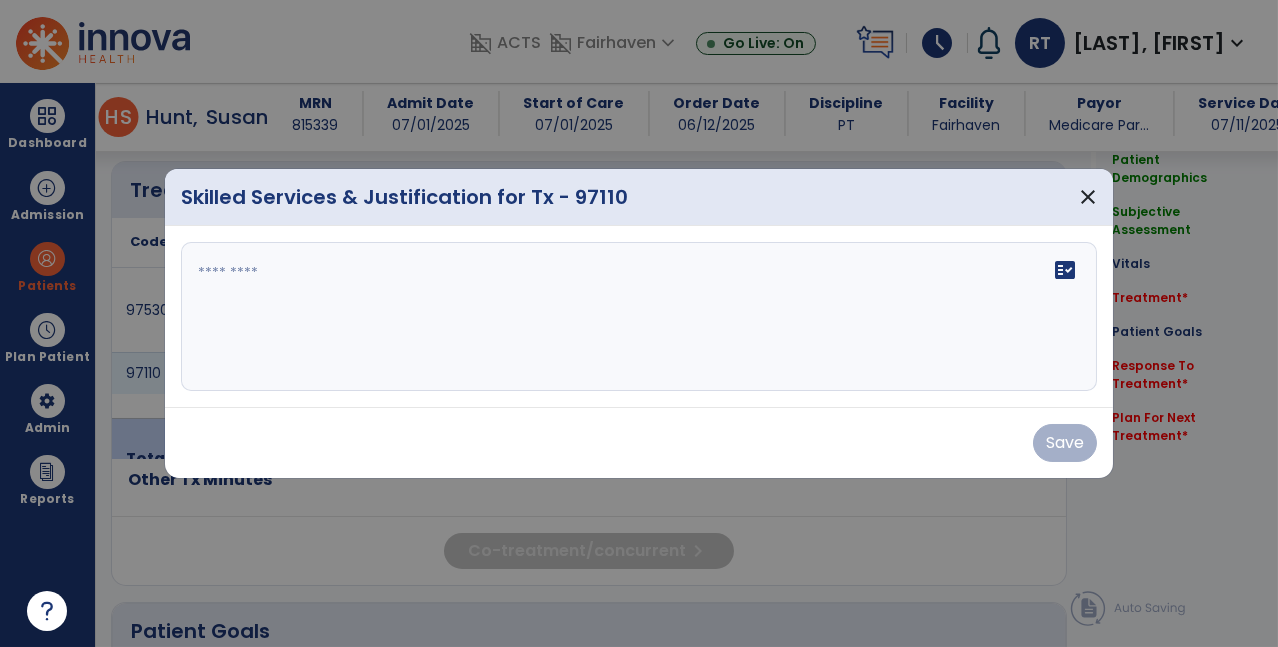 scroll, scrollTop: 1203, scrollLeft: 0, axis: vertical 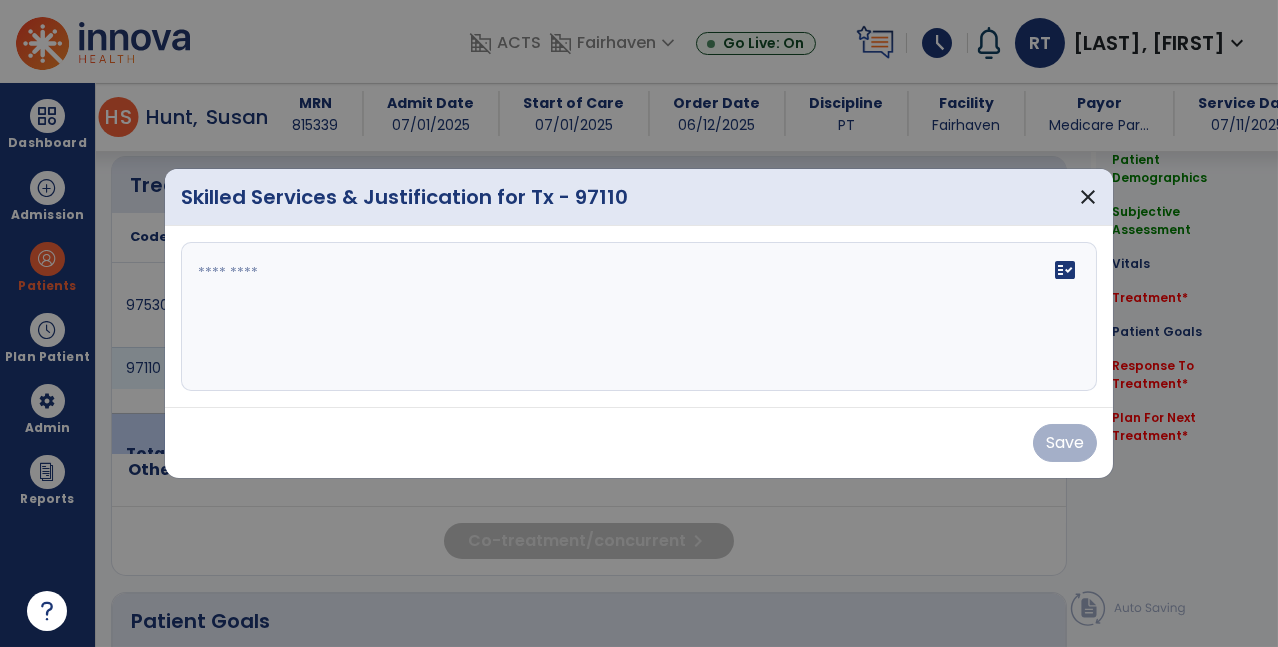 click at bounding box center (639, 317) 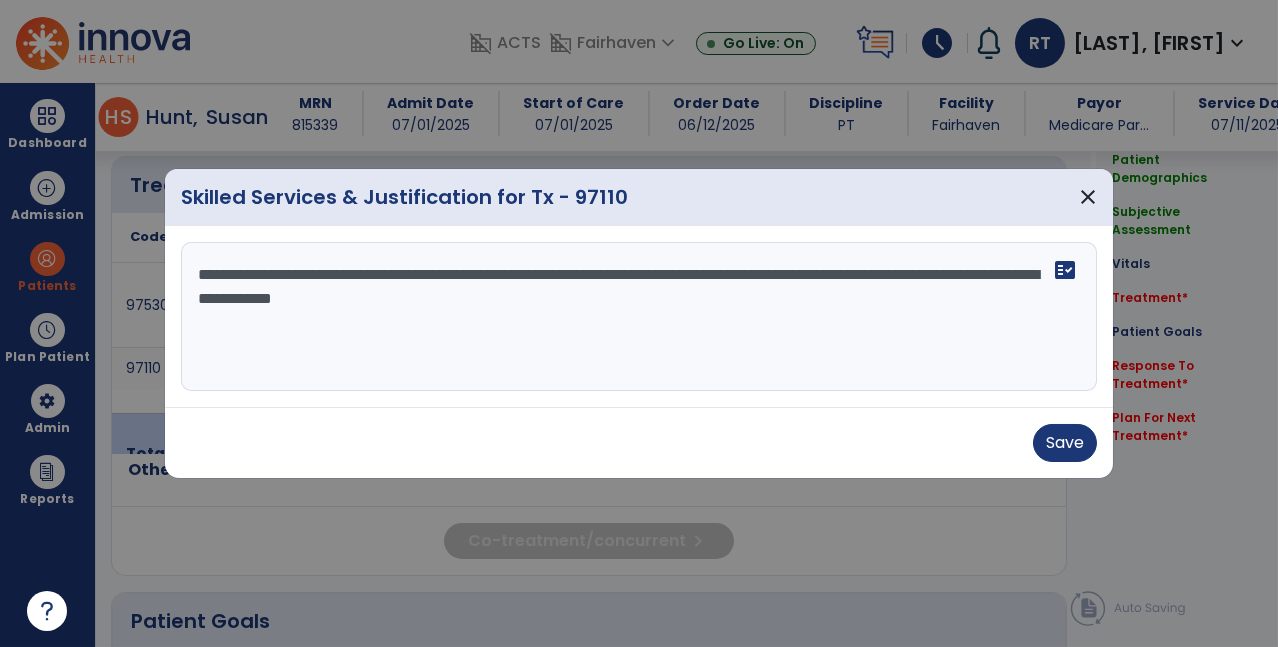 click on "**********" at bounding box center [639, 317] 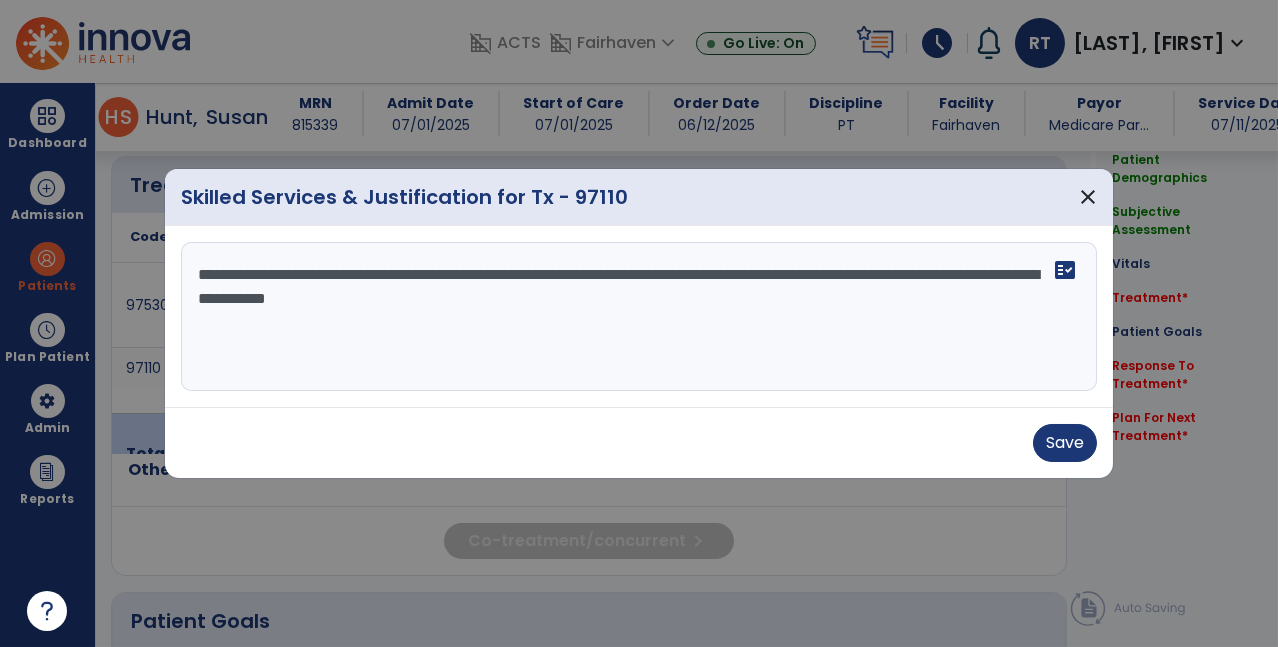 click on "**********" at bounding box center (639, 317) 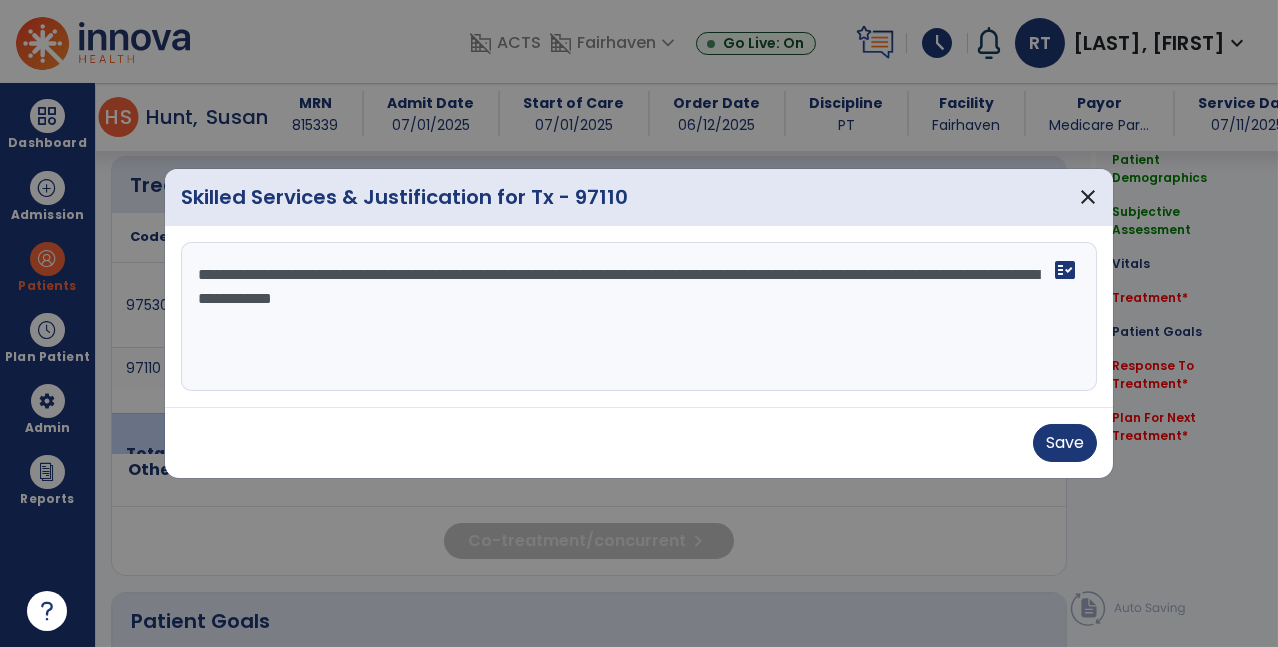 click on "**********" at bounding box center [639, 317] 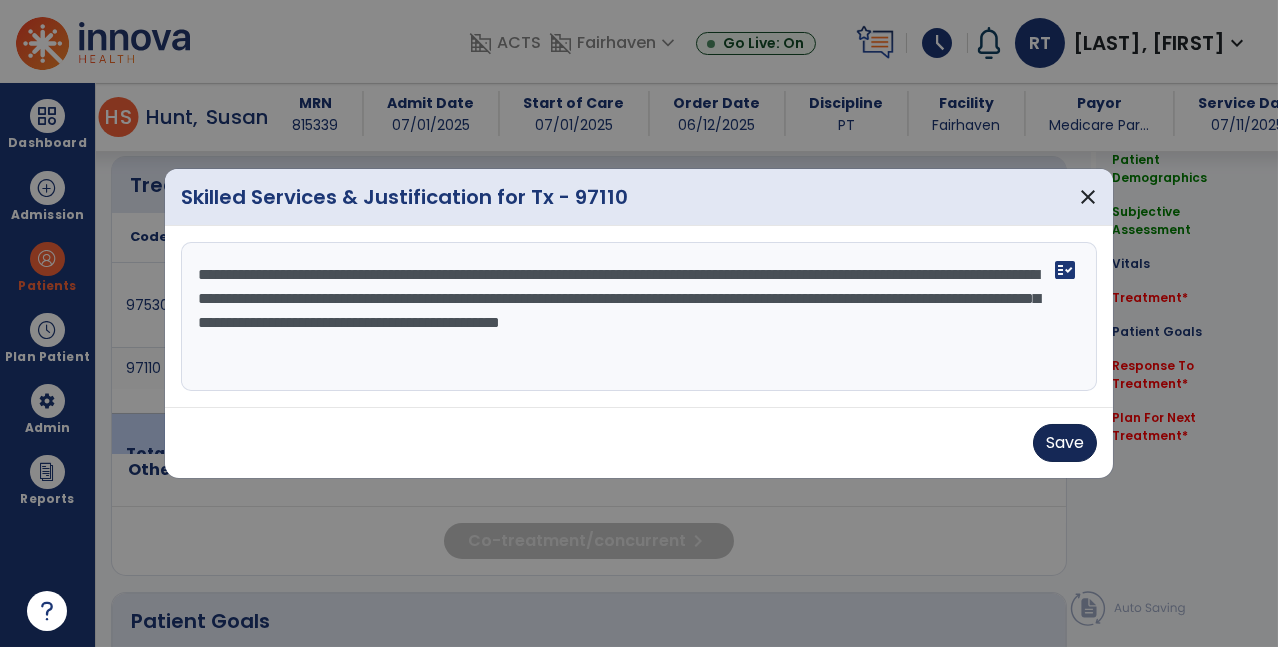 type on "**********" 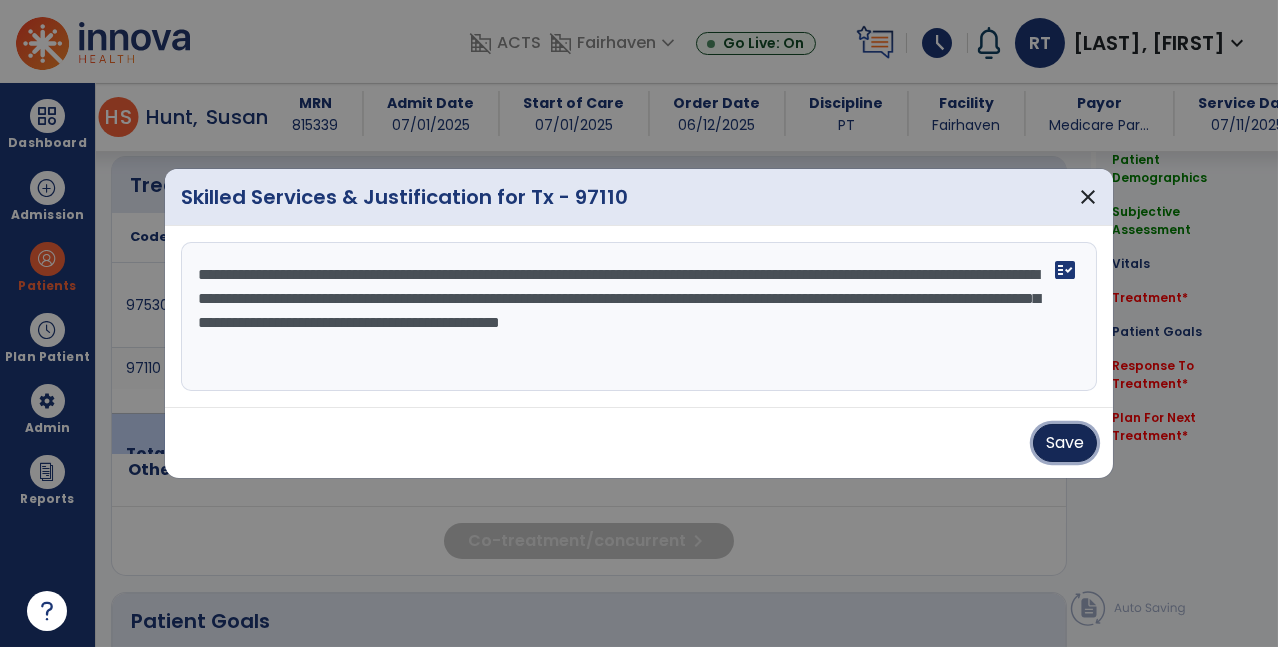 click on "Save" at bounding box center [1065, 443] 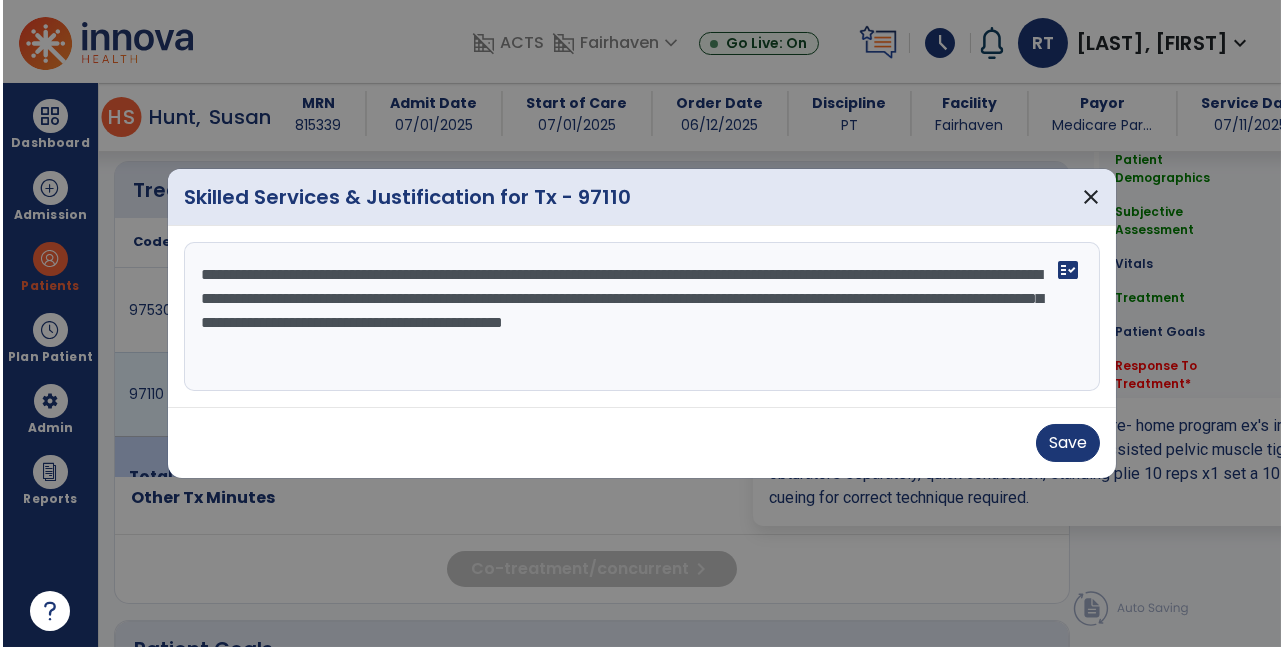 scroll, scrollTop: 1203, scrollLeft: 0, axis: vertical 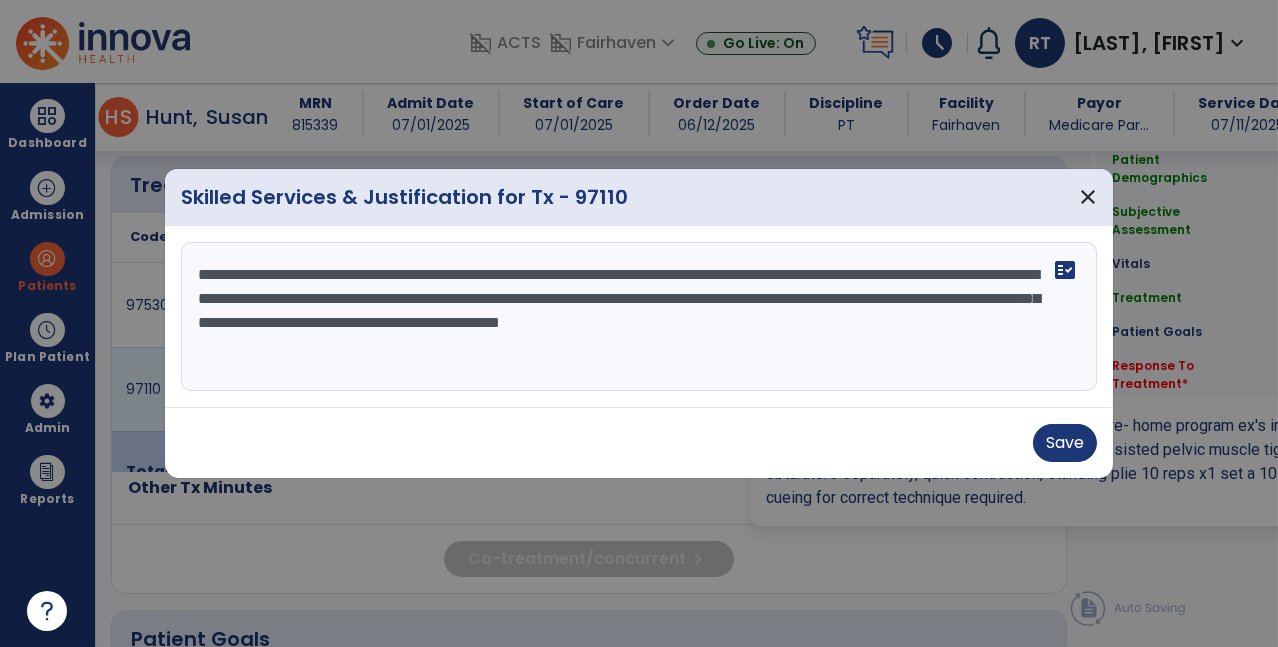click on "**********" at bounding box center [639, 317] 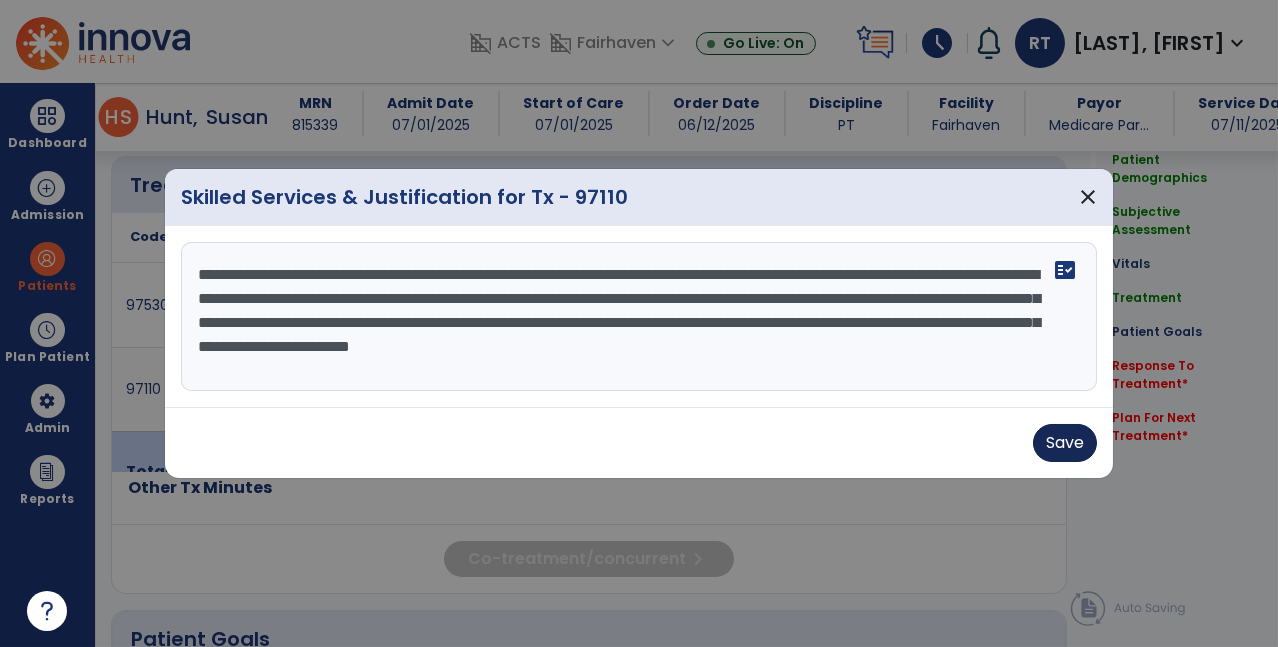 type on "**********" 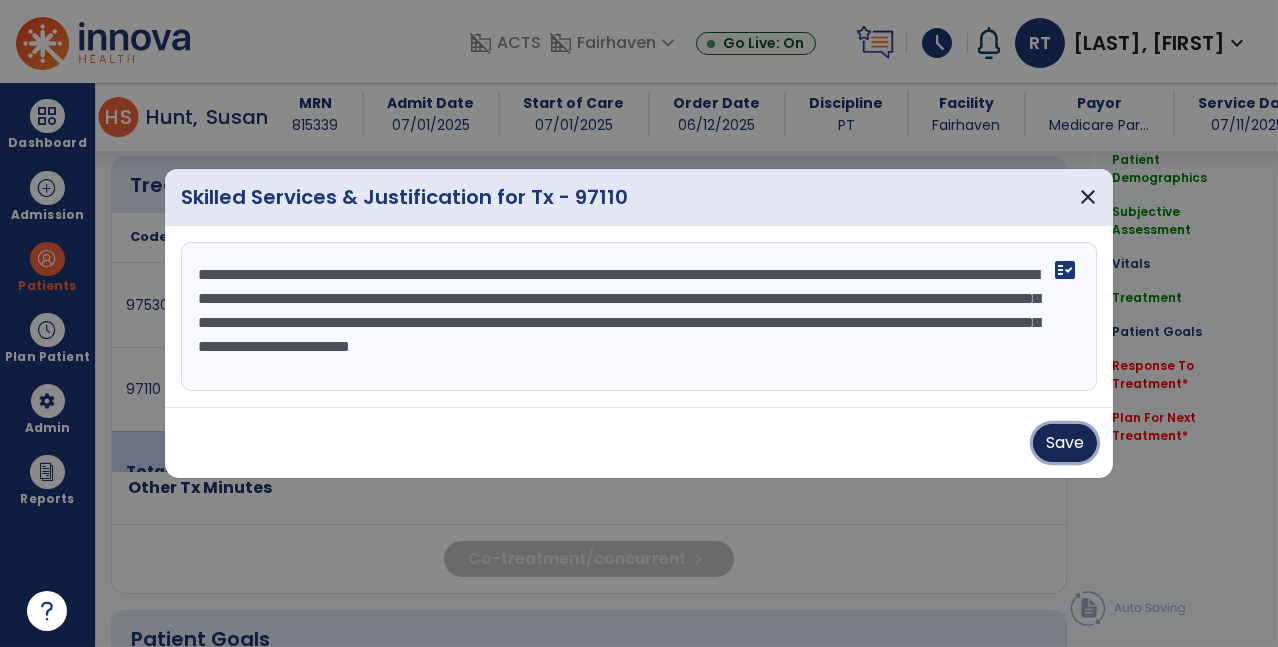 click on "Save" at bounding box center (1065, 443) 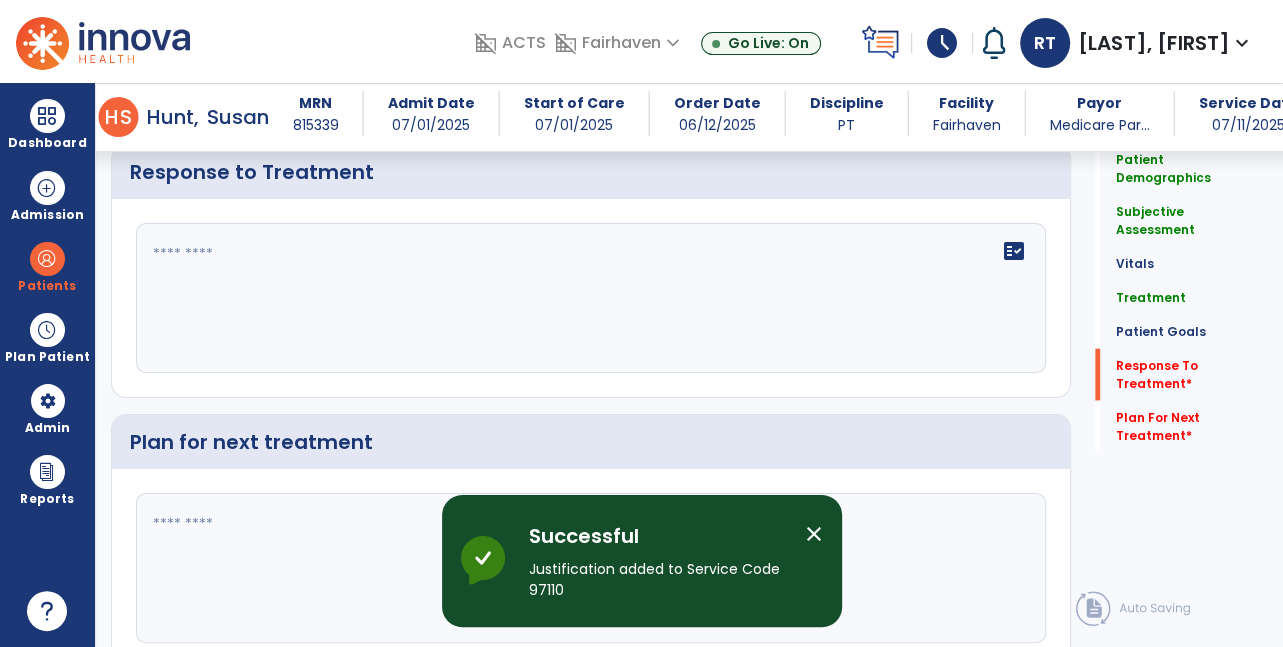 scroll, scrollTop: 2805, scrollLeft: 0, axis: vertical 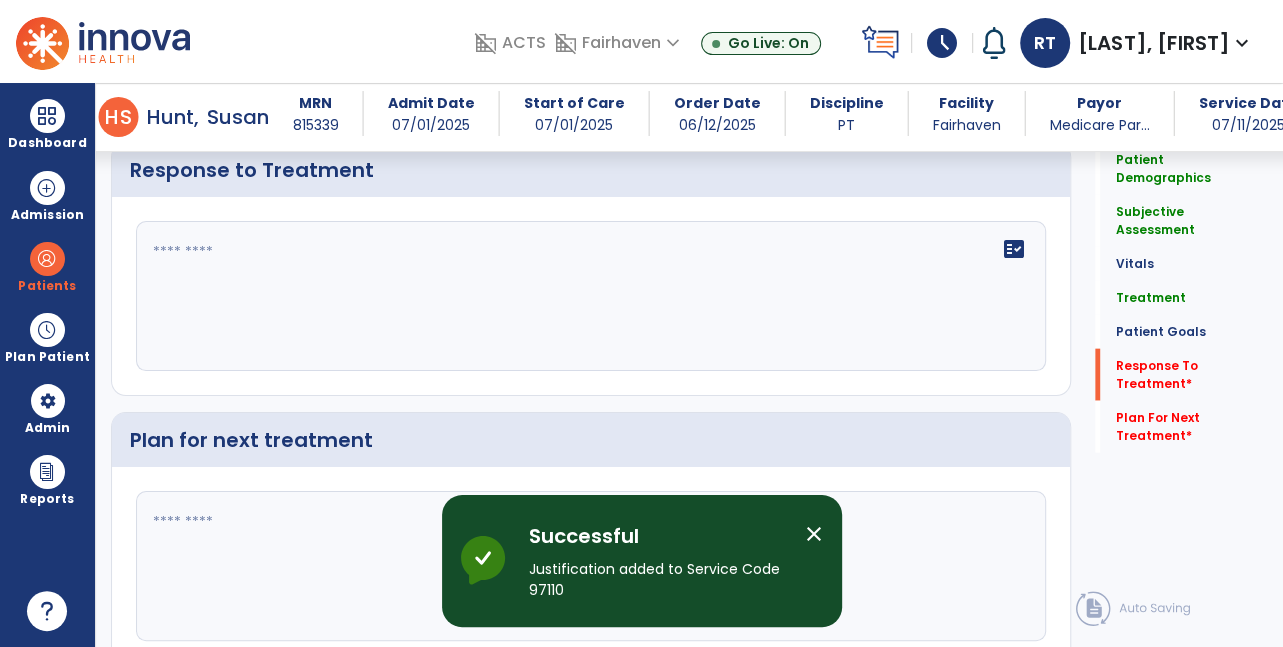 click on "Response to Treatment" 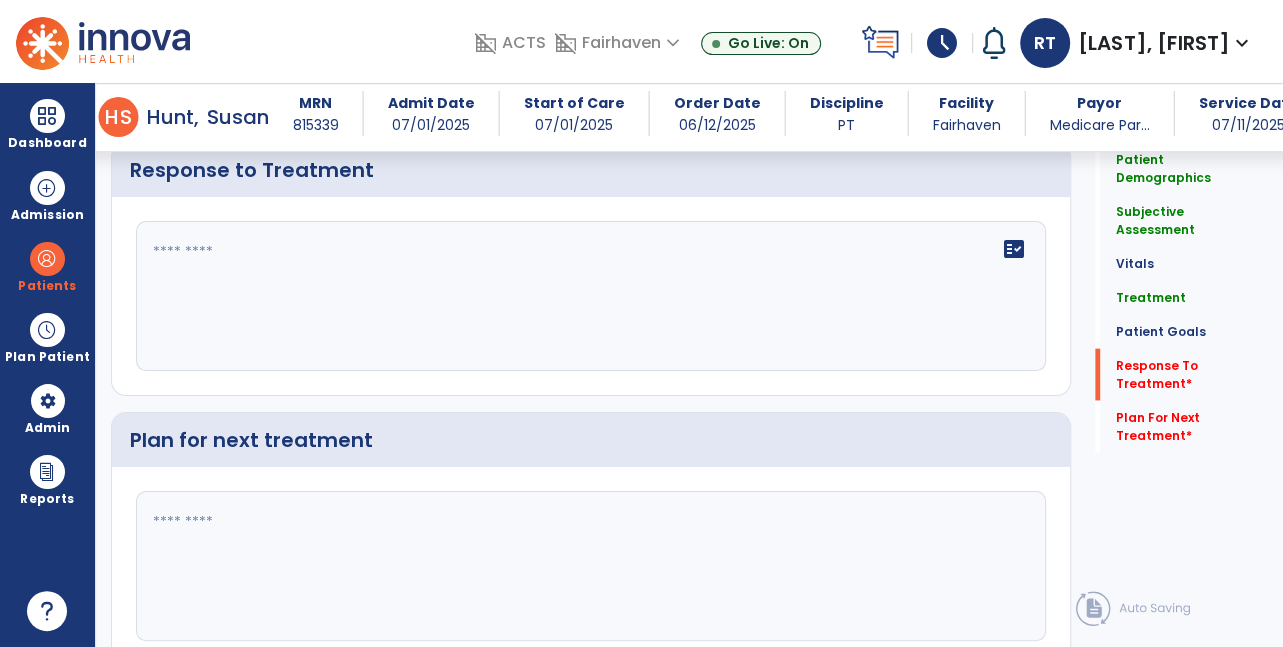 click 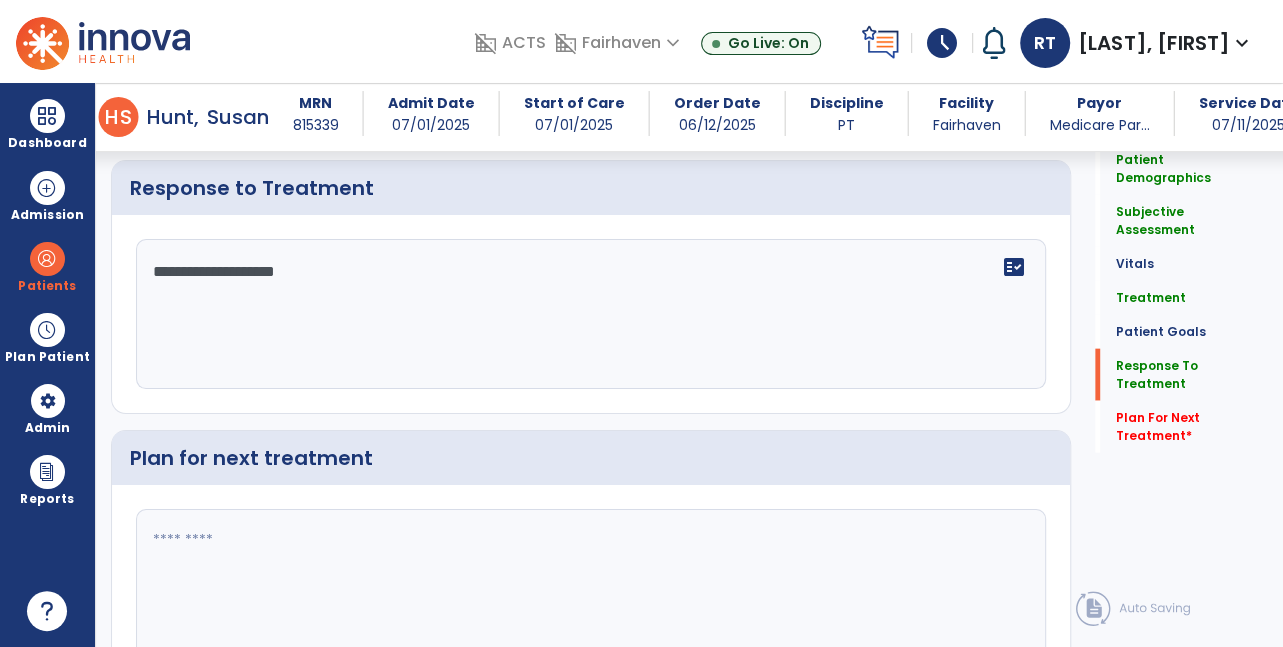 scroll, scrollTop: 2805, scrollLeft: 0, axis: vertical 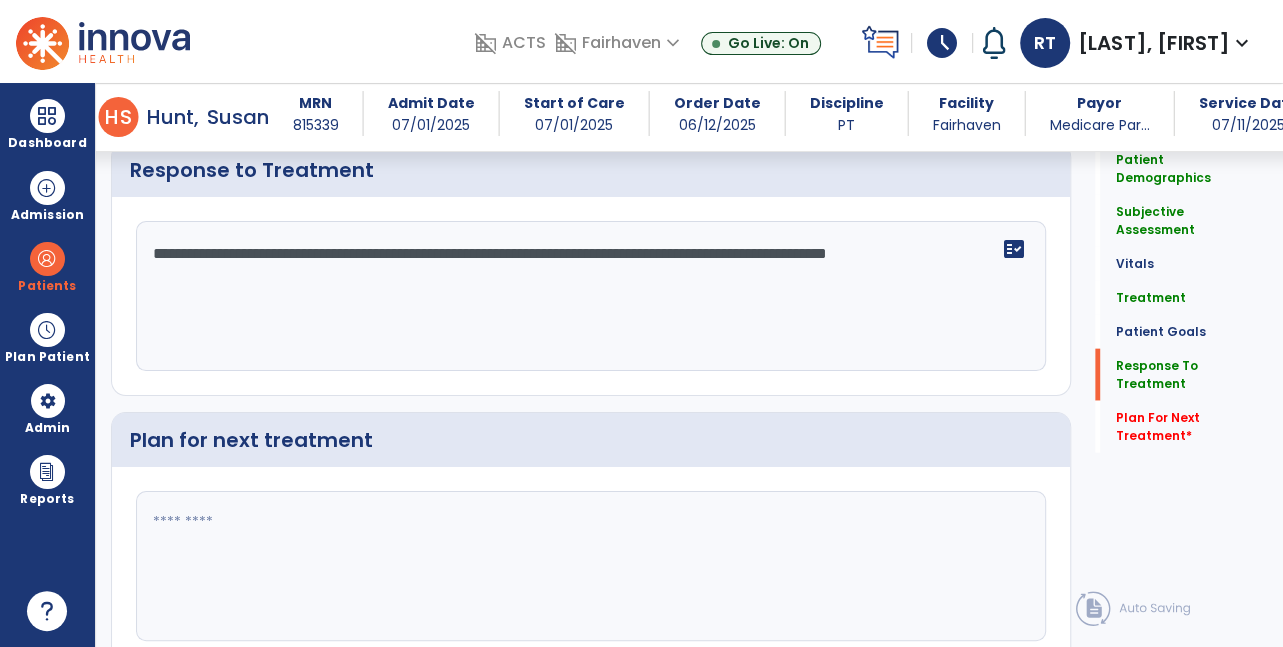 type on "**********" 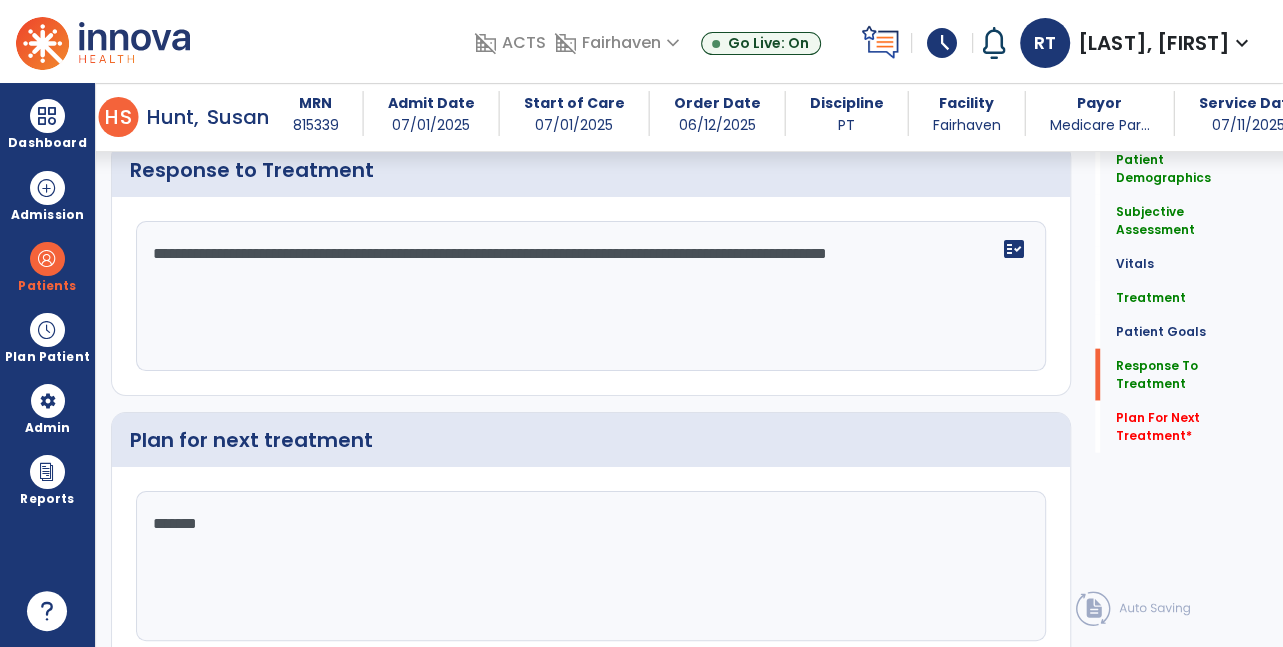 type on "********" 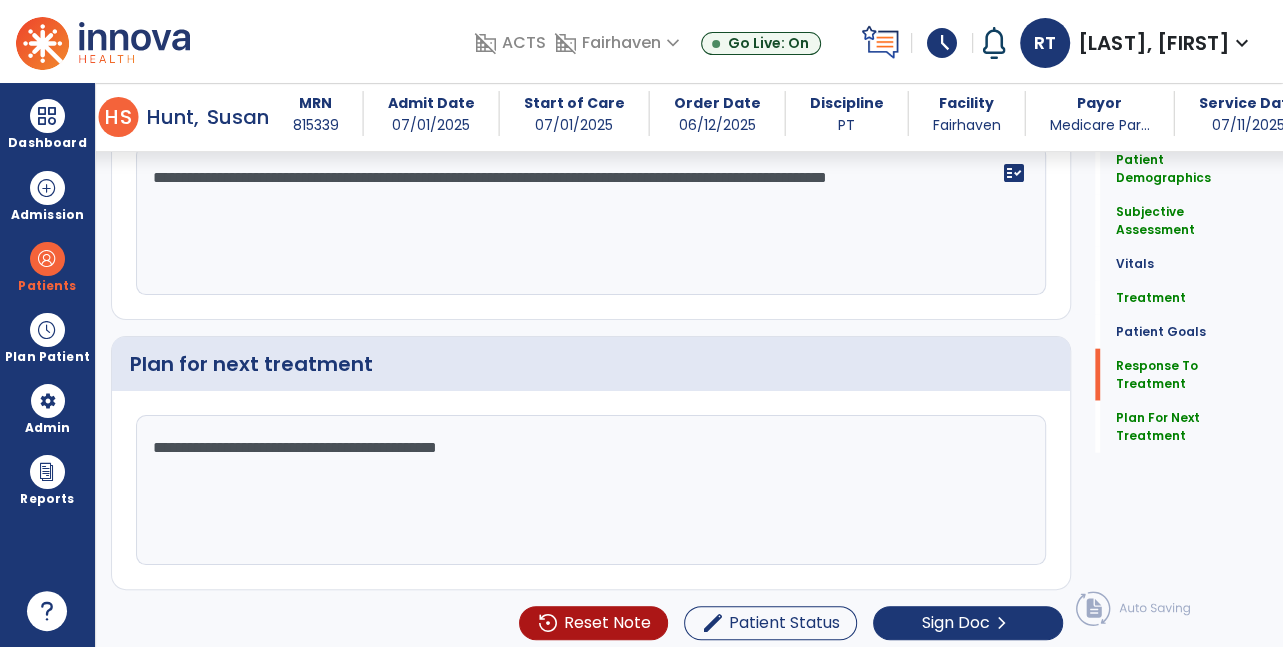 scroll, scrollTop: 2899, scrollLeft: 0, axis: vertical 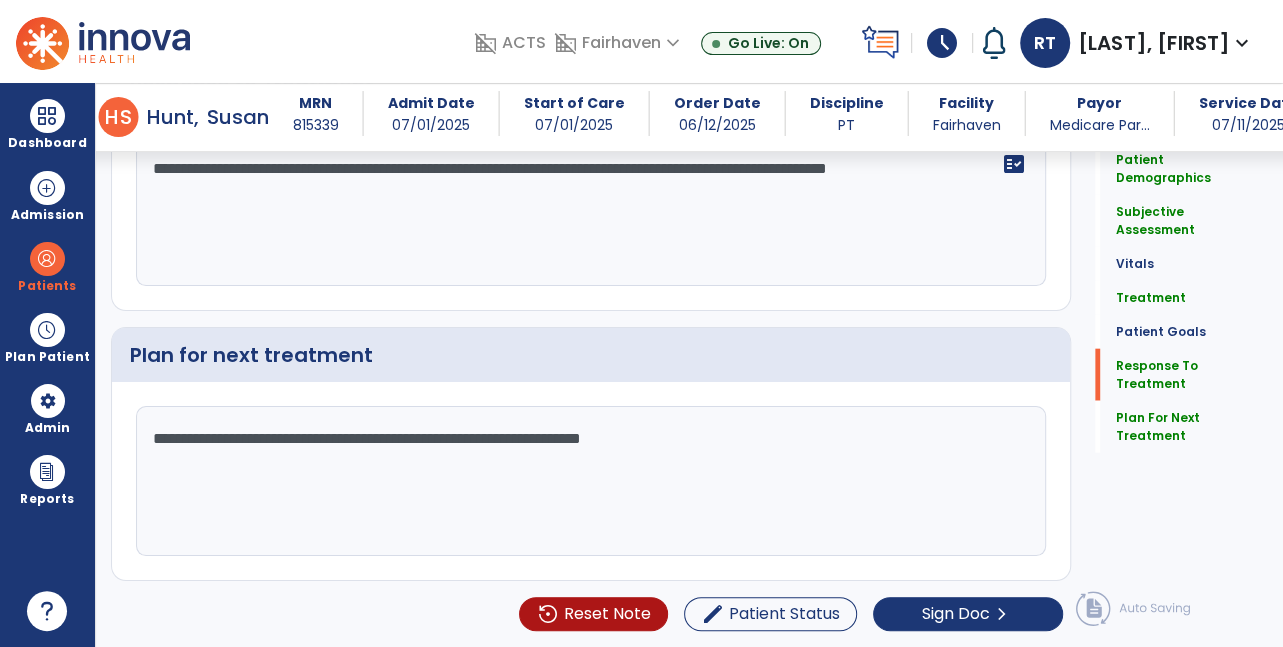 type on "**********" 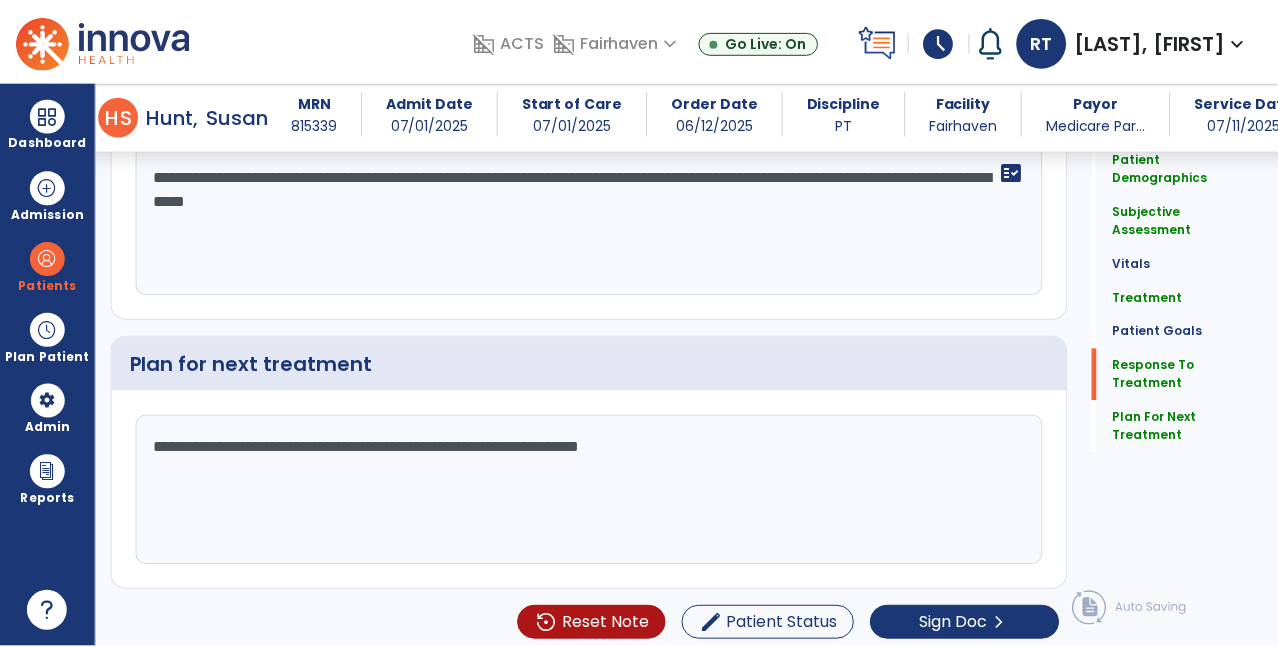 scroll, scrollTop: 2899, scrollLeft: 0, axis: vertical 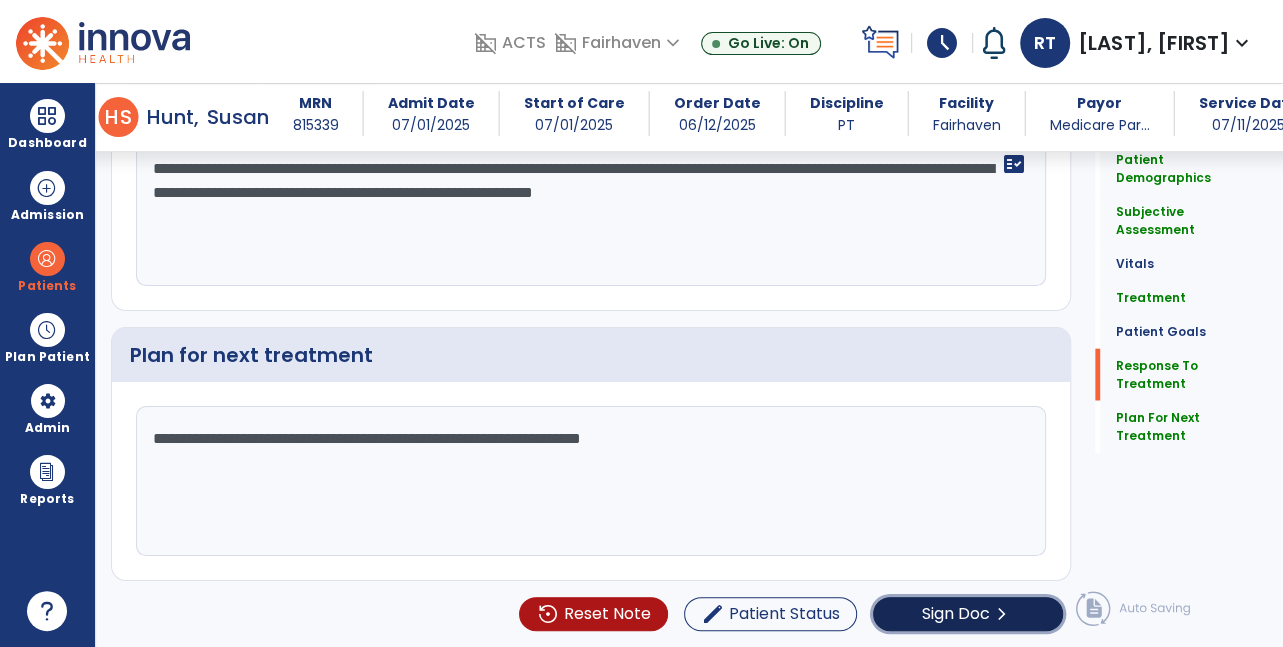 click on "Sign Doc" 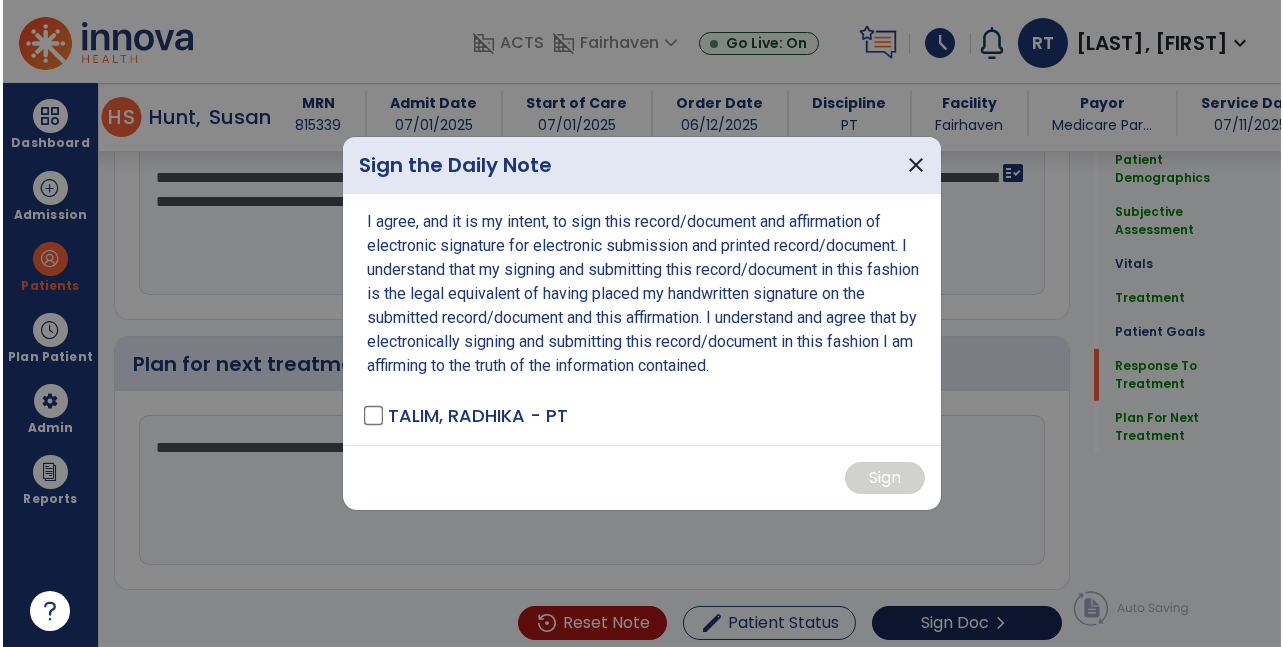 scroll, scrollTop: 2899, scrollLeft: 0, axis: vertical 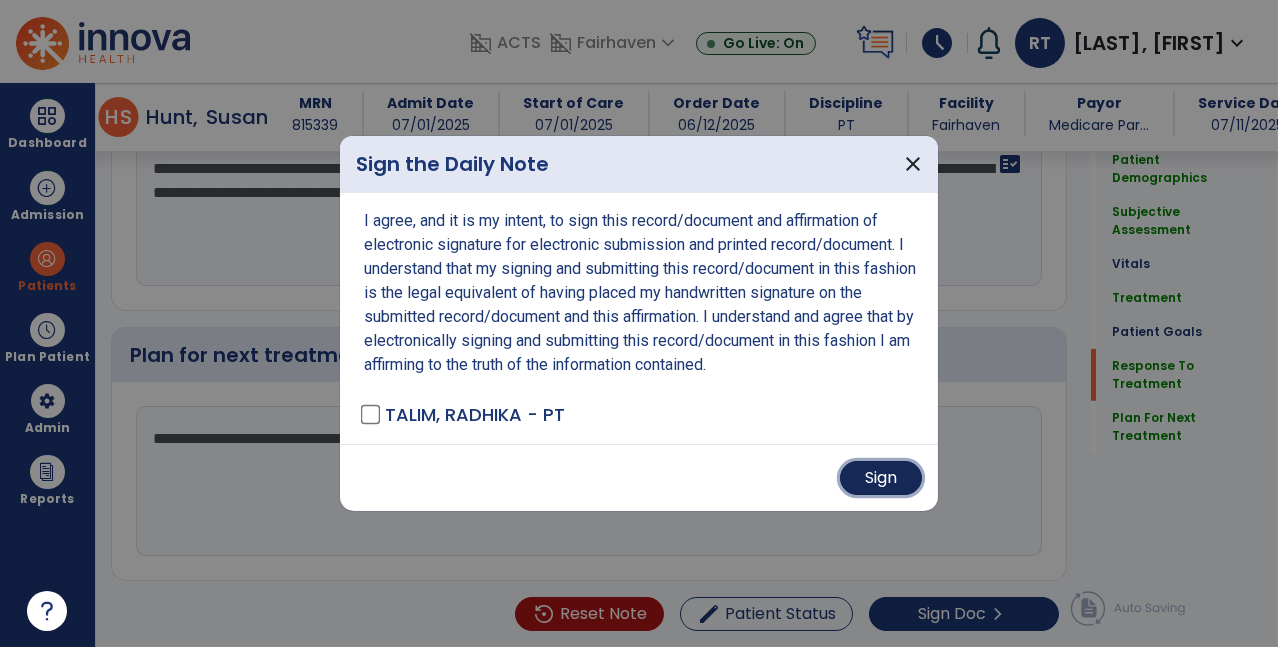 click on "Sign" at bounding box center (881, 478) 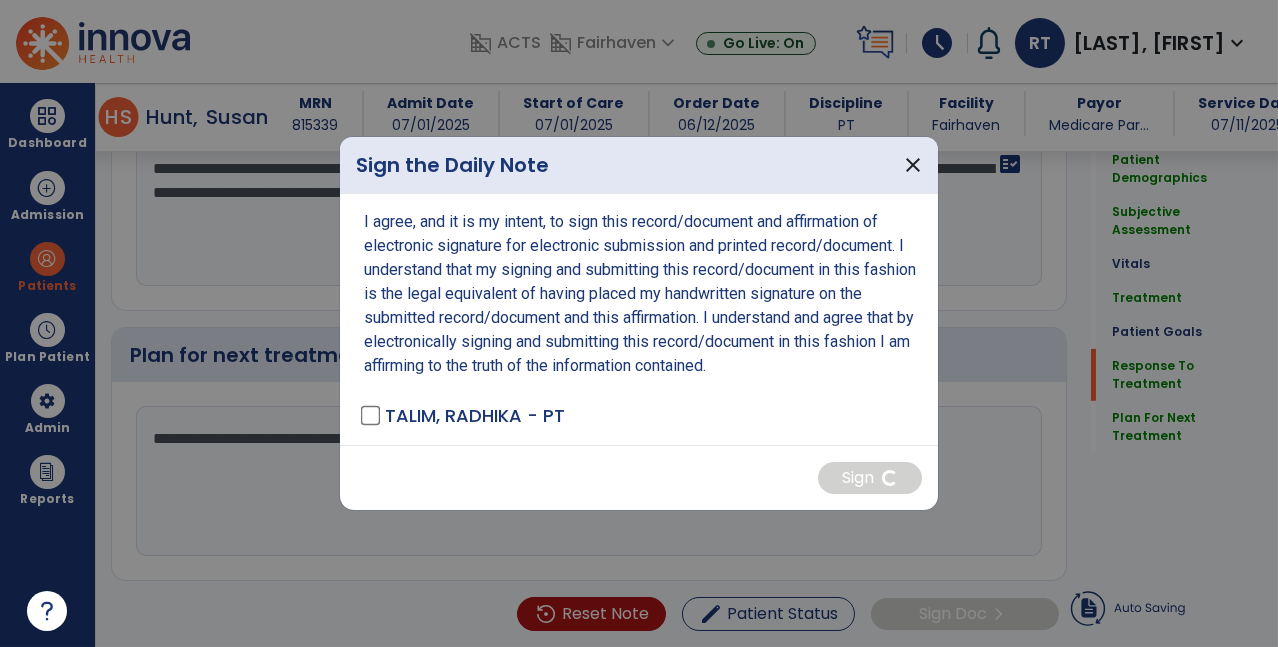 type on "**********" 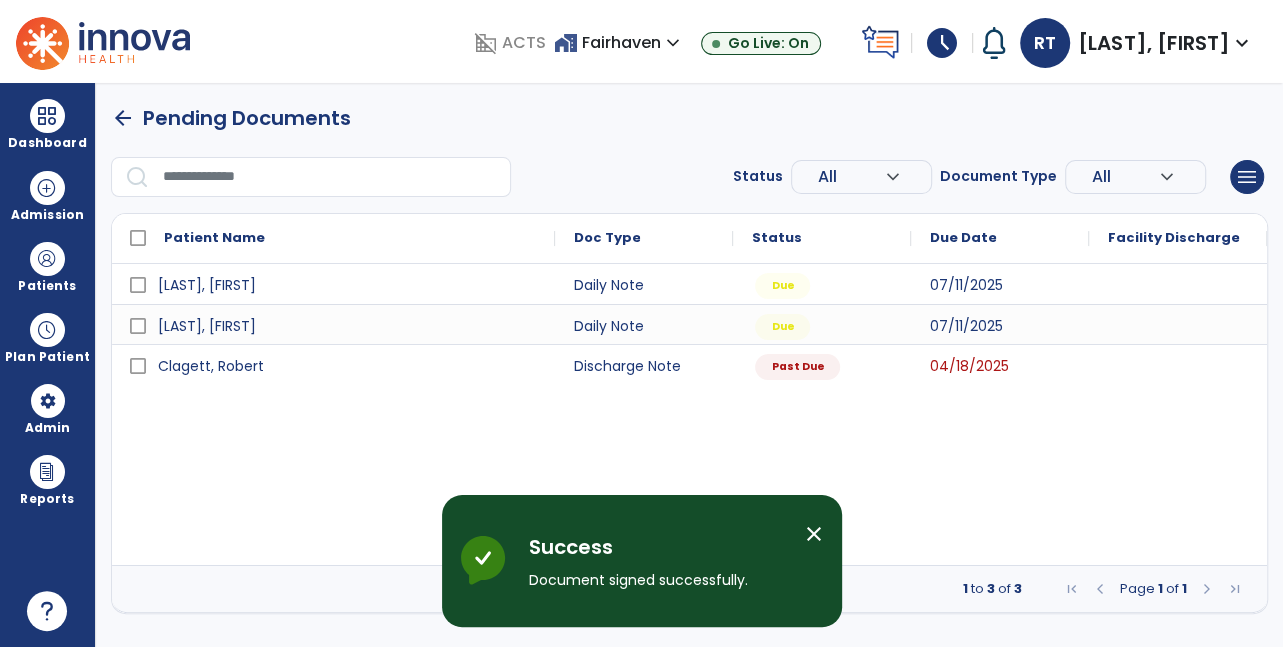 scroll, scrollTop: 0, scrollLeft: 0, axis: both 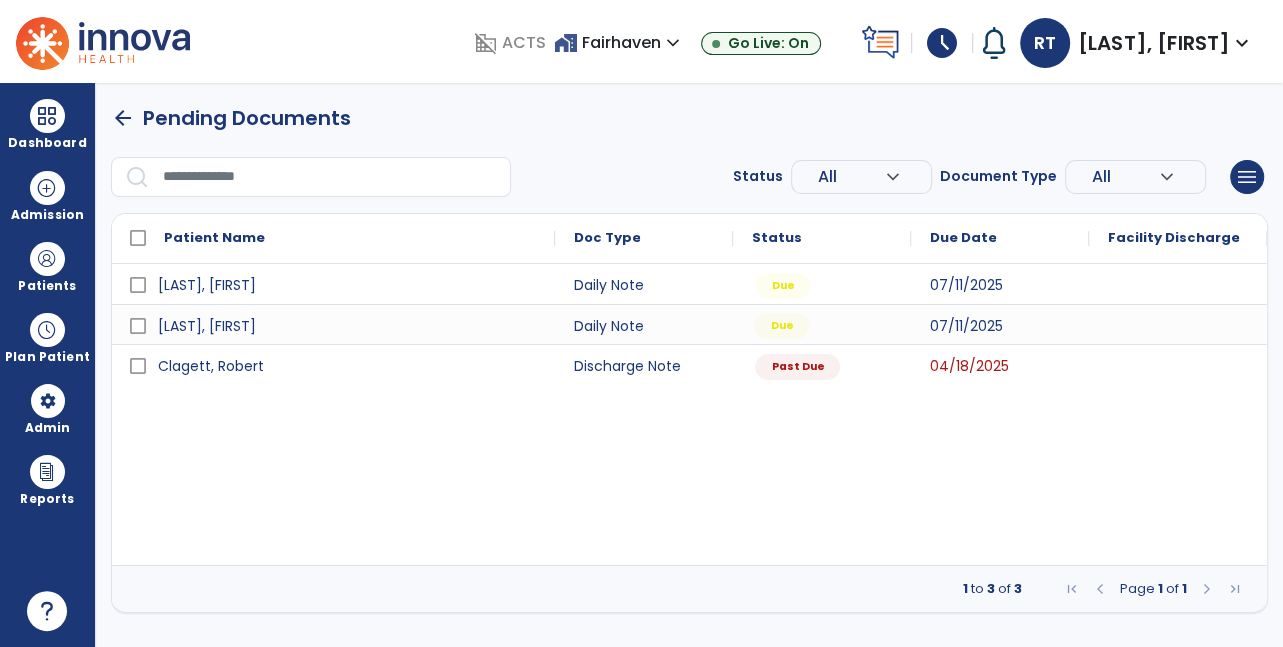 click on "Due" at bounding box center (781, 326) 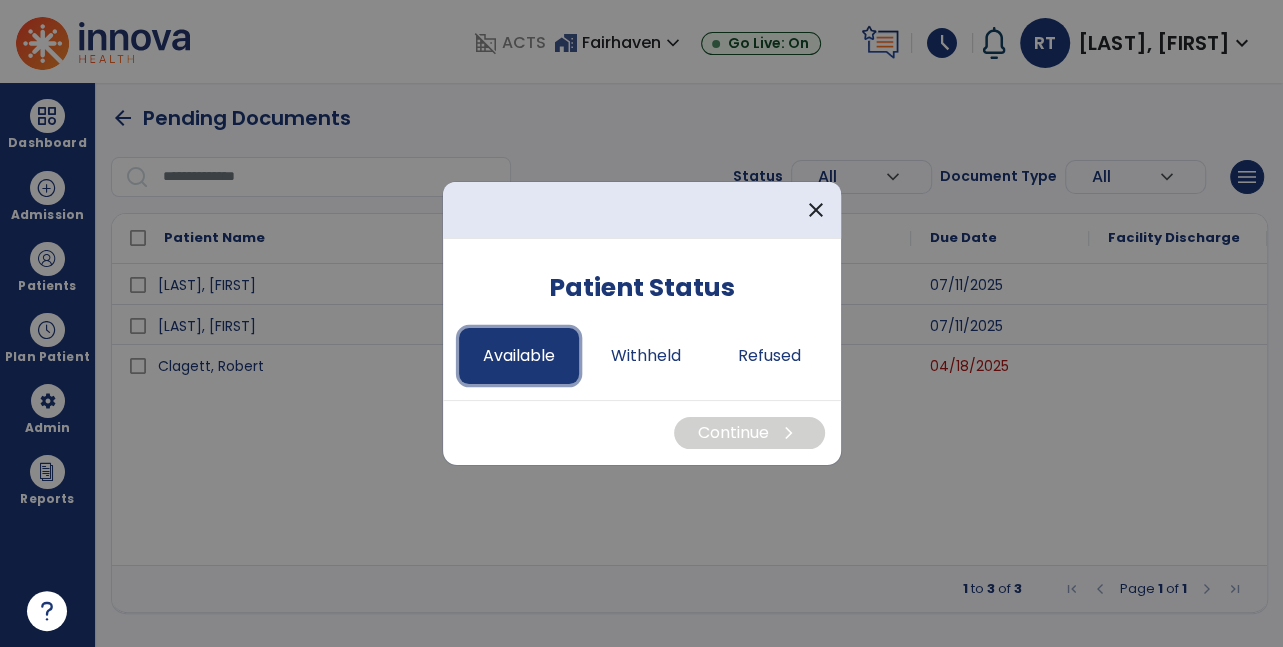 click on "Available" at bounding box center [519, 356] 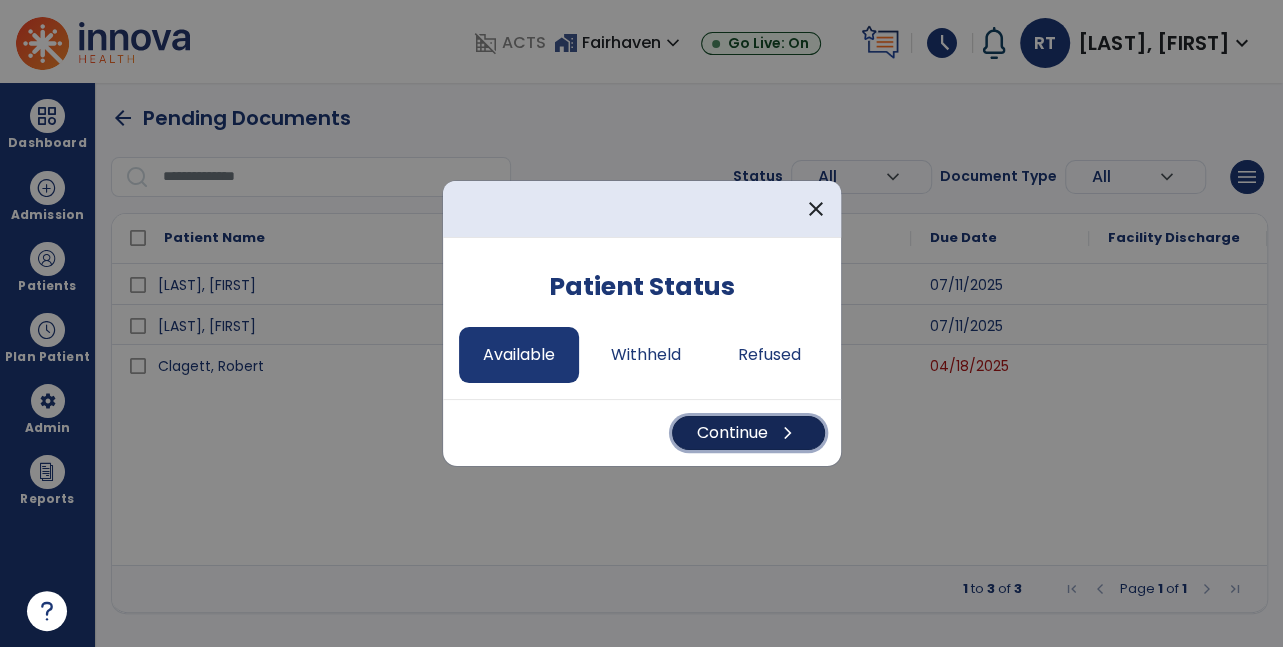 click on "Continue   chevron_right" at bounding box center [748, 433] 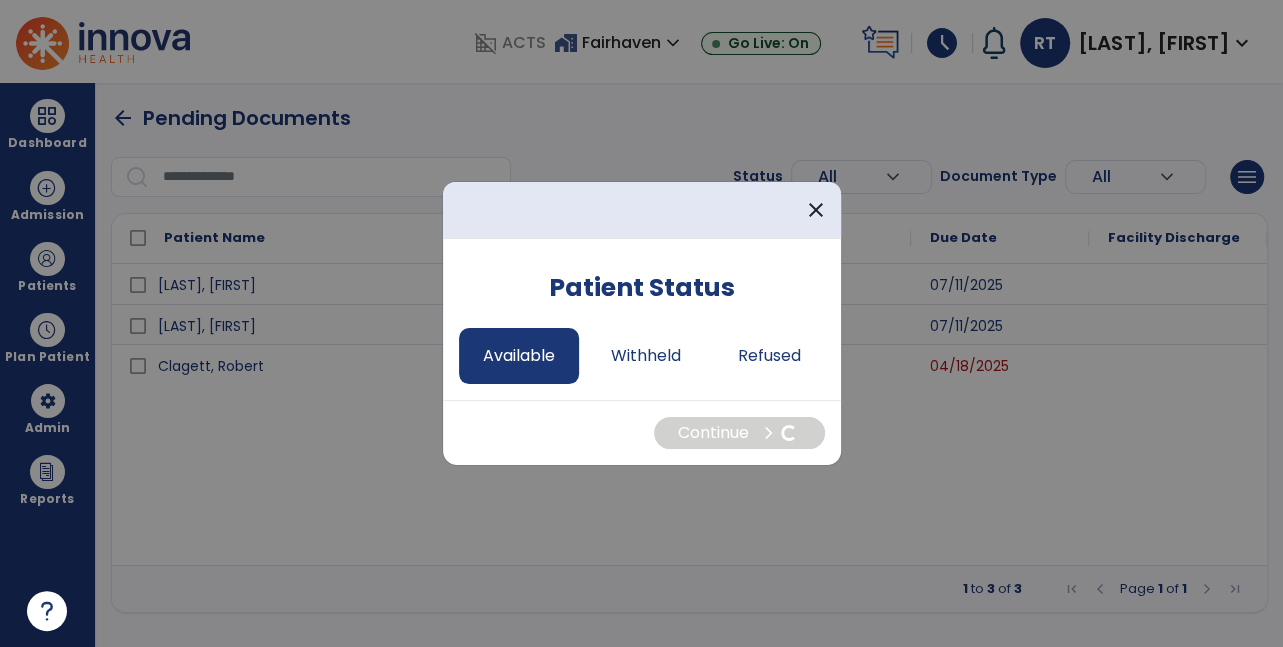 select on "*" 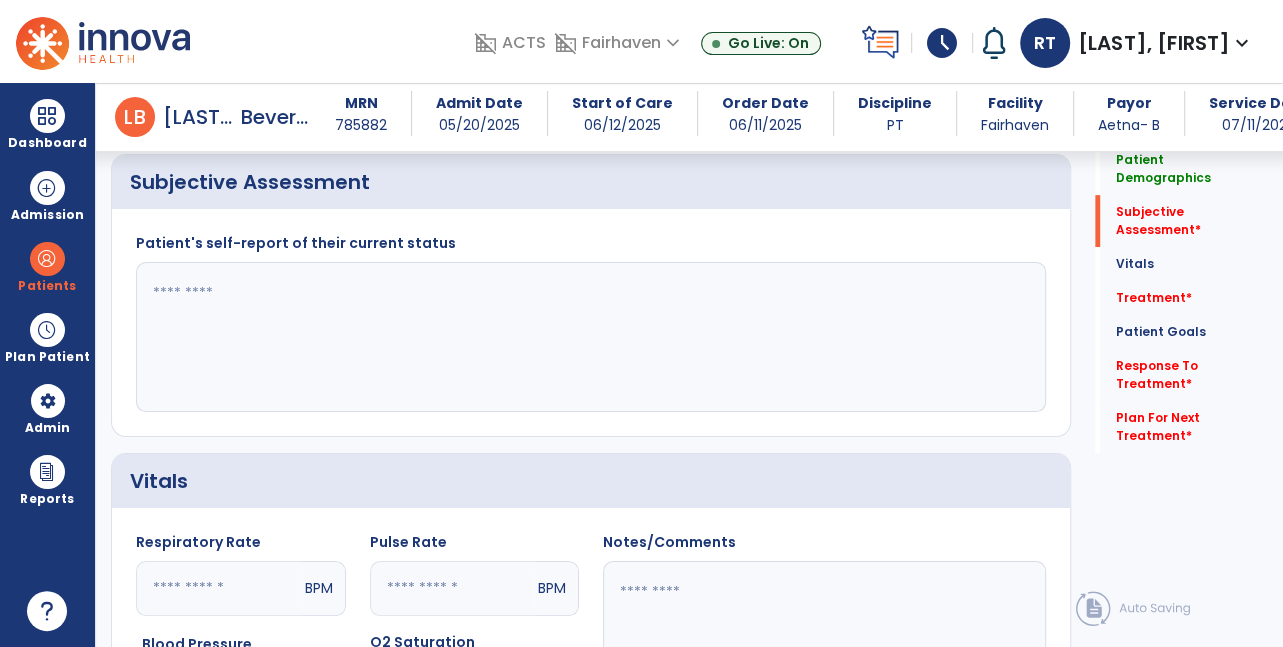 scroll, scrollTop: 481, scrollLeft: 0, axis: vertical 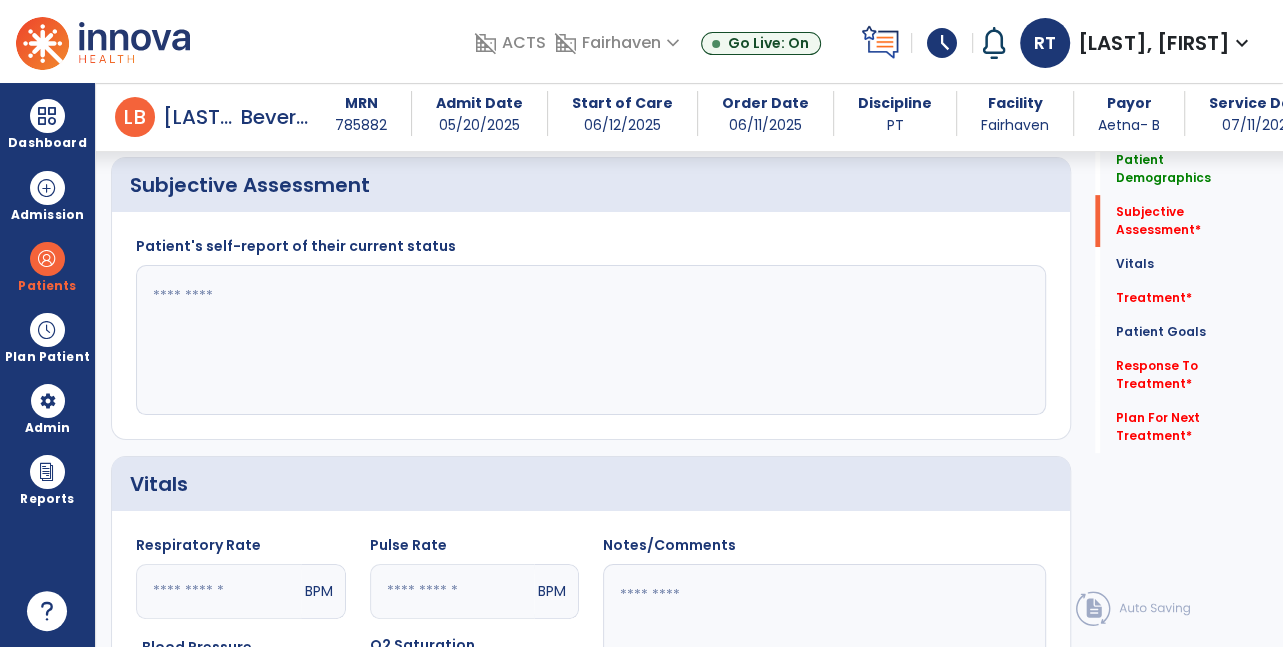 click 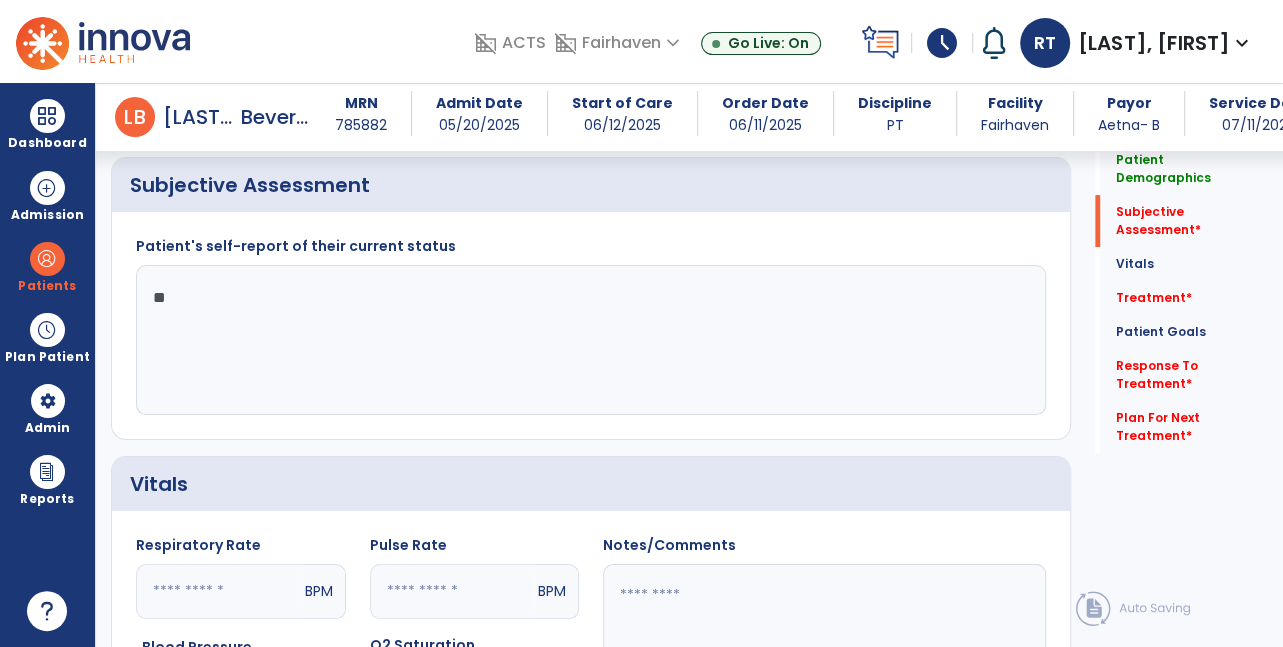 type on "*" 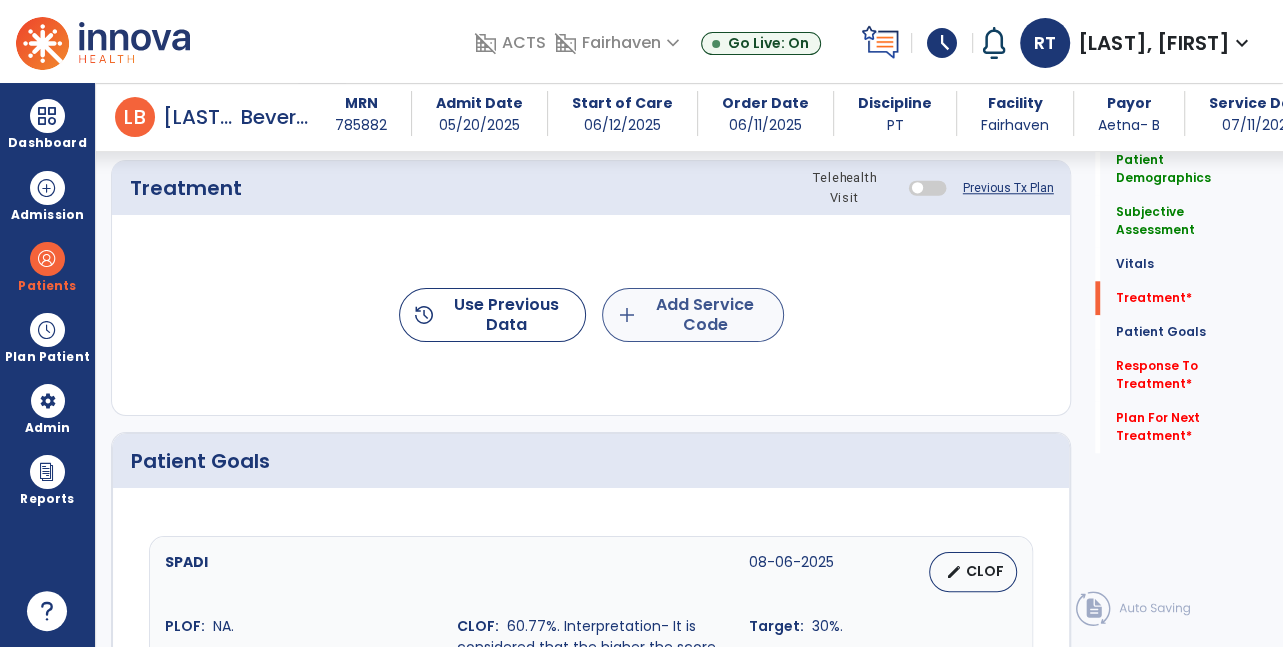 type on "**********" 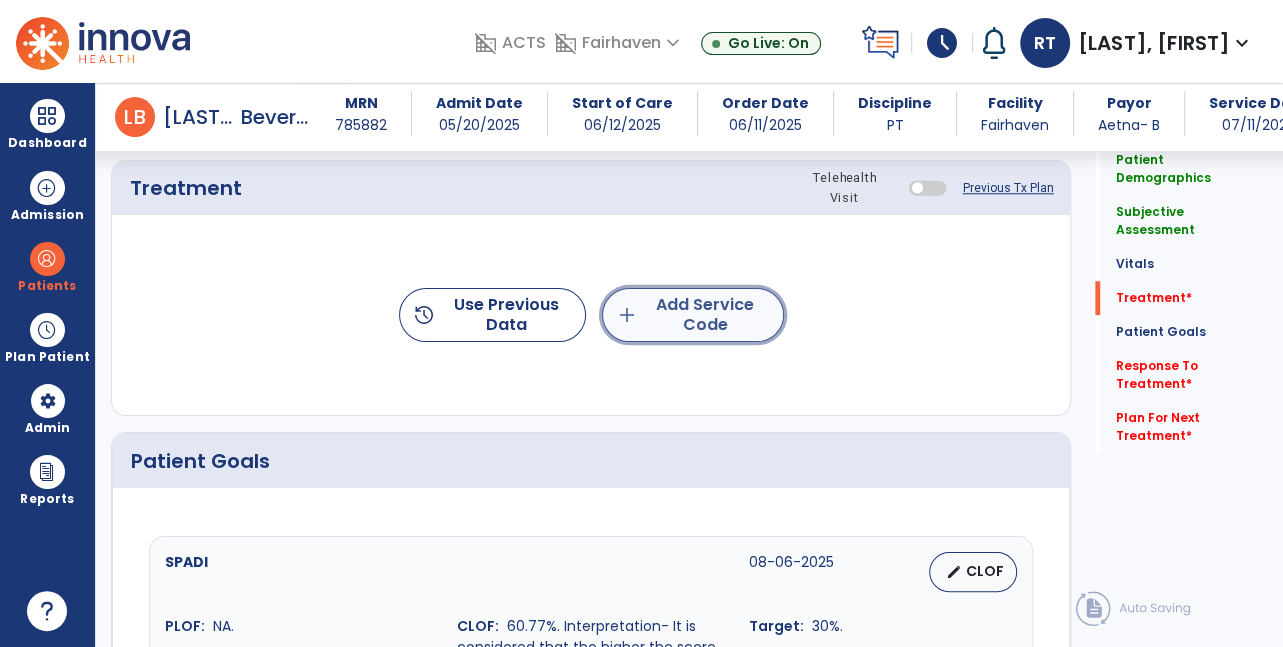 click on "add" 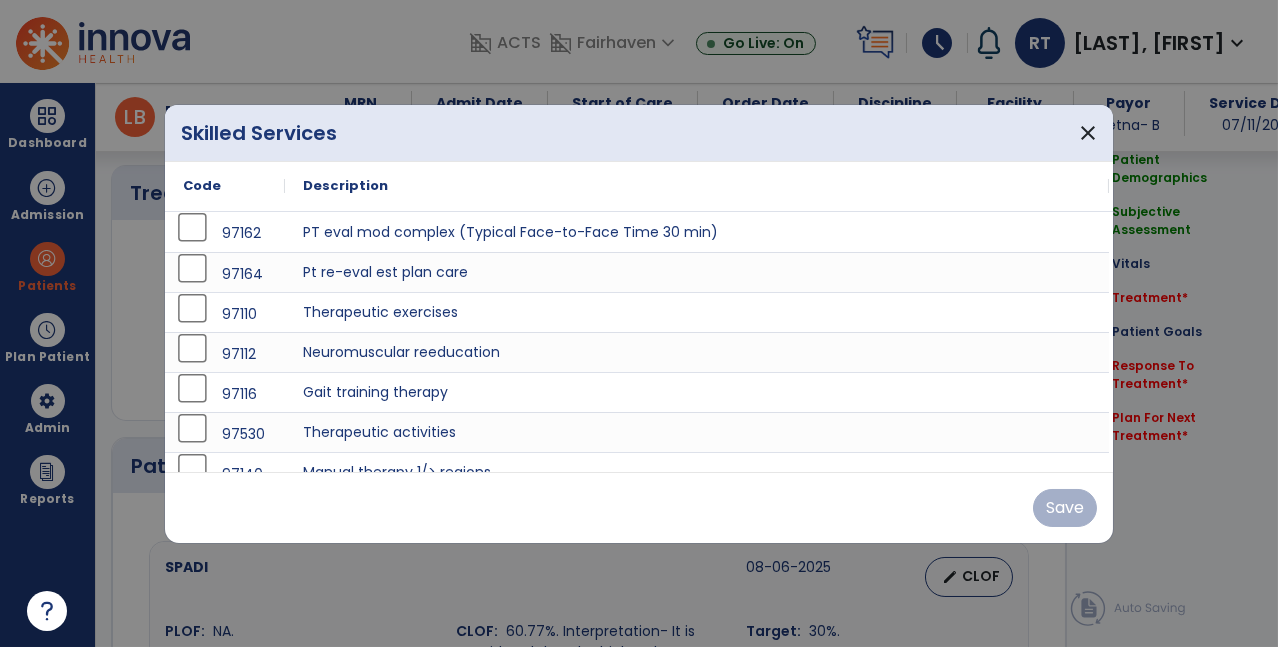 scroll, scrollTop: 1199, scrollLeft: 0, axis: vertical 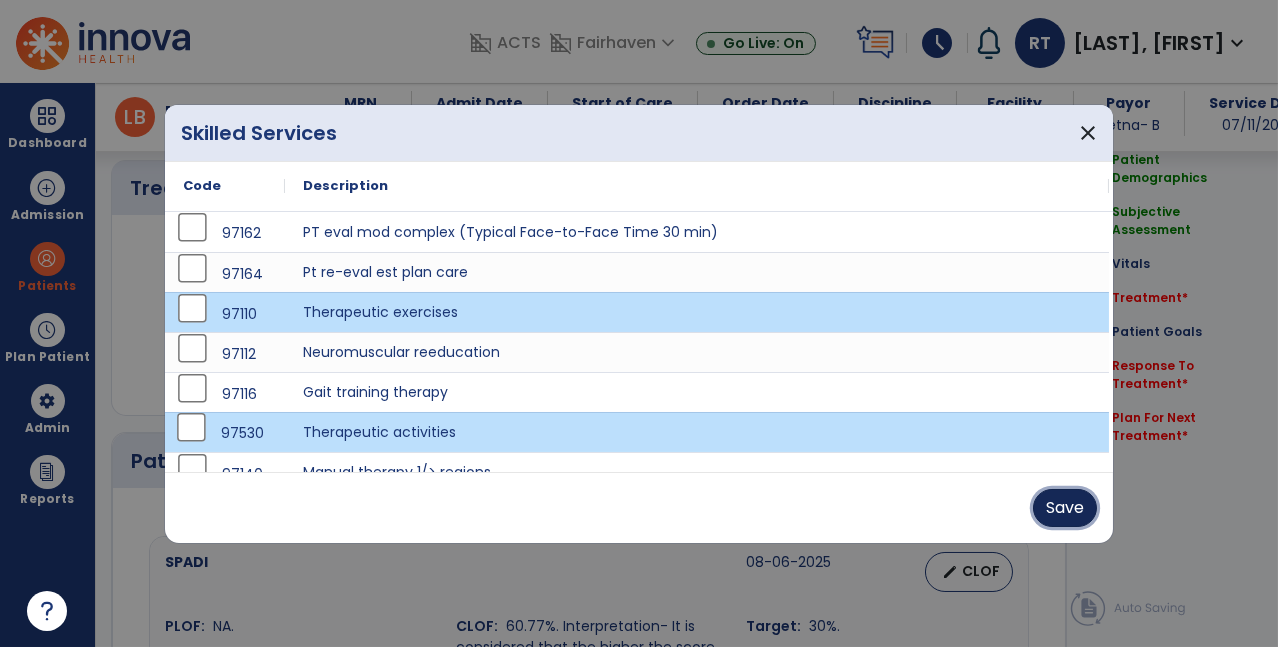 click on "Save" at bounding box center (1065, 508) 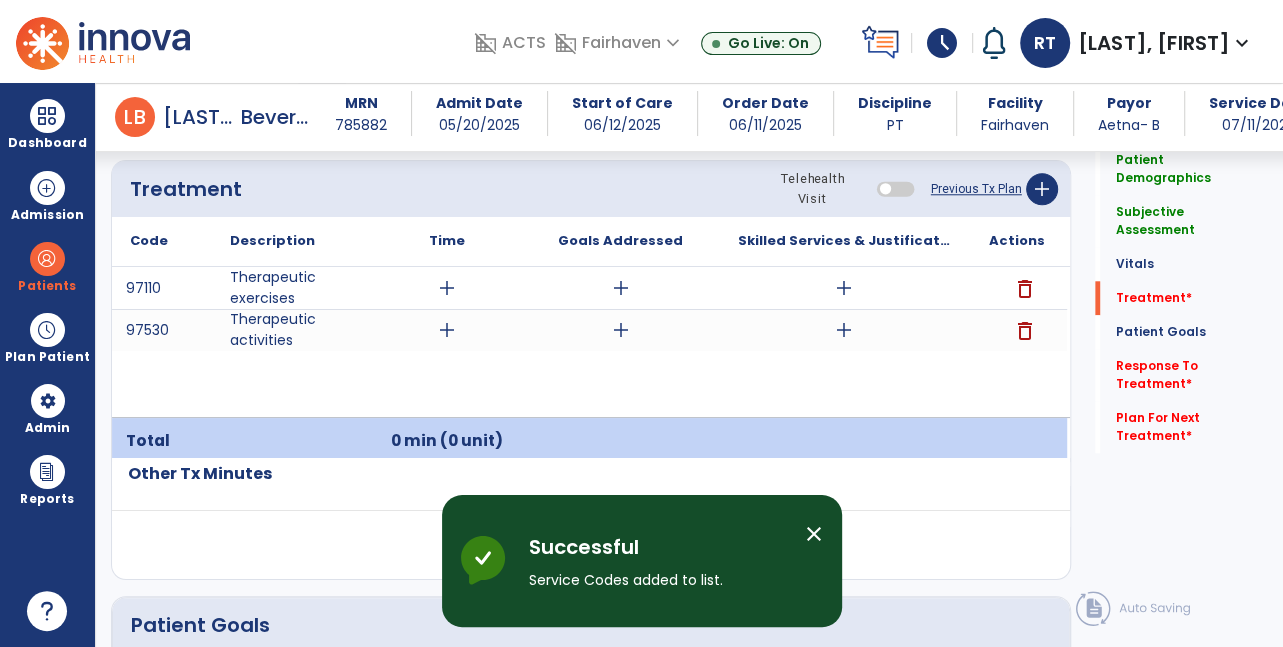 click on "close" at bounding box center [814, 534] 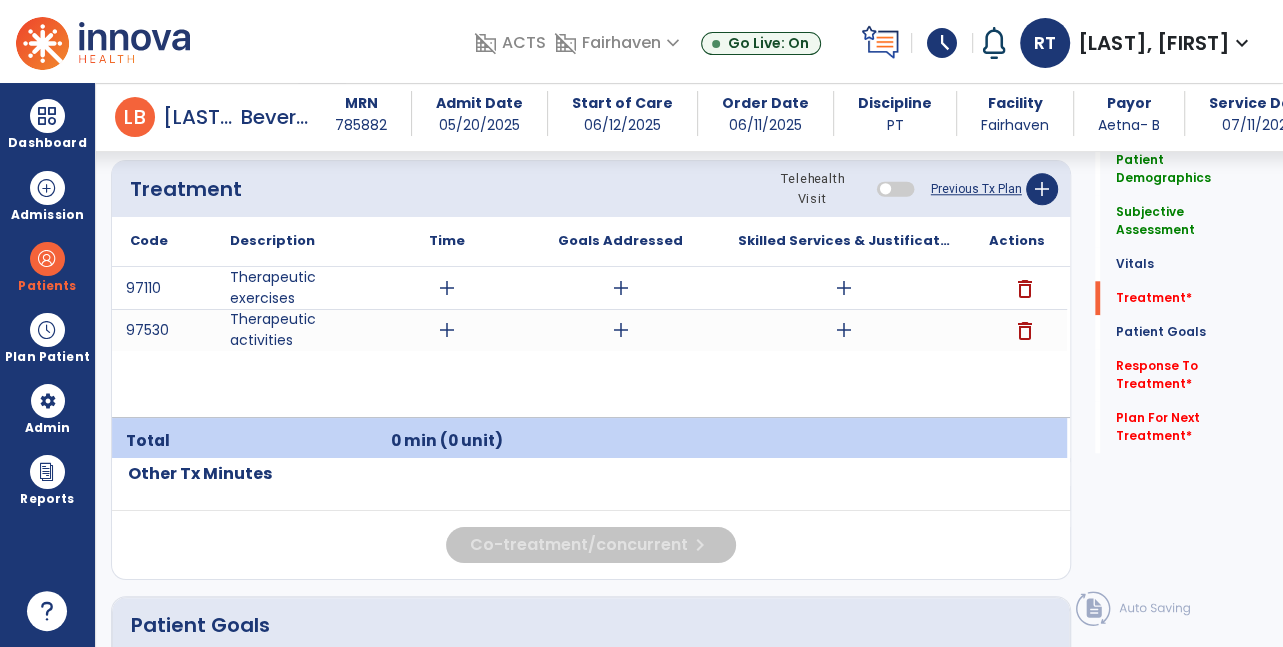 click on "add" at bounding box center [447, 288] 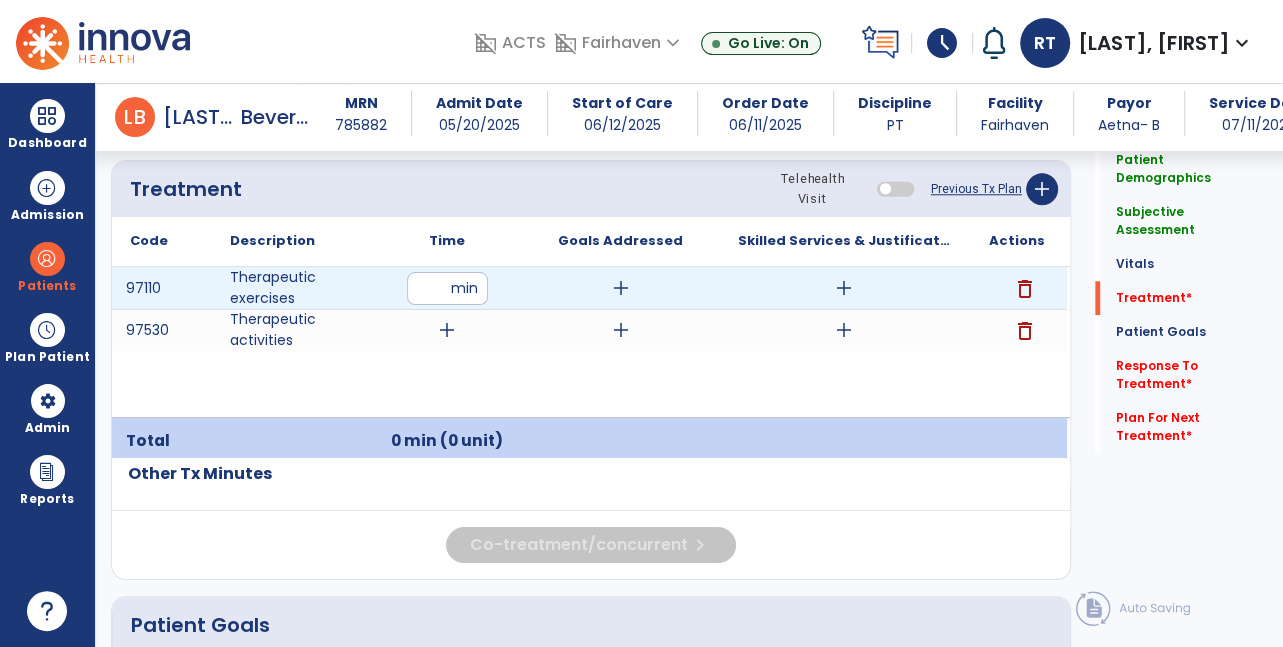 type on "**" 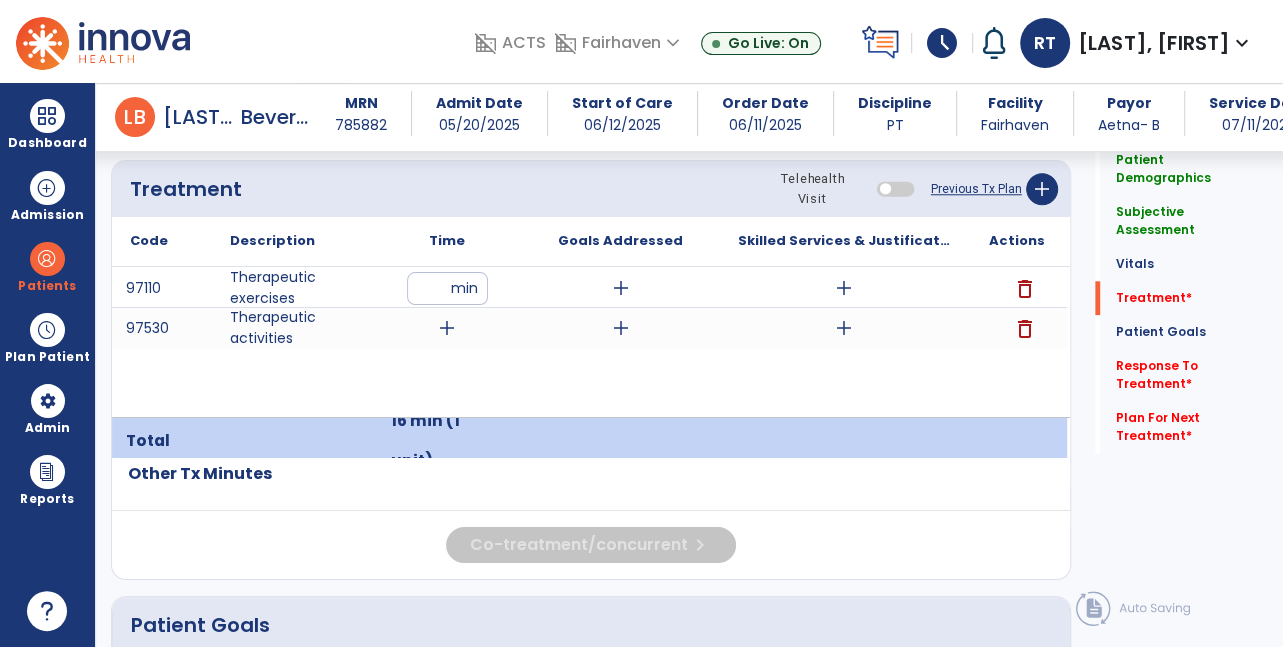 click on "**" at bounding box center (447, 288) 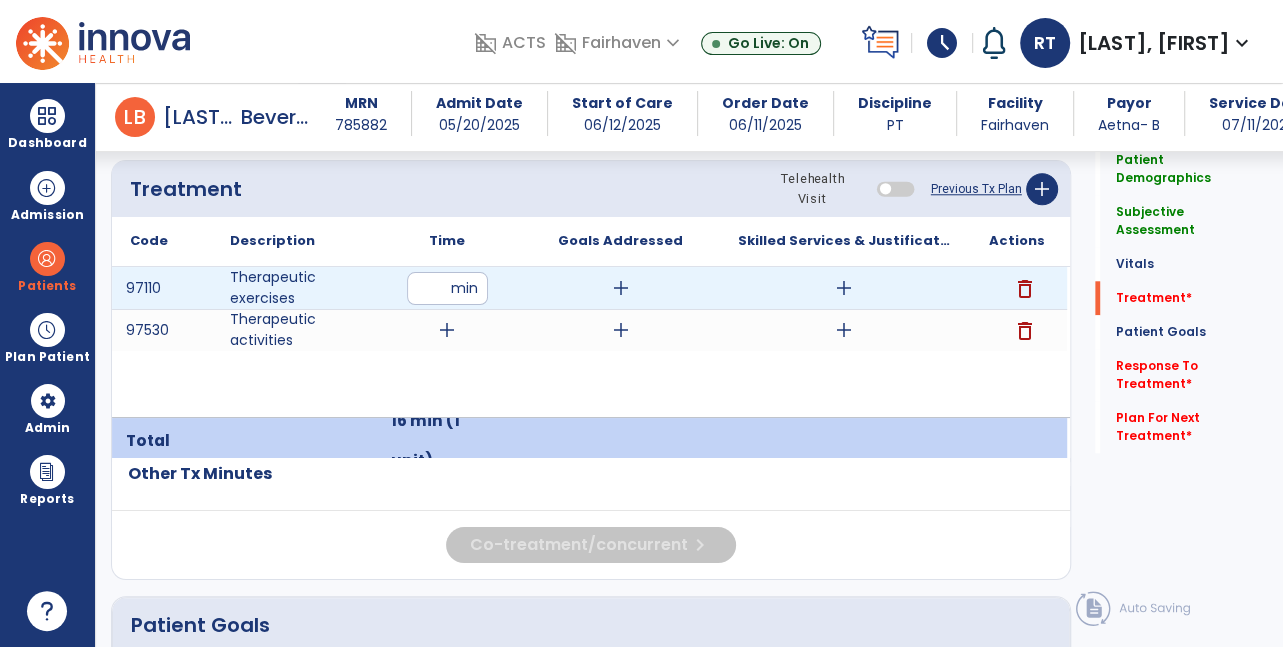 type on "*" 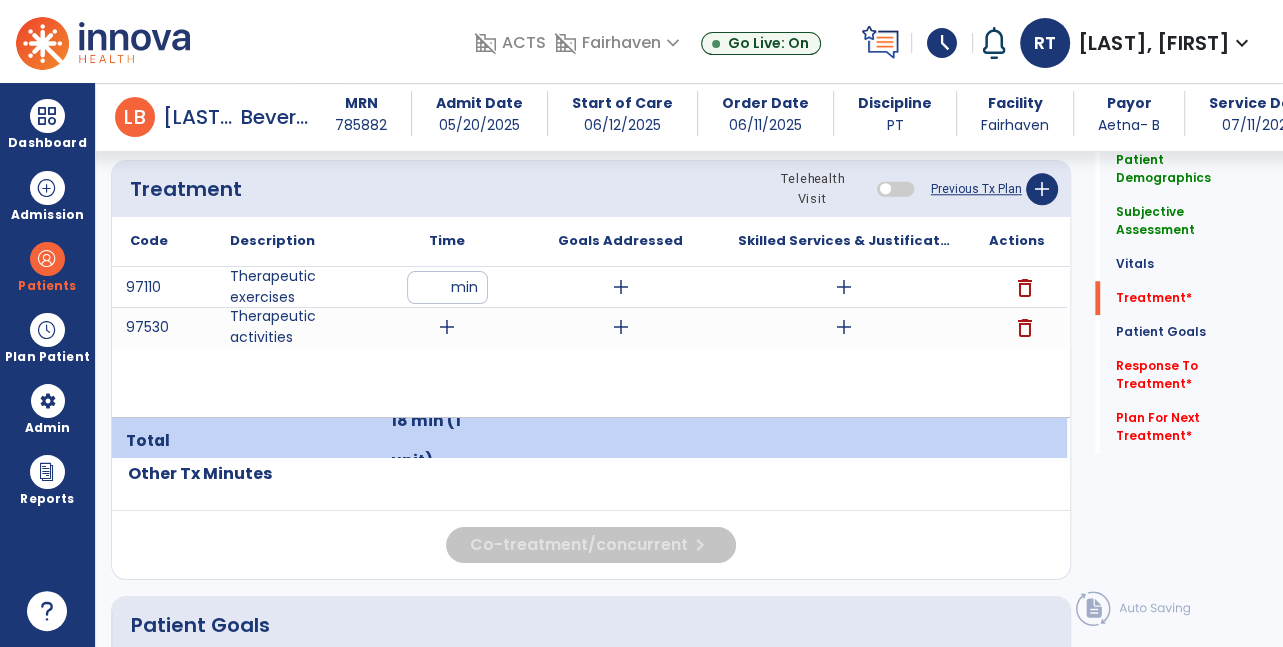 click on "add" at bounding box center [447, 327] 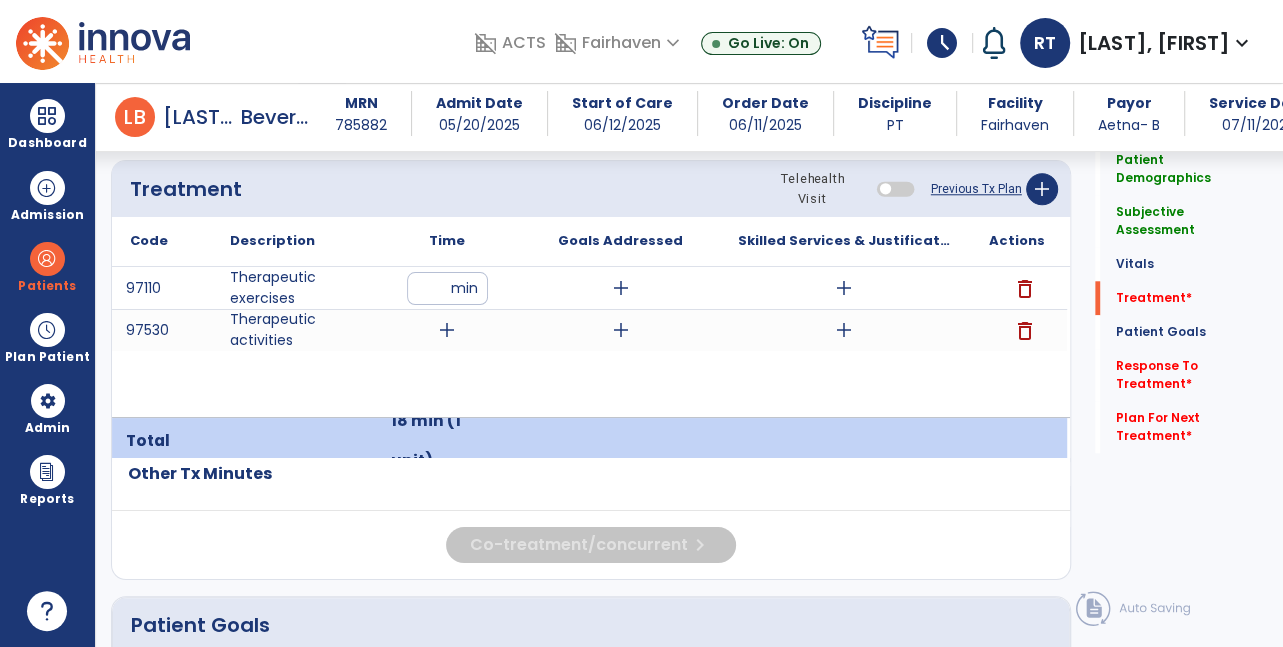 click on "**" at bounding box center (447, 288) 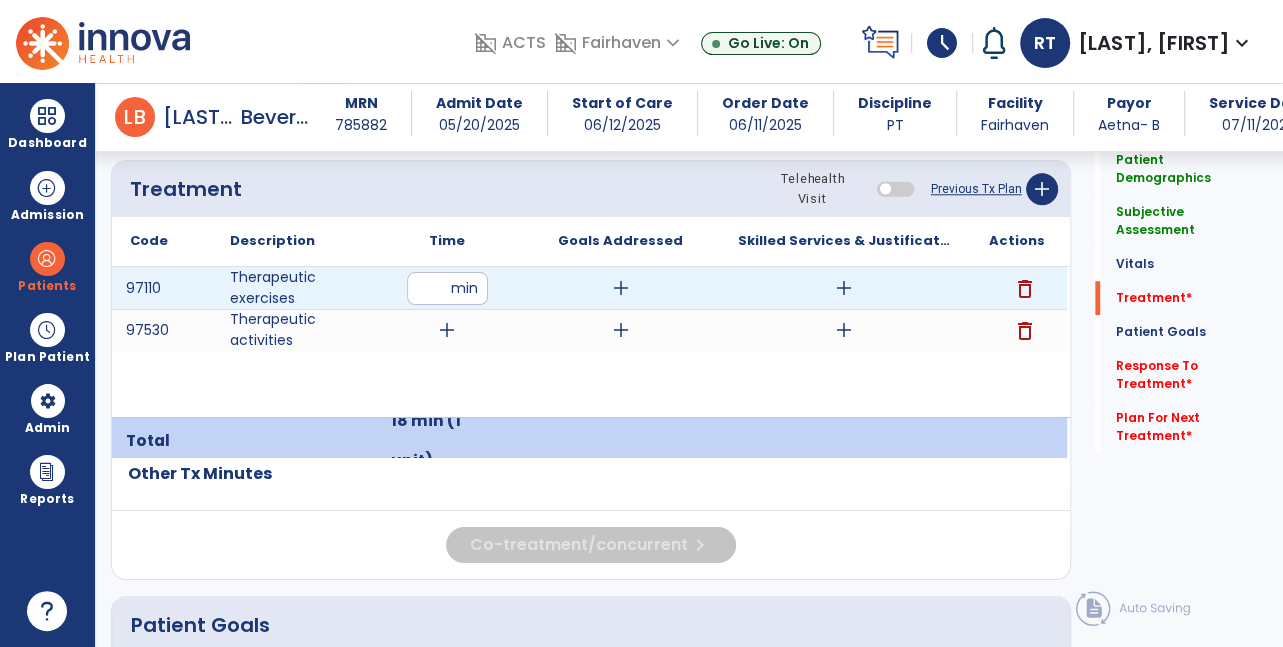 type on "*" 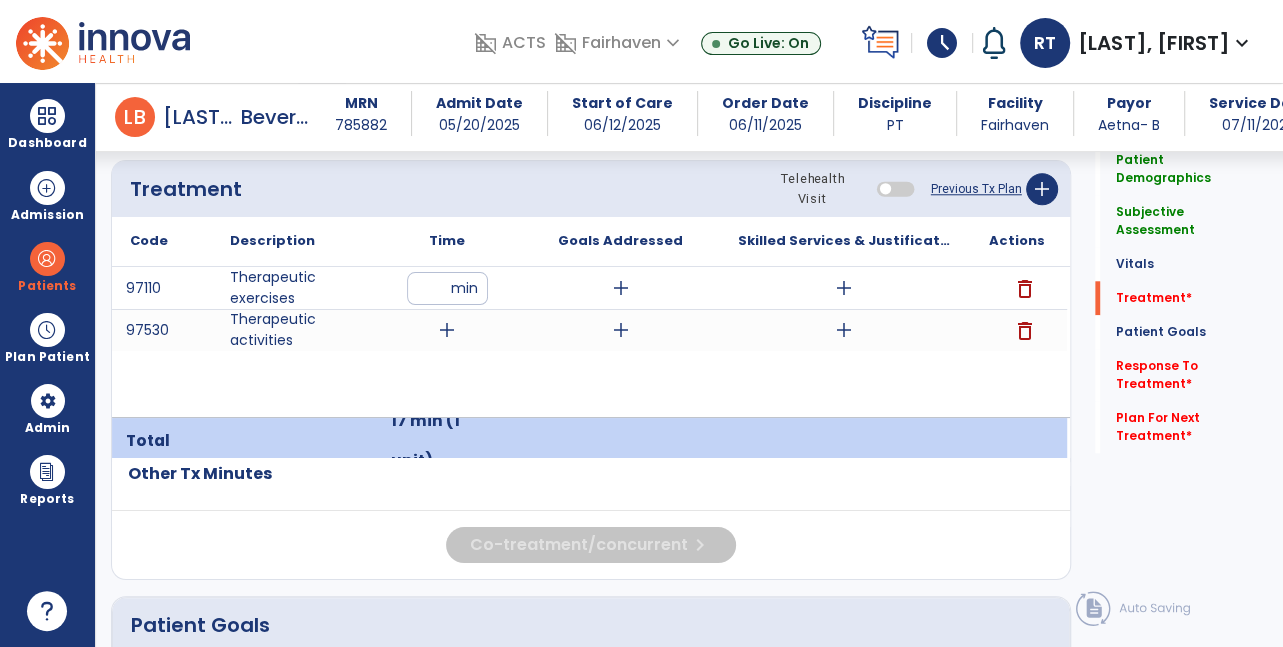 click on "add" at bounding box center (447, 330) 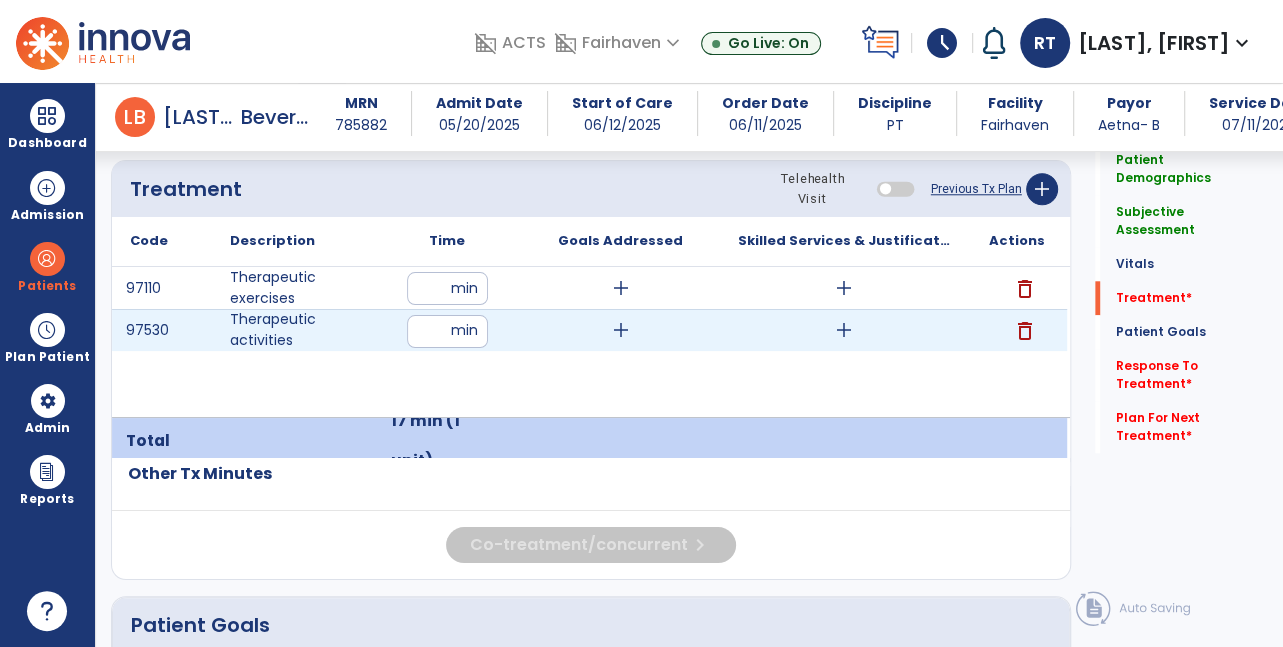 type on "**" 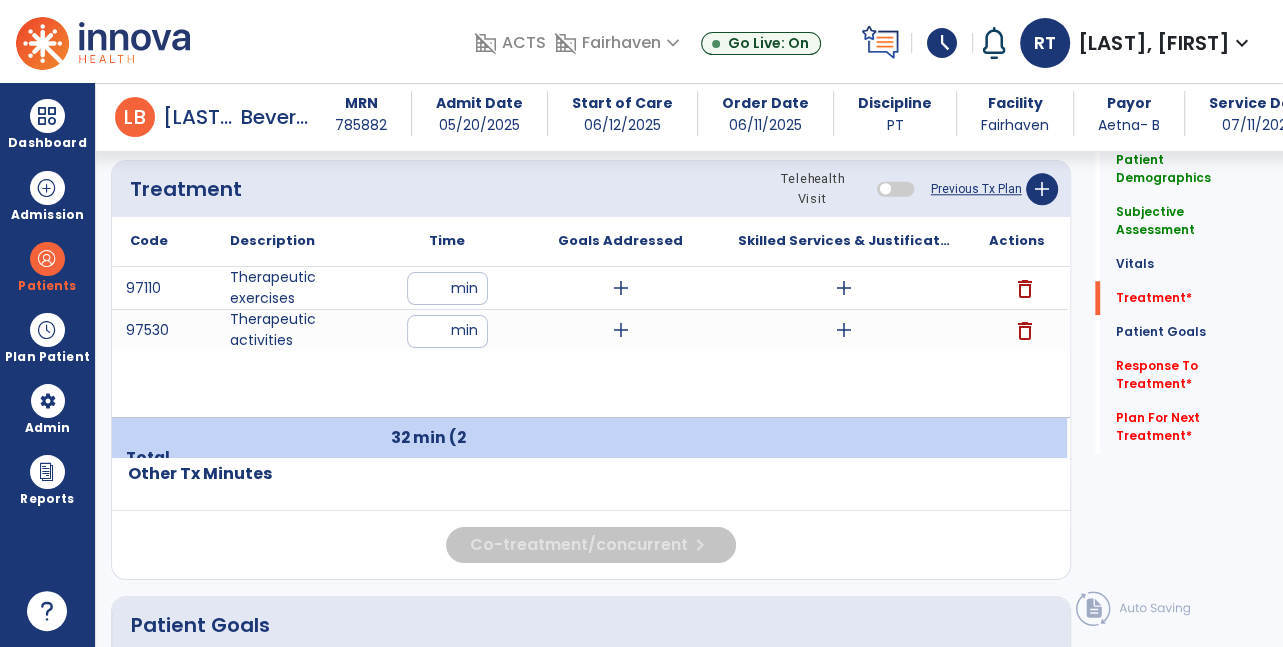 click on "add" at bounding box center (844, 288) 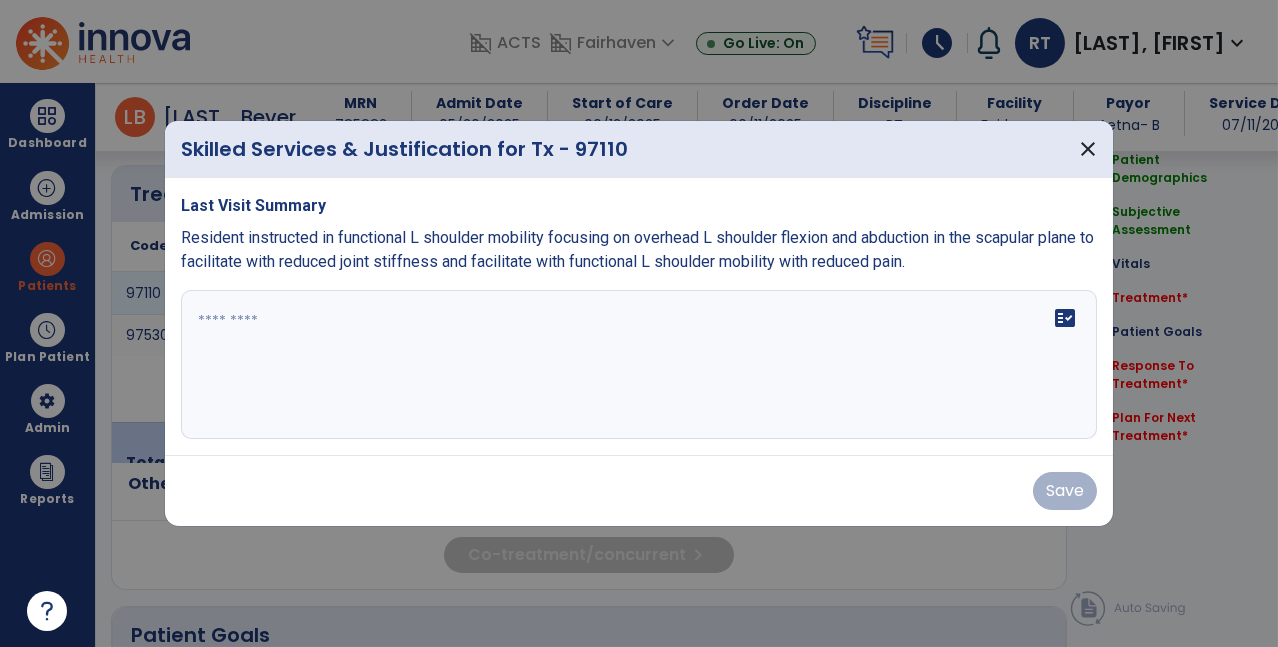 scroll, scrollTop: 1199, scrollLeft: 0, axis: vertical 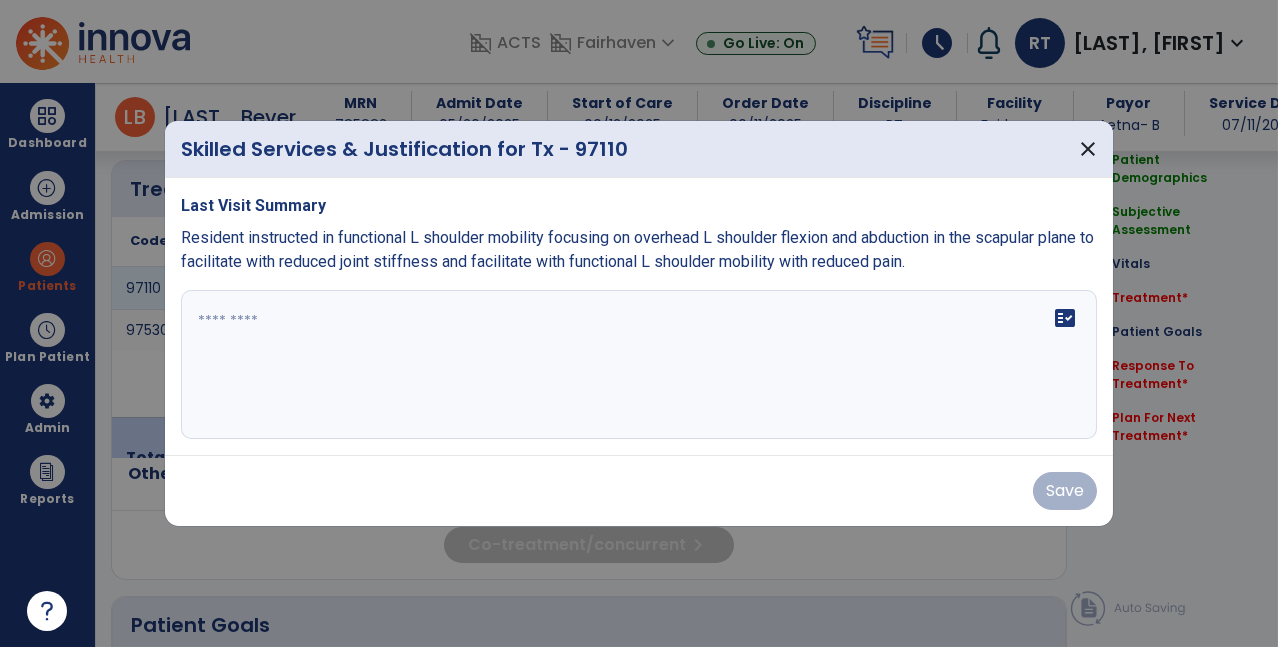click at bounding box center (639, 365) 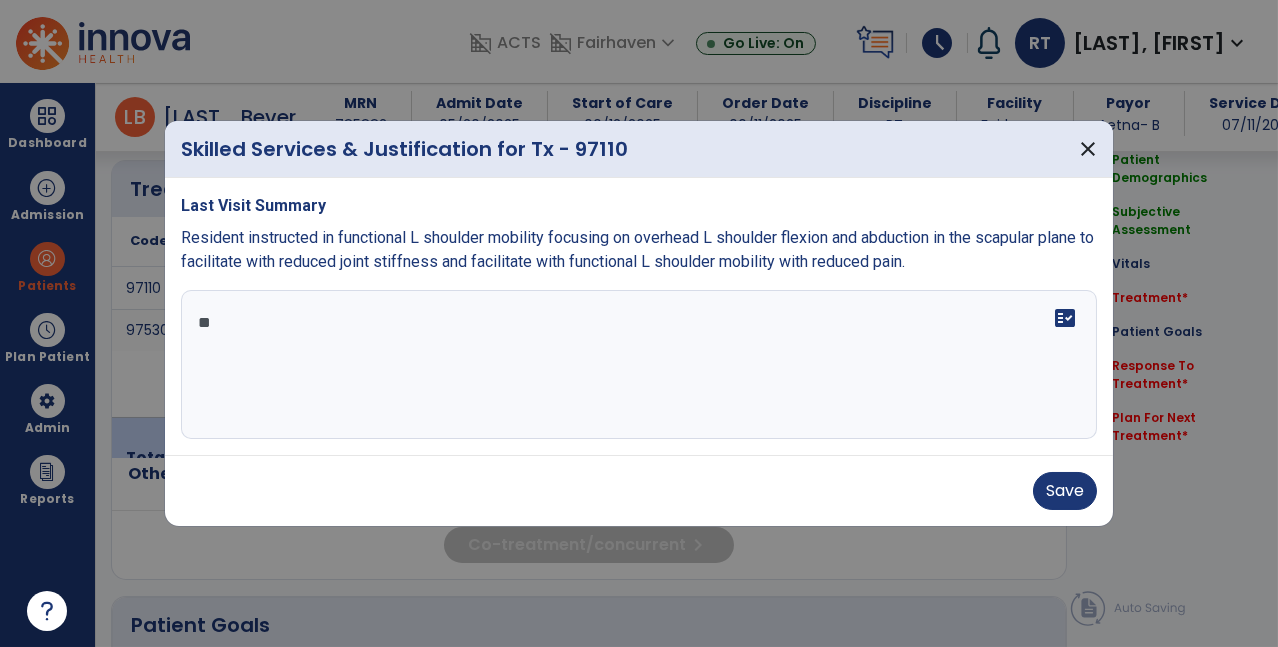 type on "*" 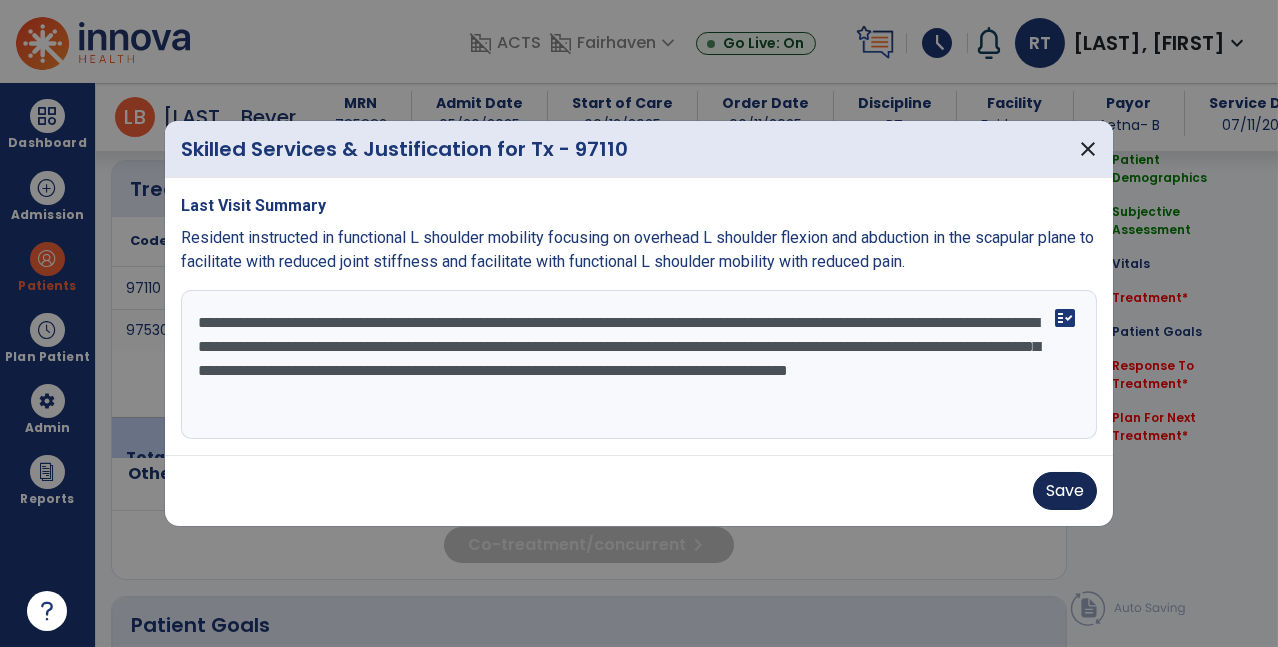 type on "**********" 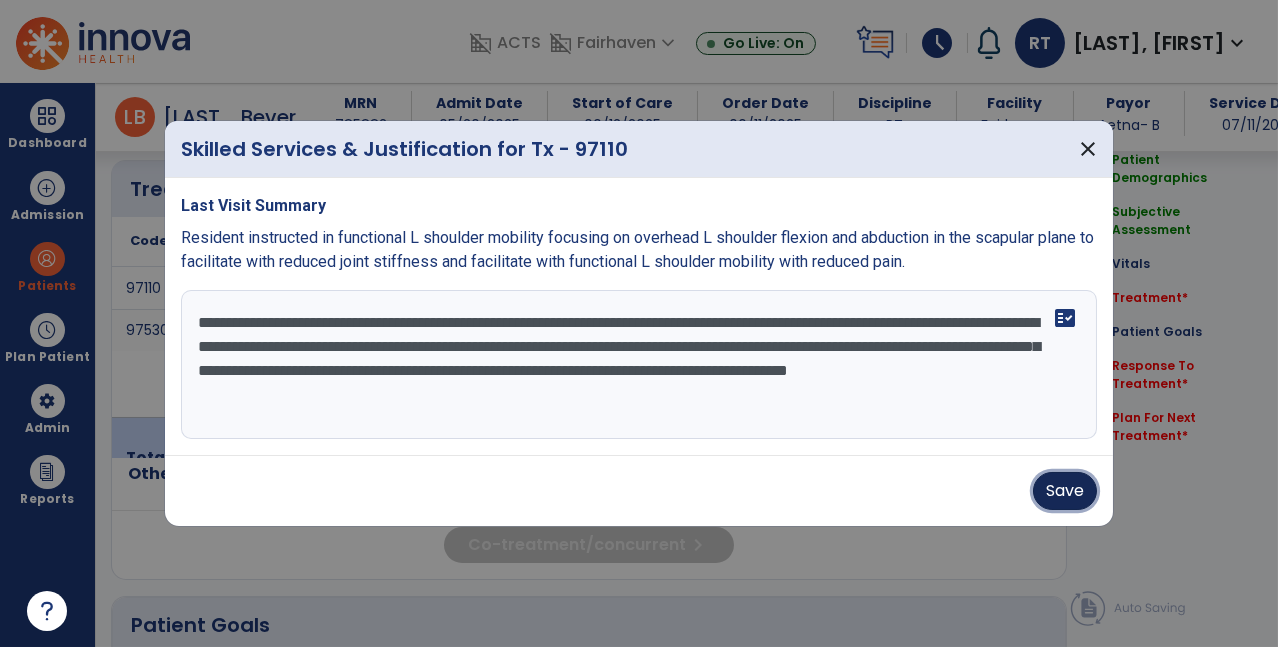 click on "Save" at bounding box center (1065, 491) 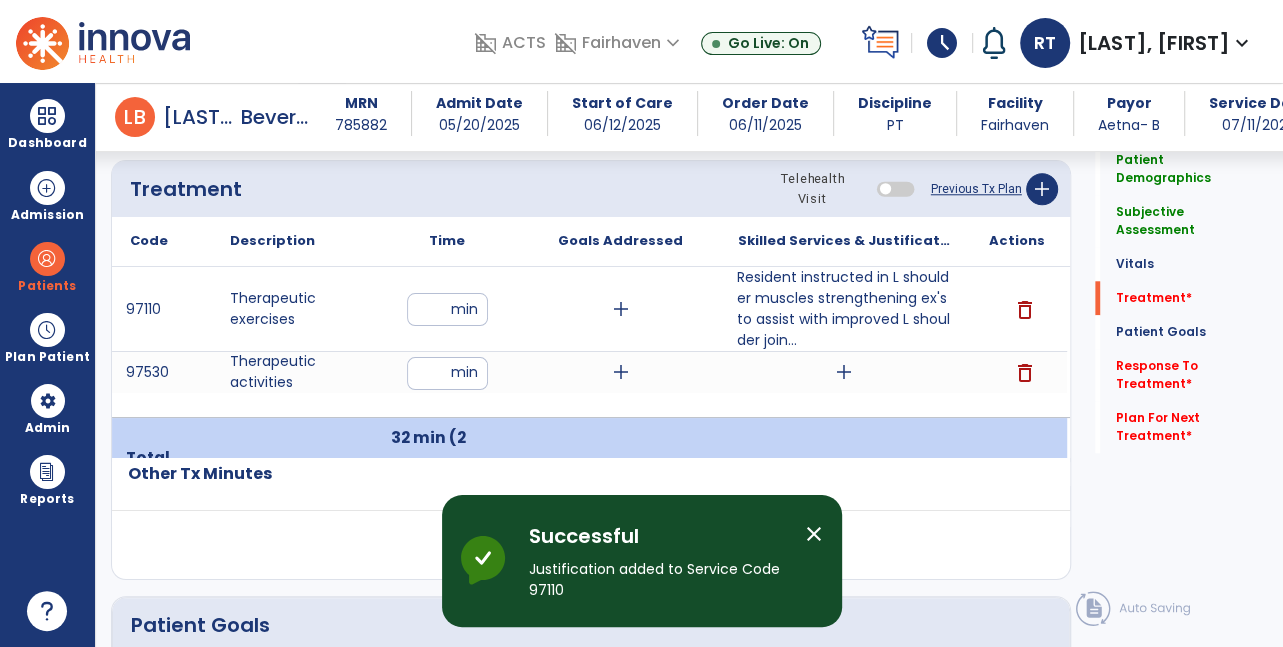 click on "add" at bounding box center [844, 372] 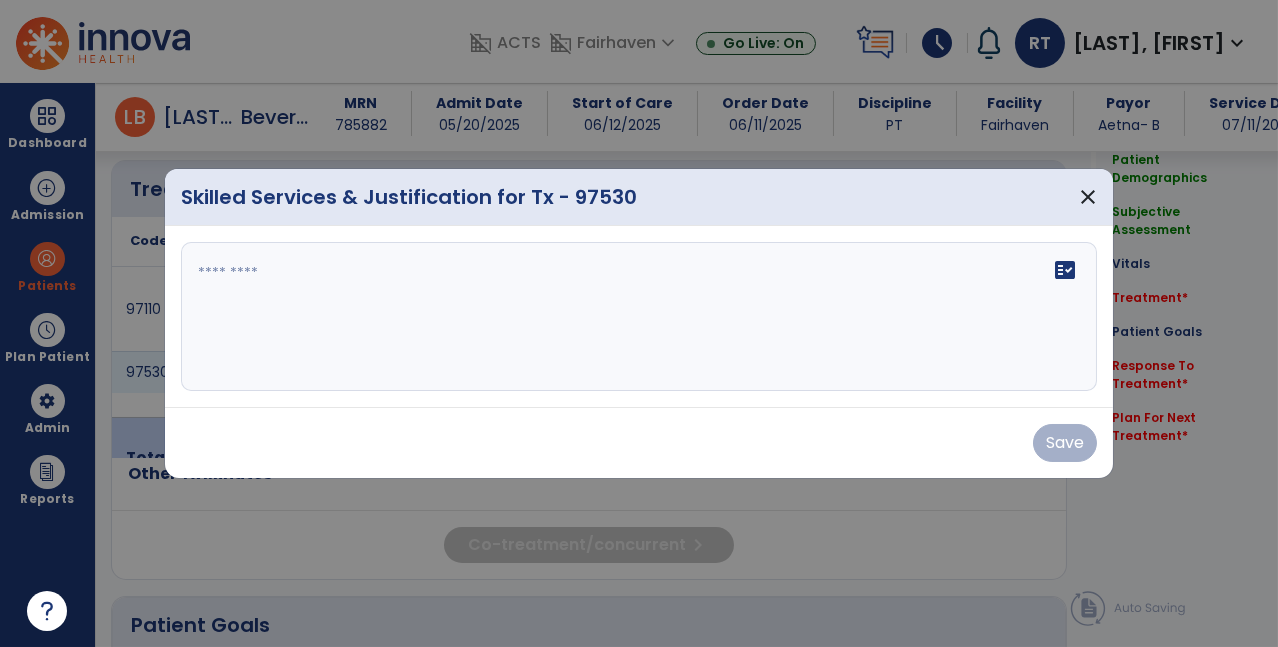 scroll, scrollTop: 1199, scrollLeft: 0, axis: vertical 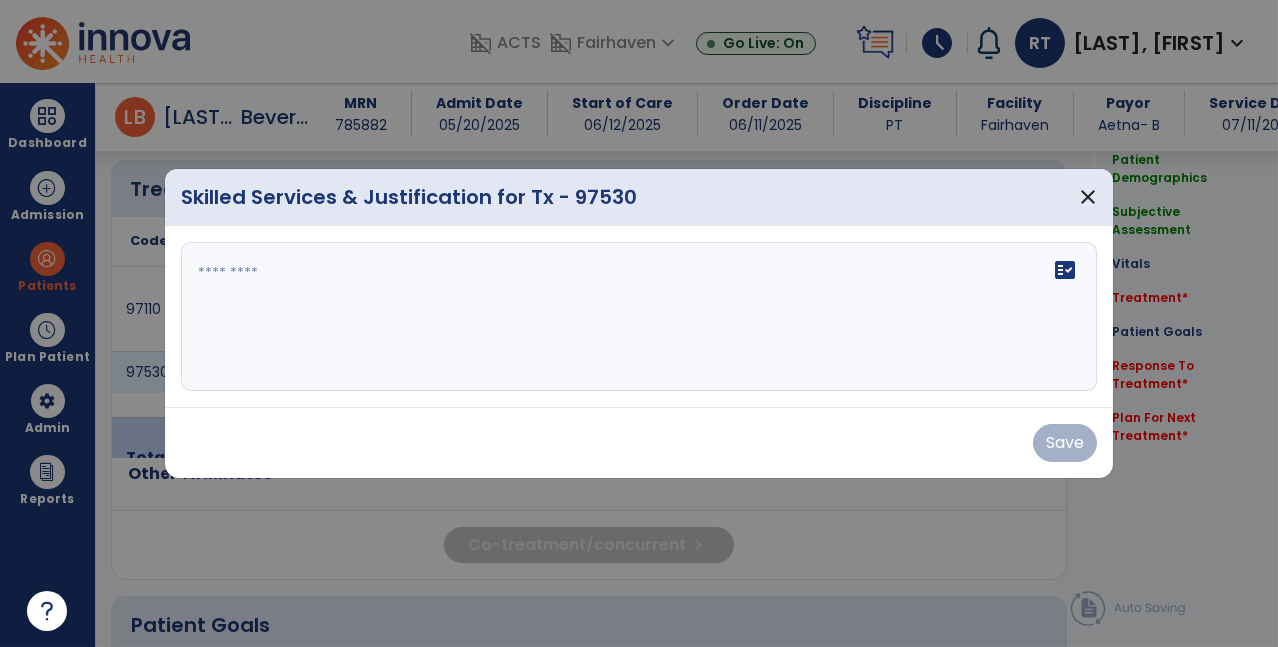 click at bounding box center (639, 317) 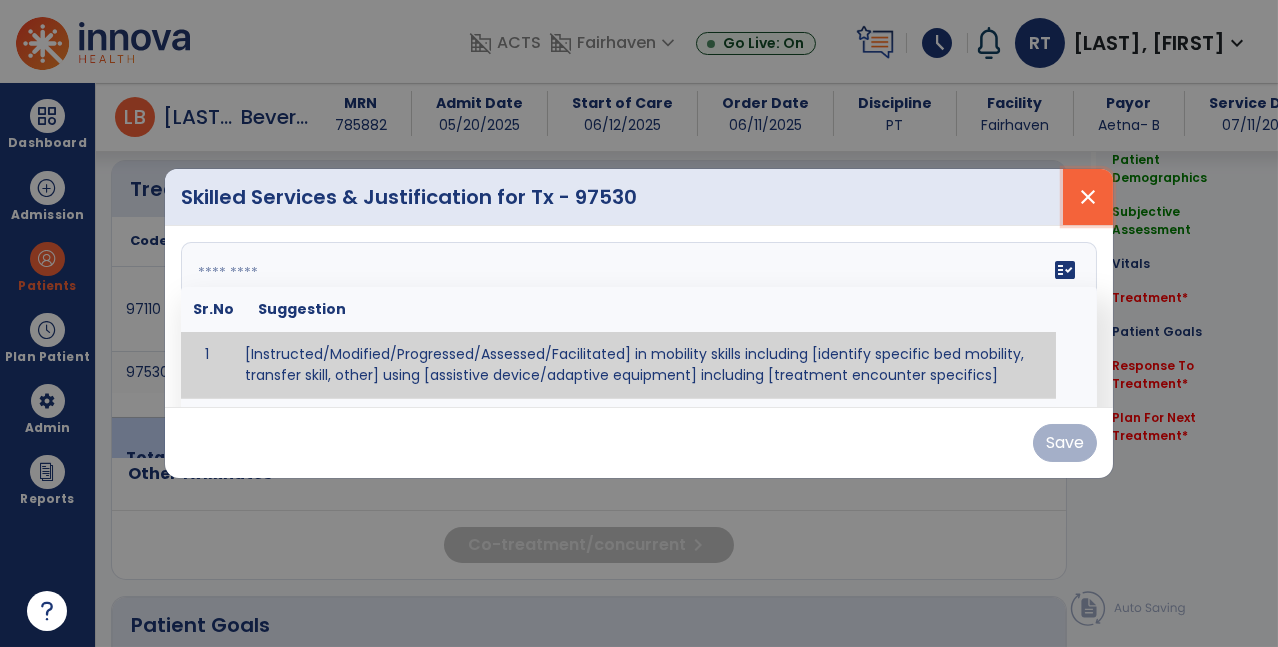 click on "close" at bounding box center [1088, 197] 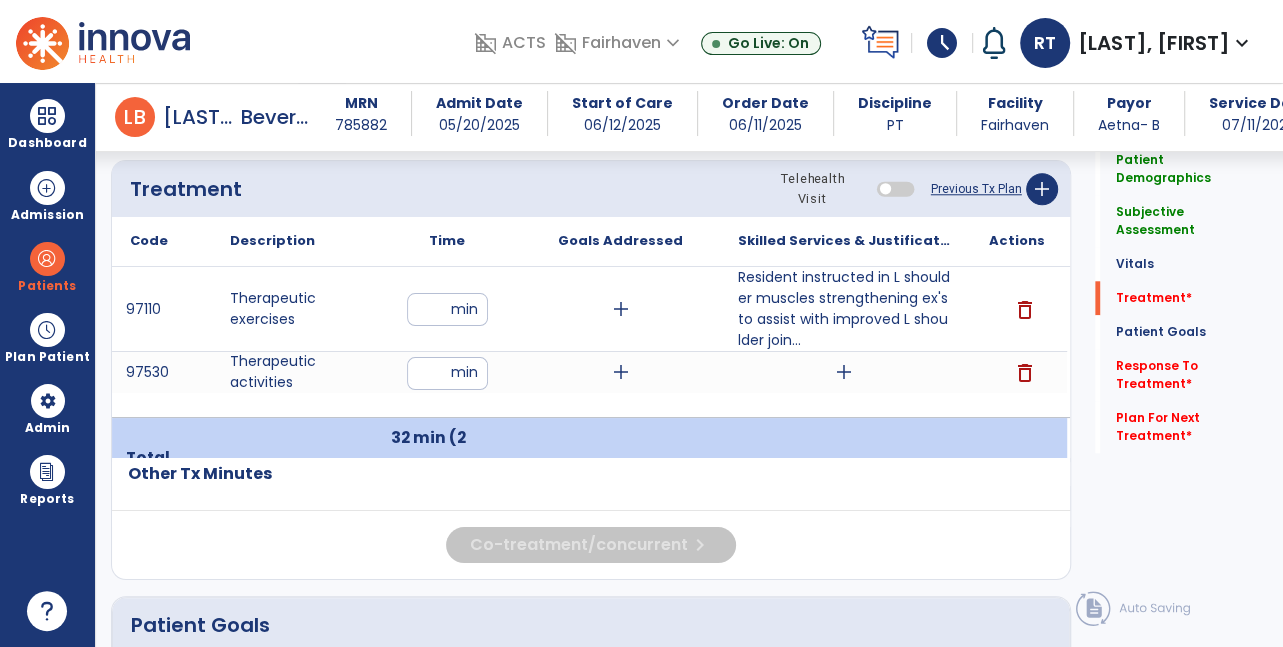 click on "delete" at bounding box center (1025, 373) 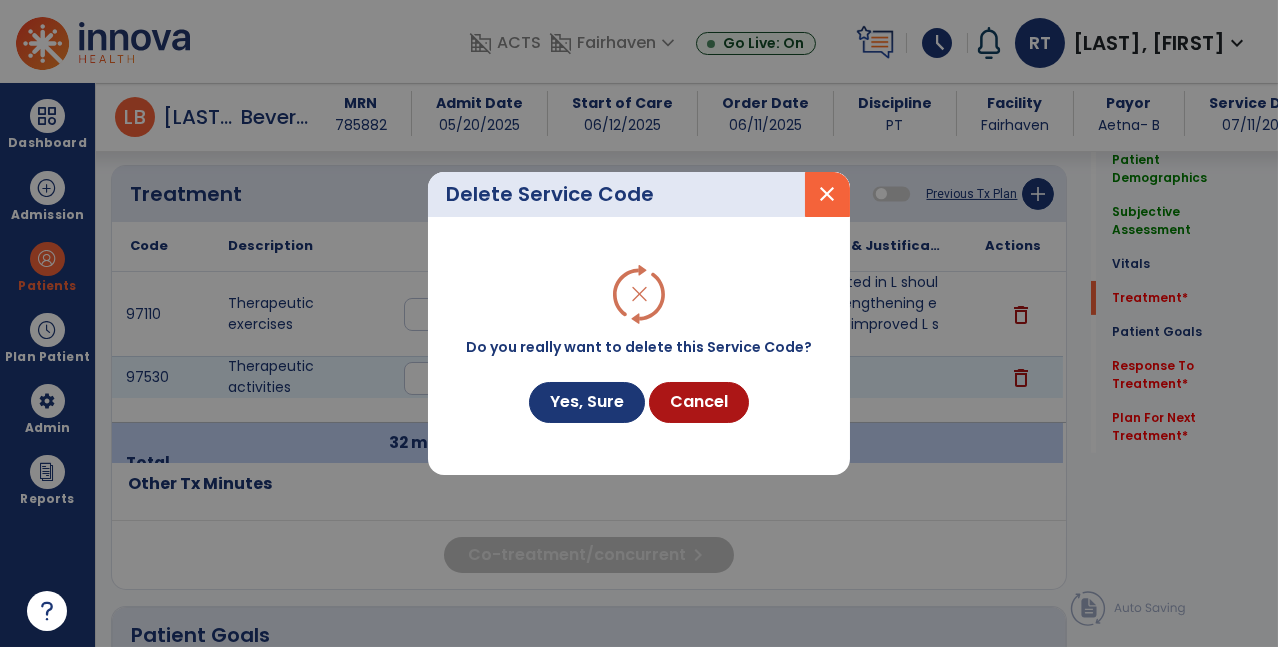 scroll, scrollTop: 1199, scrollLeft: 0, axis: vertical 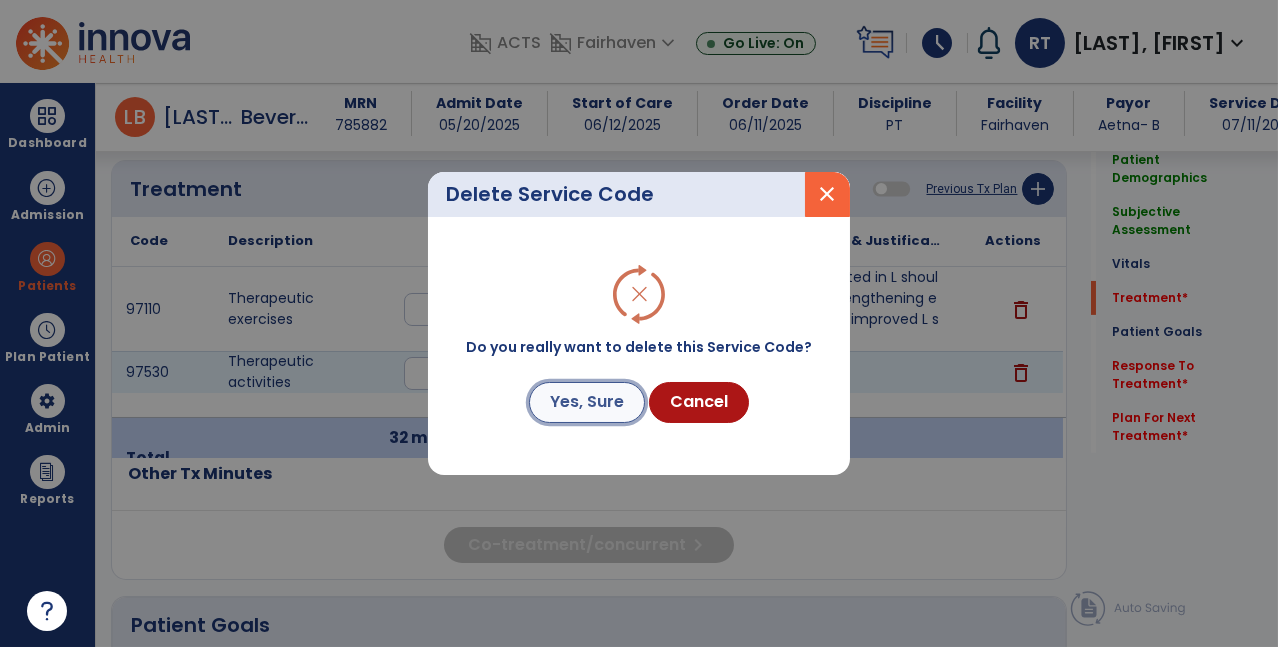 click on "Yes, Sure" at bounding box center (587, 402) 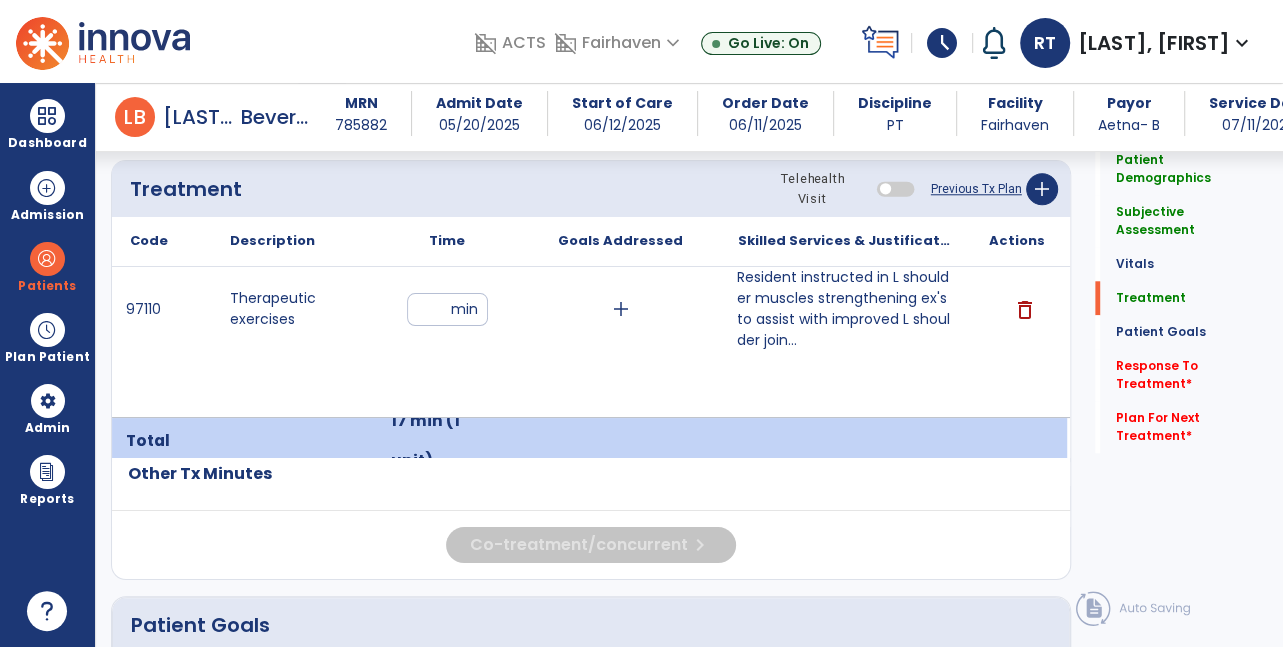 click on "Resident instructed in L shoulder muscles strengthening ex's to assist with improved L shoulder join..." at bounding box center [844, 309] 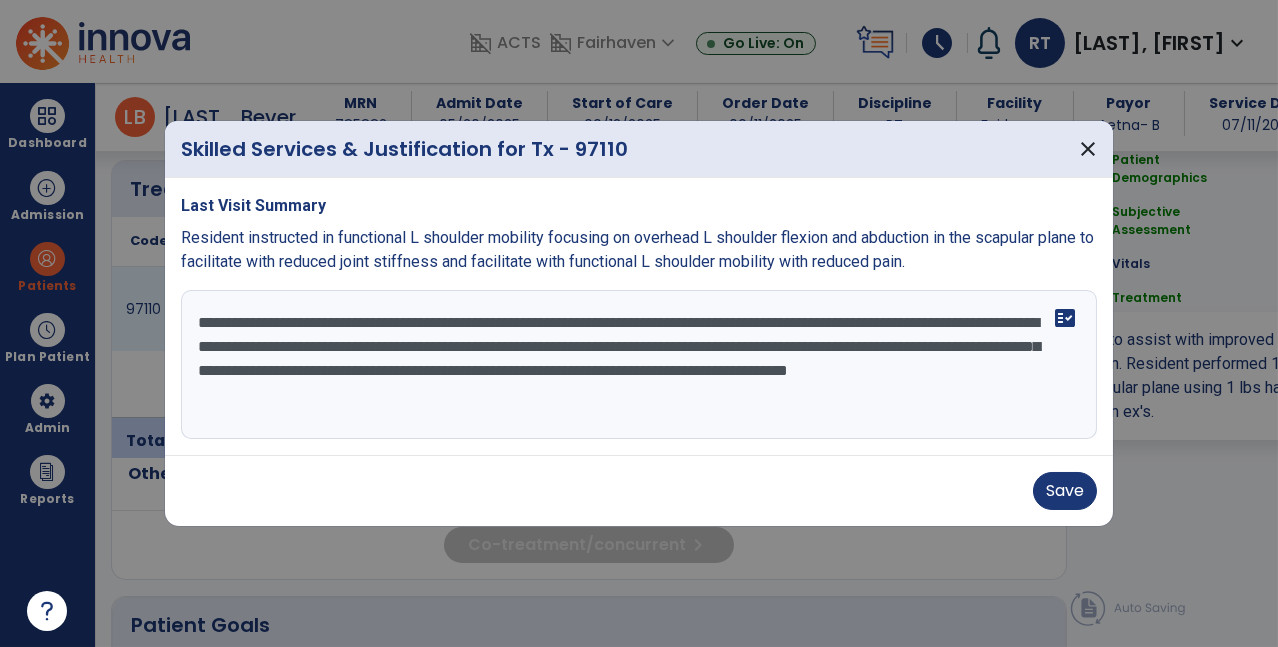 scroll, scrollTop: 1199, scrollLeft: 0, axis: vertical 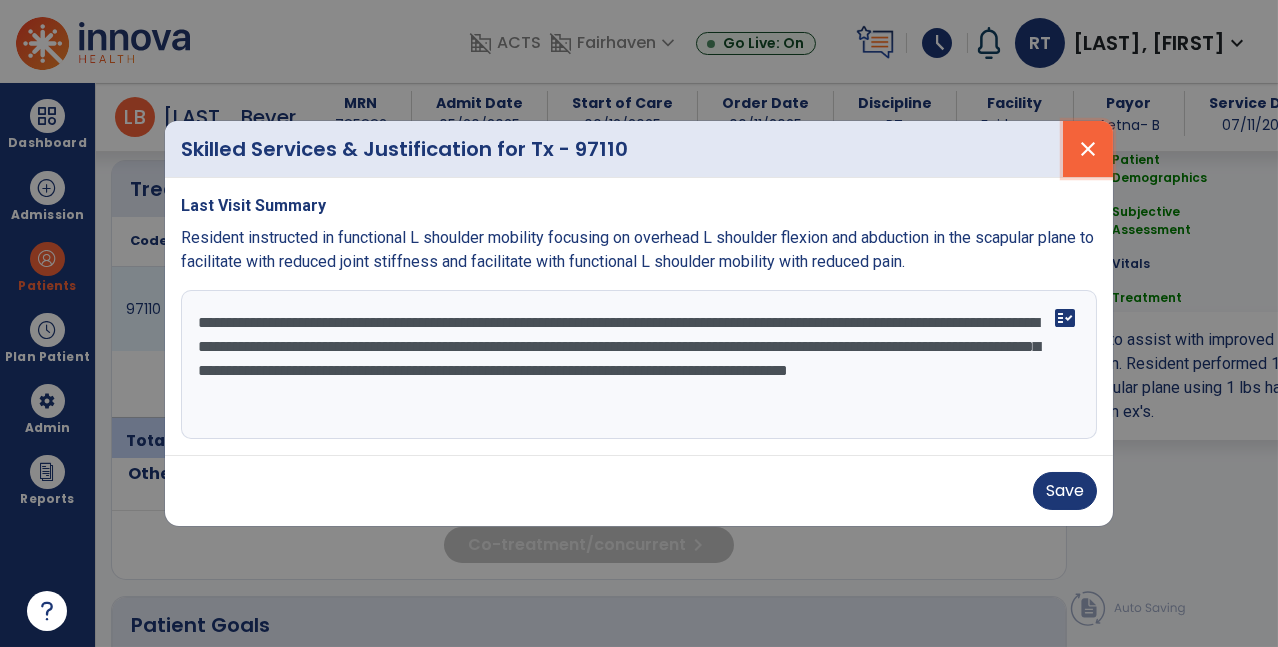 click on "close" at bounding box center [1088, 149] 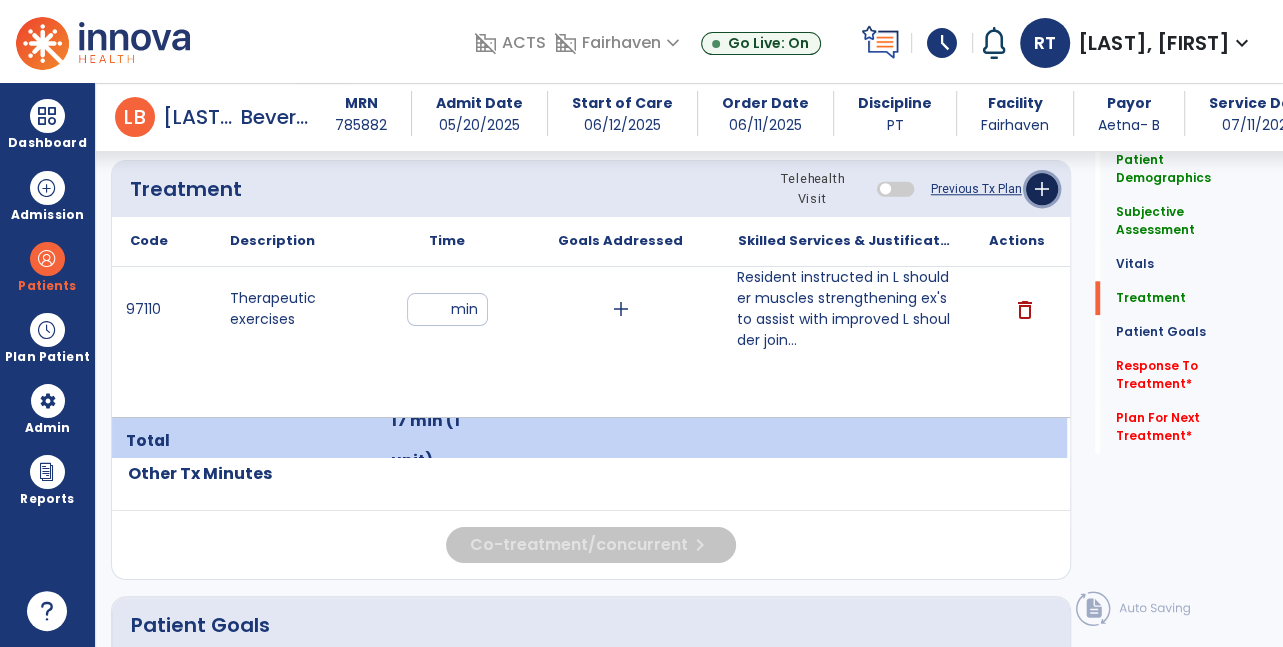 click on "add" 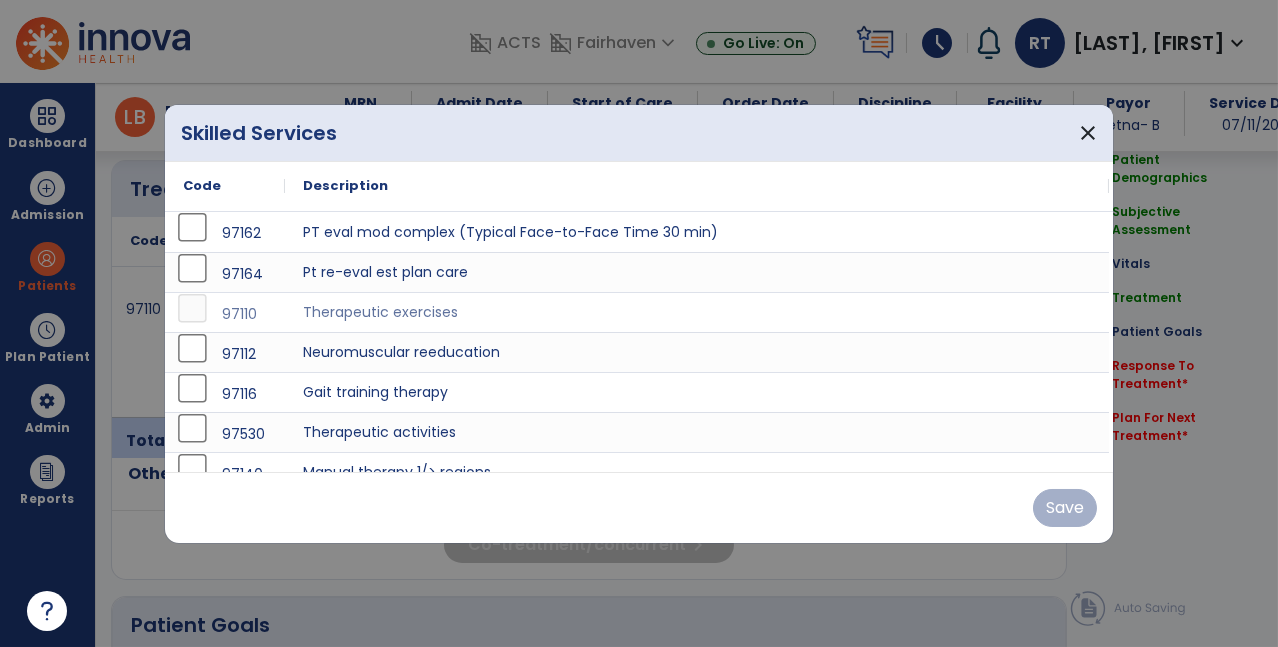 scroll, scrollTop: 1199, scrollLeft: 0, axis: vertical 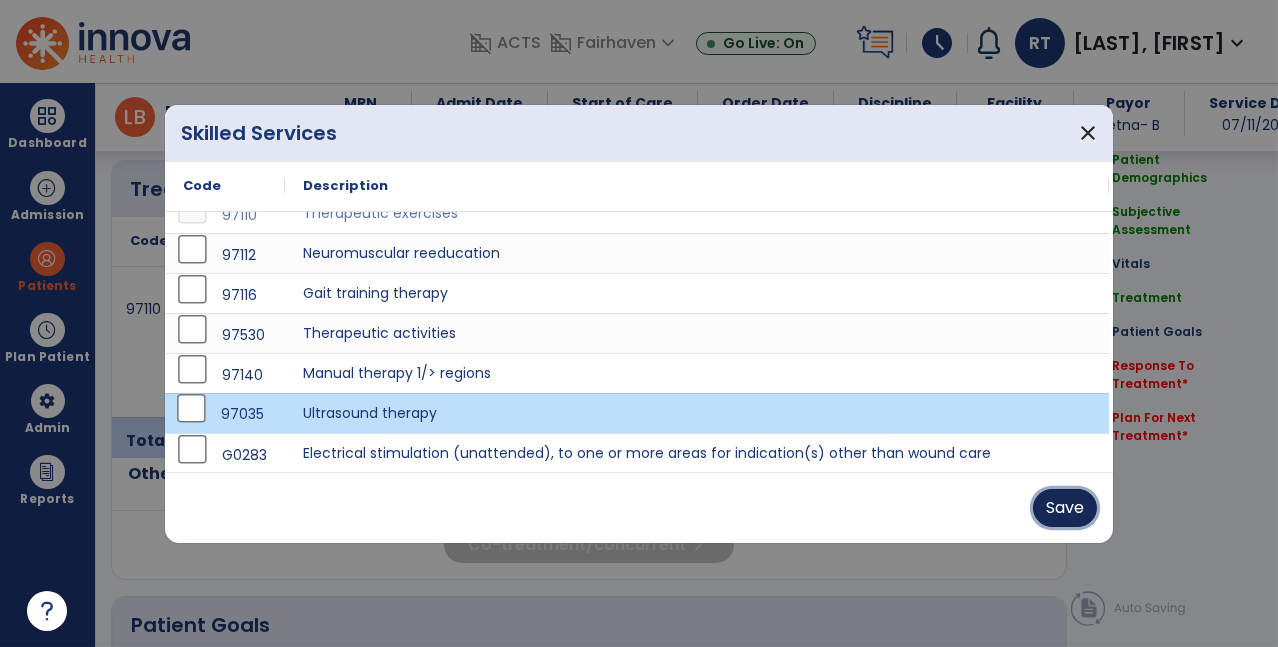 click on "Save" at bounding box center (1065, 508) 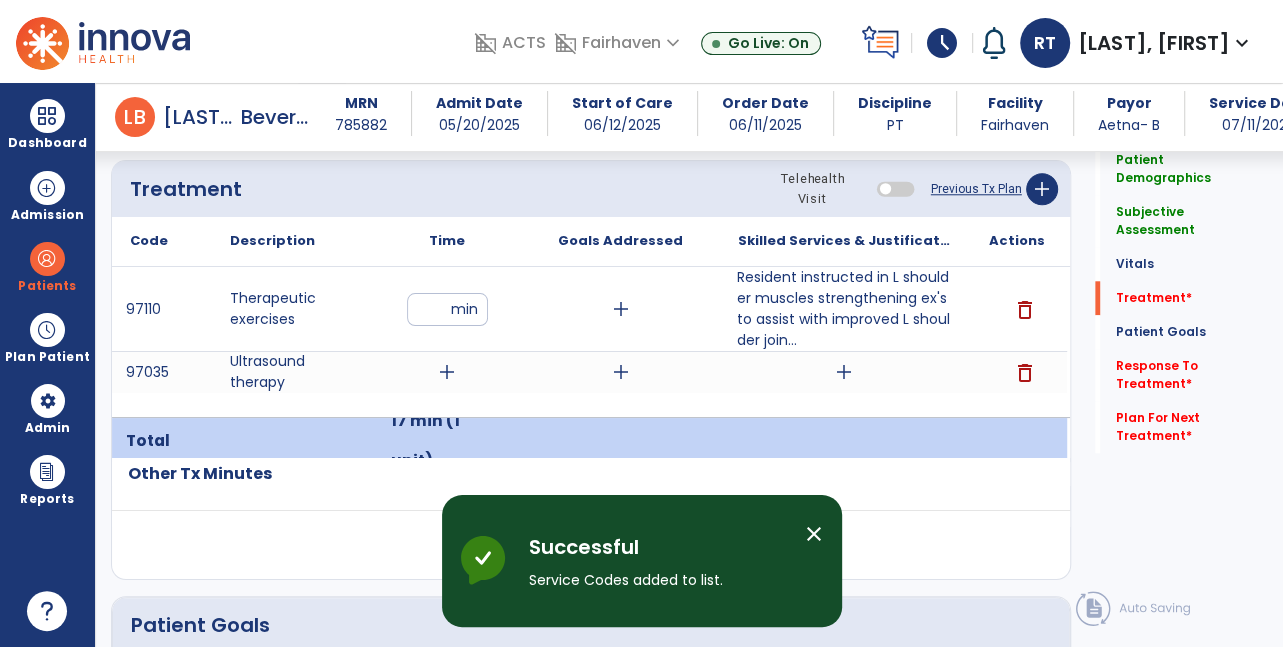 click on "add" at bounding box center [447, 372] 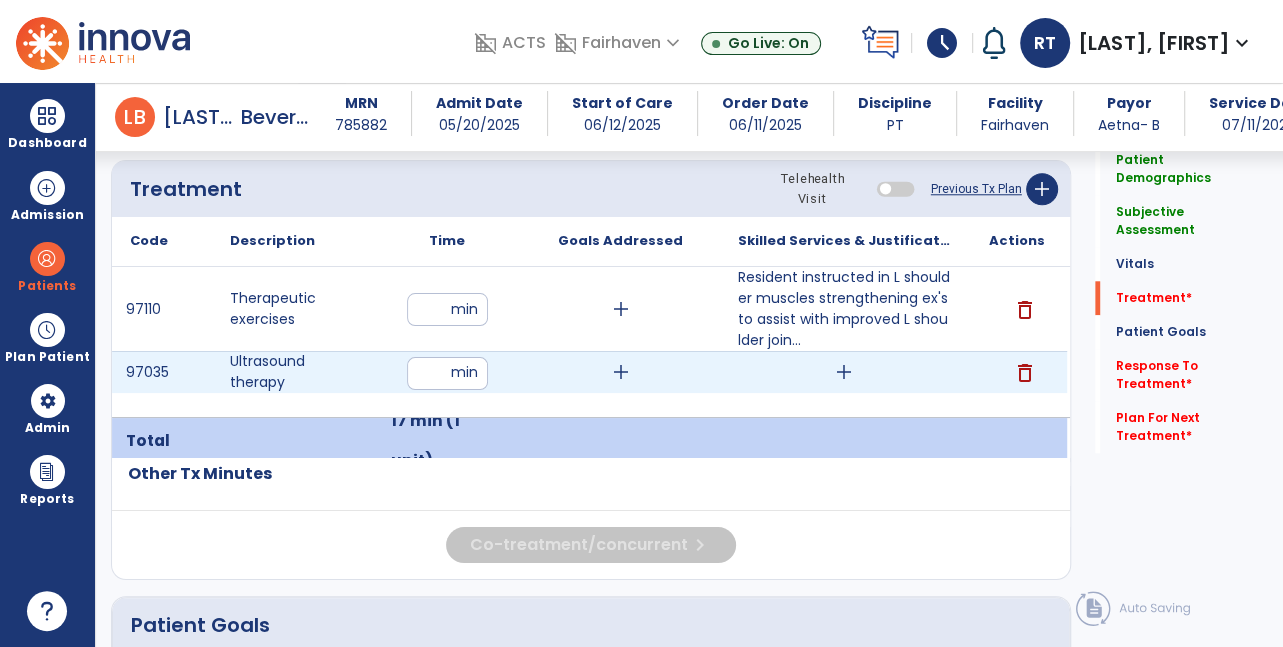 type on "**" 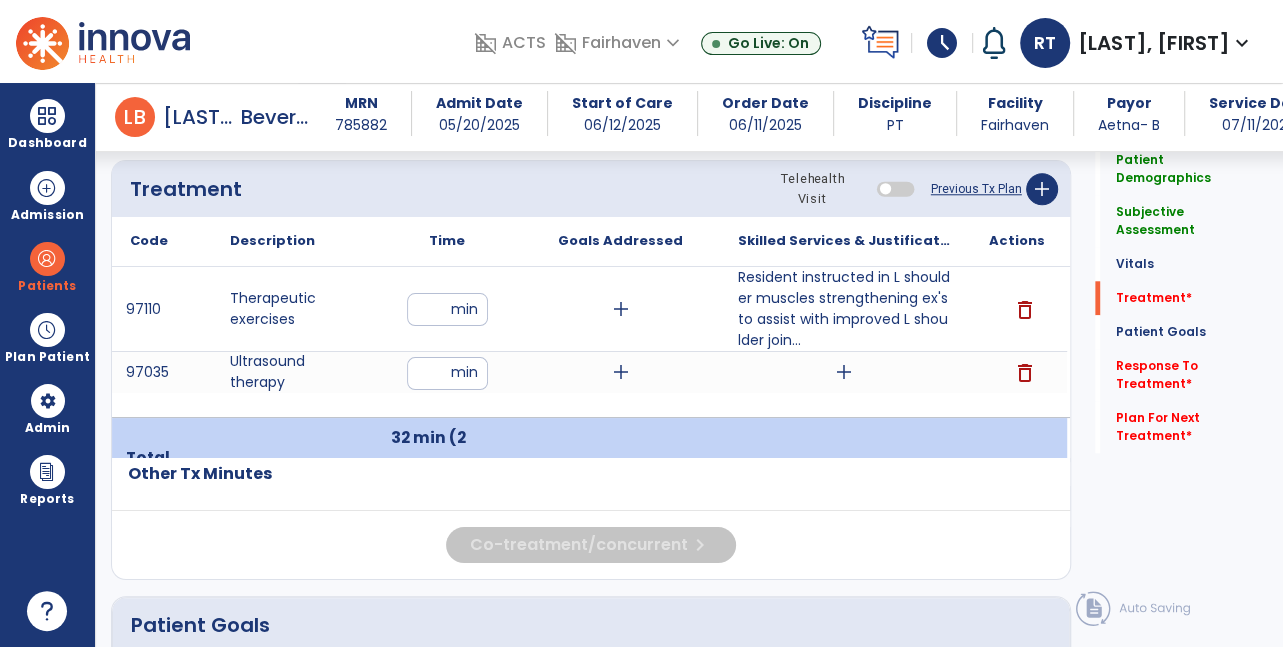 click on "add" at bounding box center (844, 372) 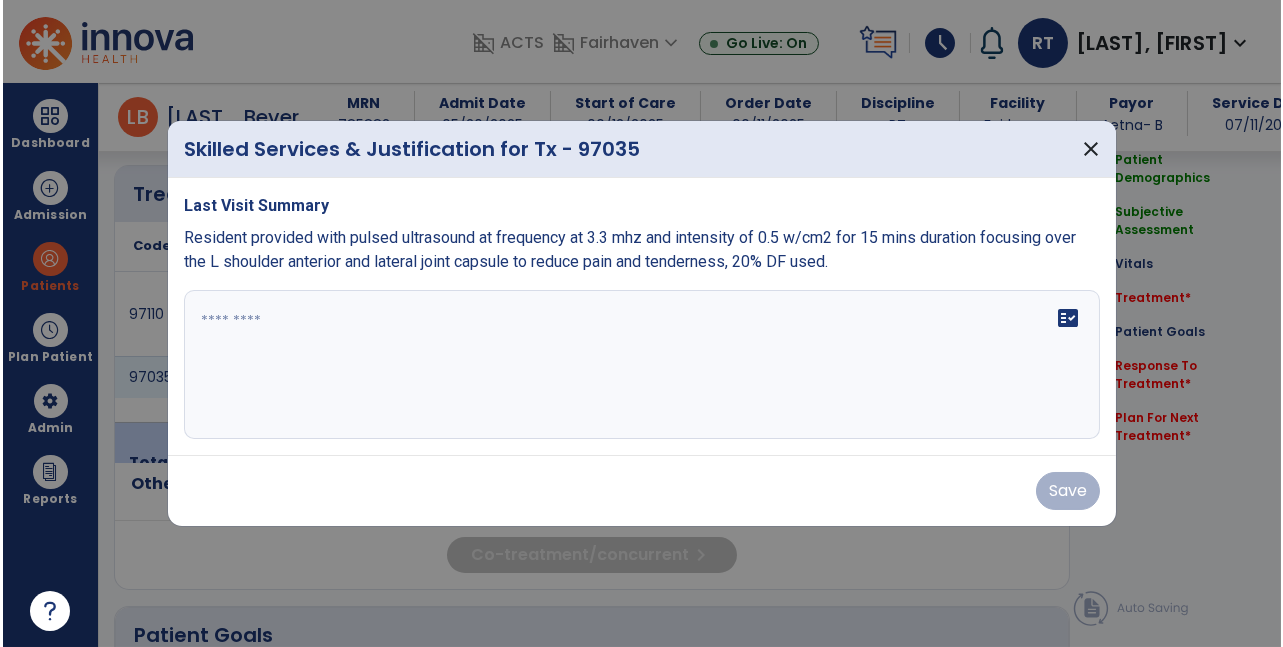 scroll, scrollTop: 1199, scrollLeft: 0, axis: vertical 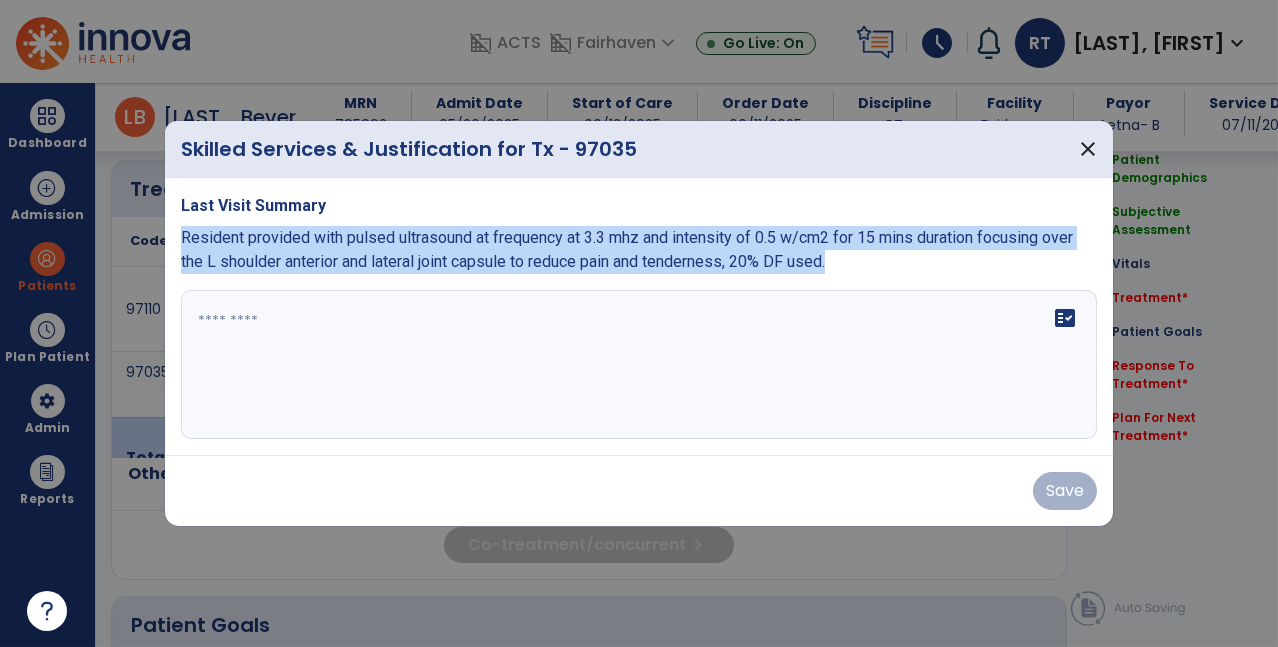 copy on "Resident provided with pulsed ultrasound at frequency at 3.3 mhz and intensity of 0.5 w/cm2 for 15 mins duration focusing over the L shoulder anterior and lateral joint capsule to reduce pain and tenderness, 20% DF used." 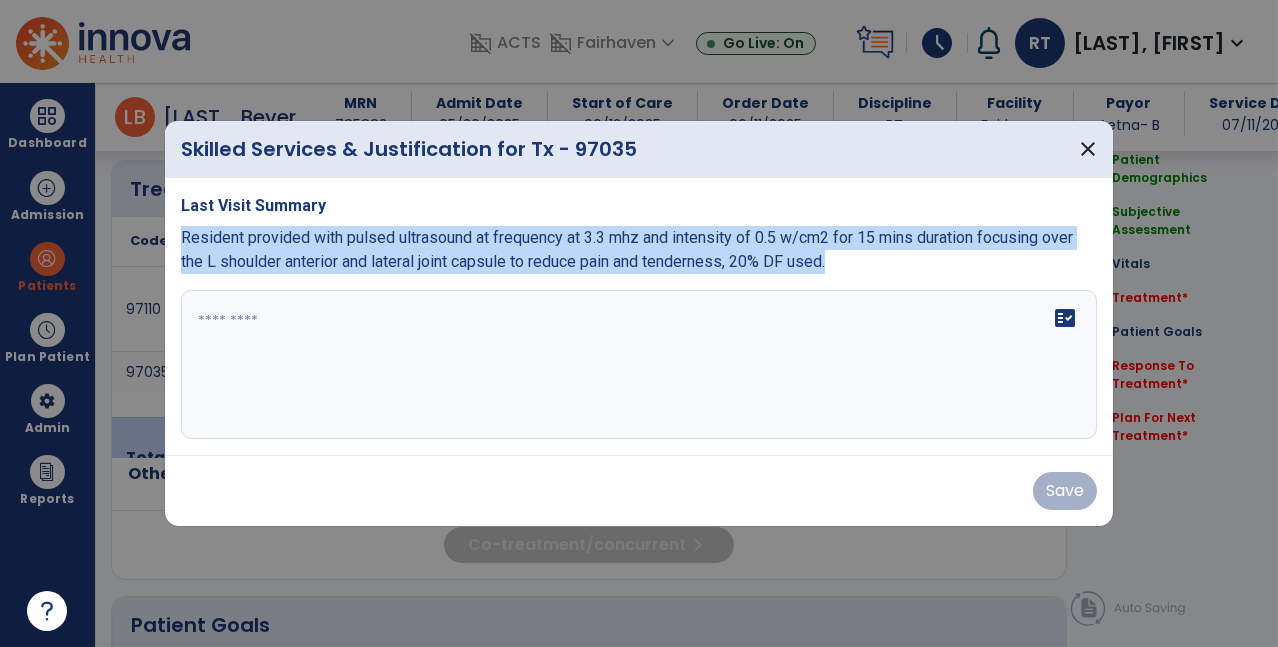 click at bounding box center [639, 365] 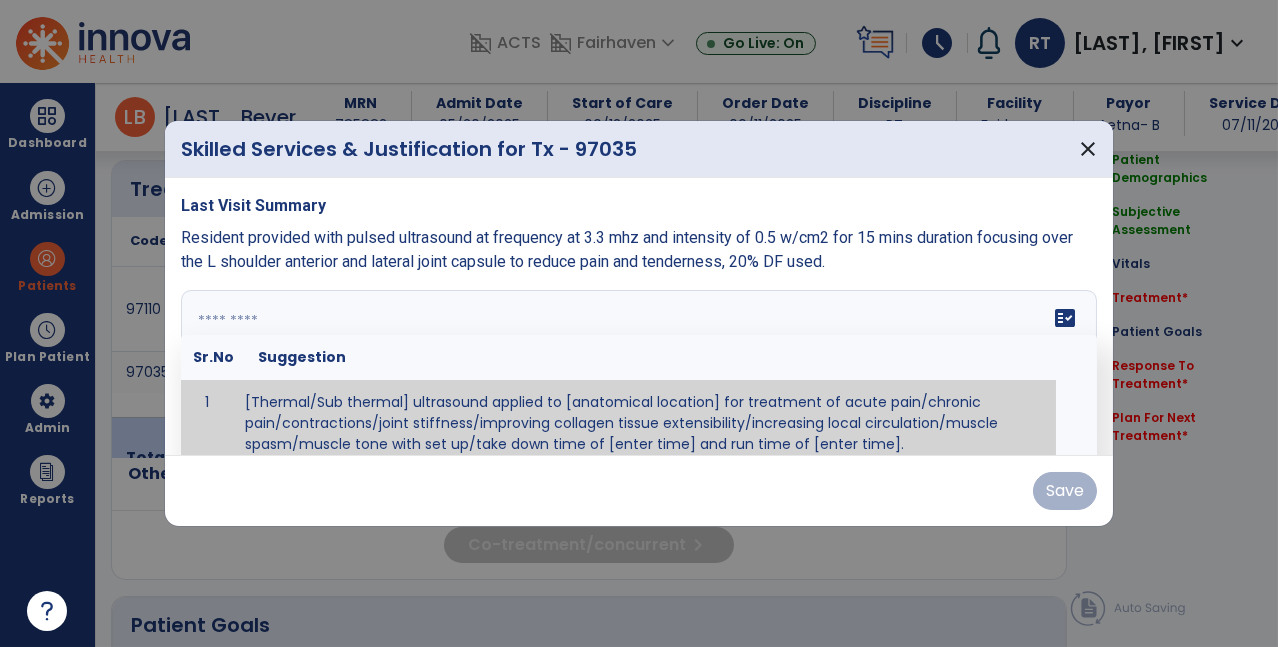 click at bounding box center [637, 365] 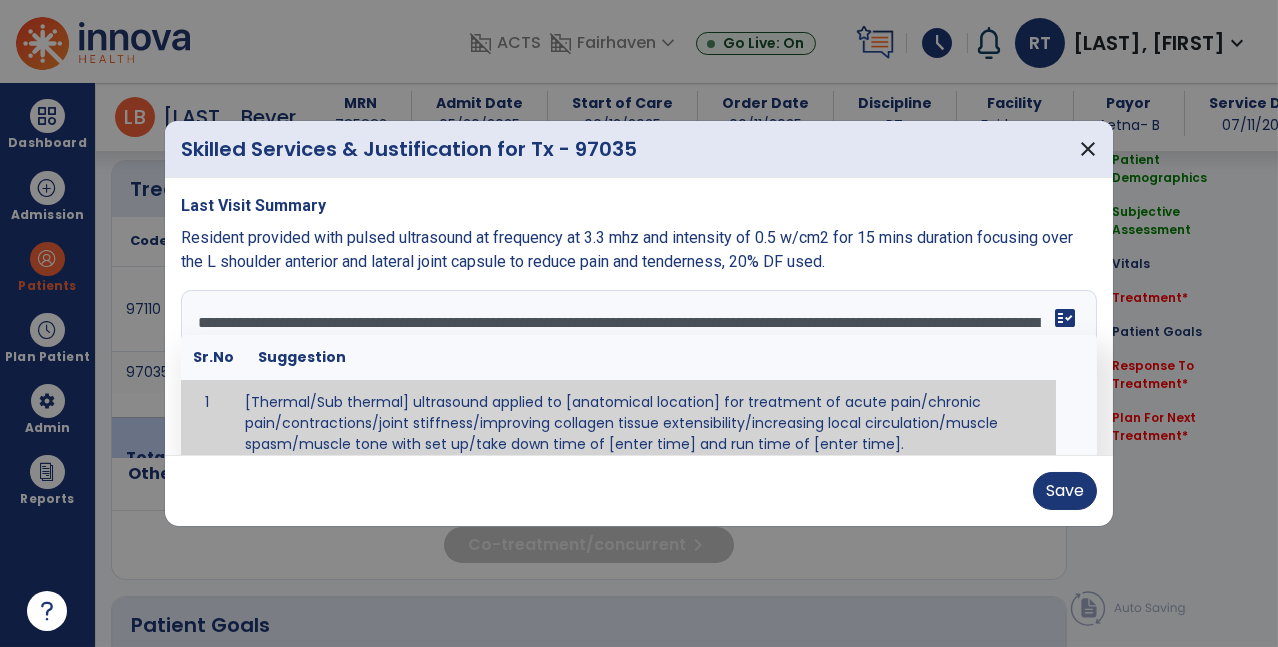 click on "**********" at bounding box center [637, 365] 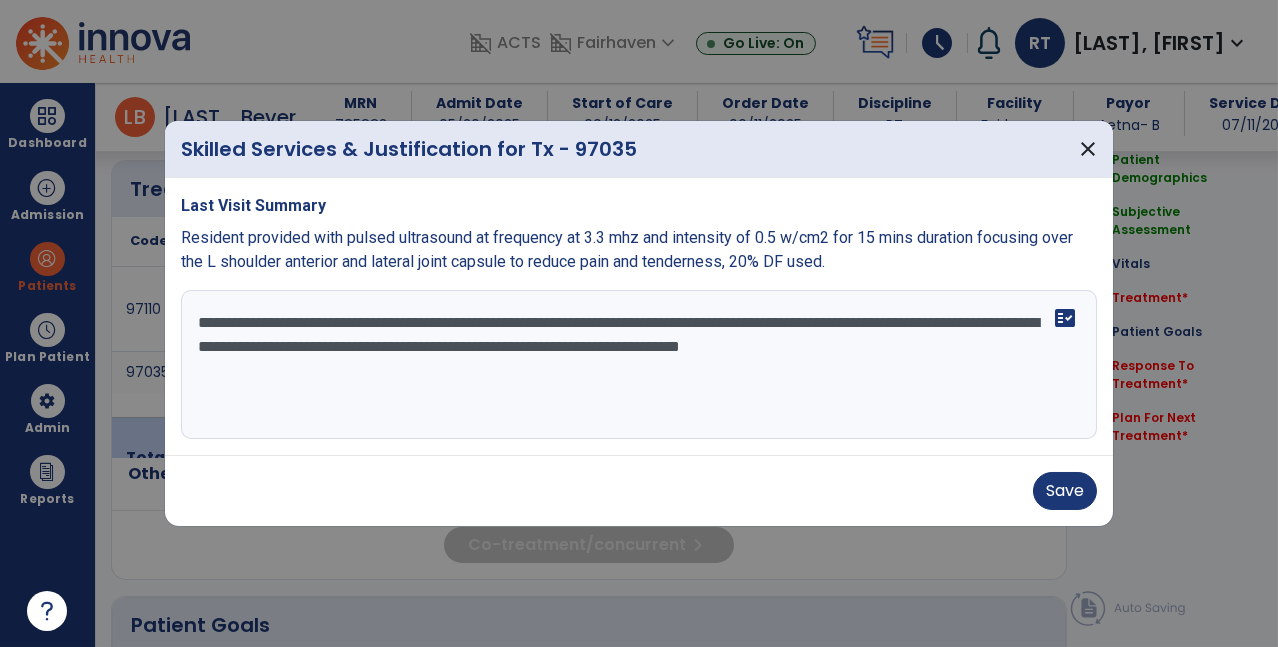 click on "**********" at bounding box center [639, 365] 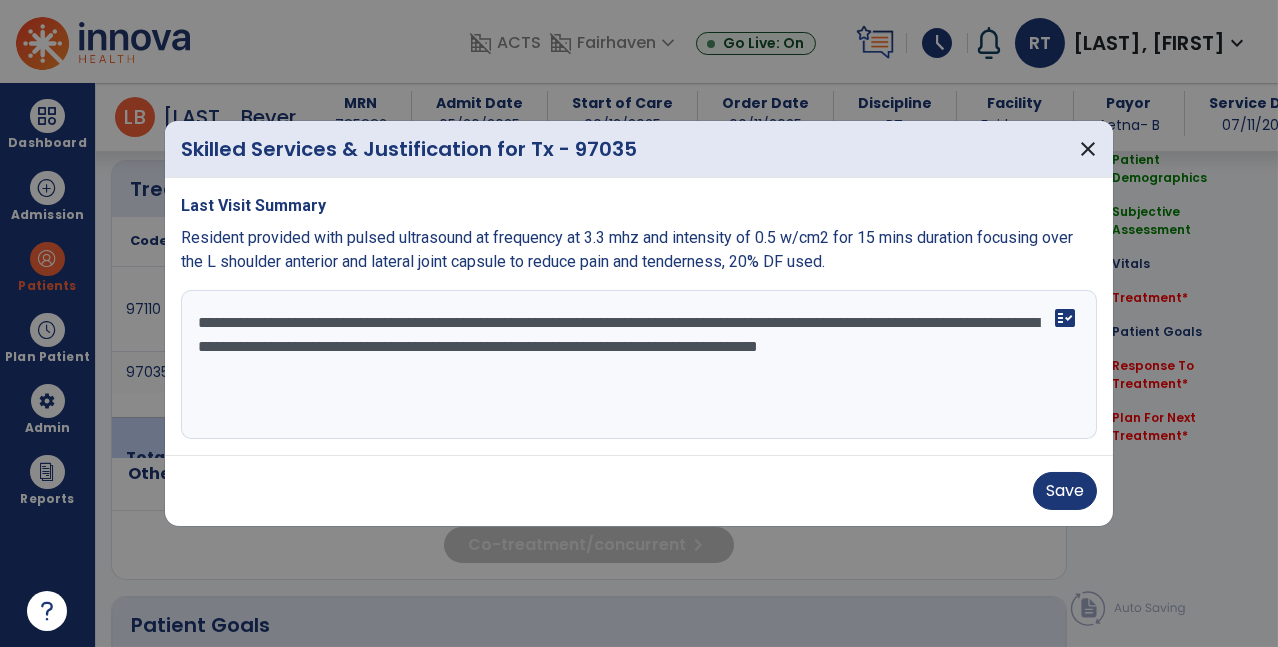 click on "**********" at bounding box center (639, 365) 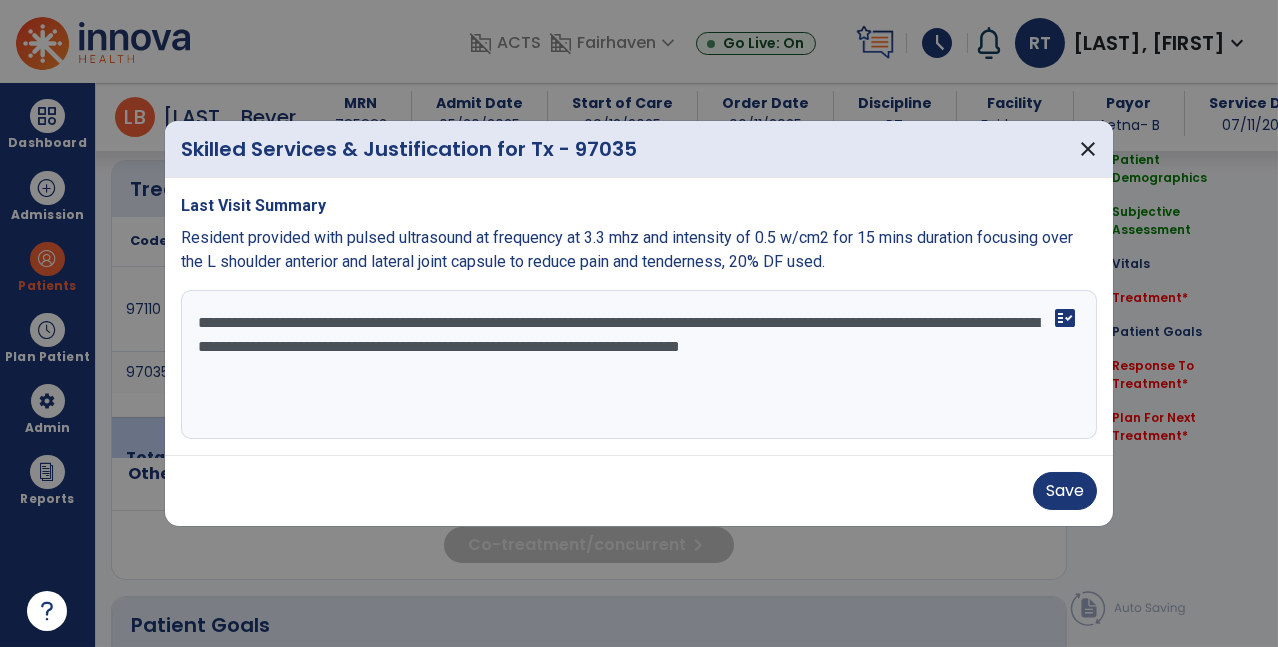click on "**********" at bounding box center (639, 365) 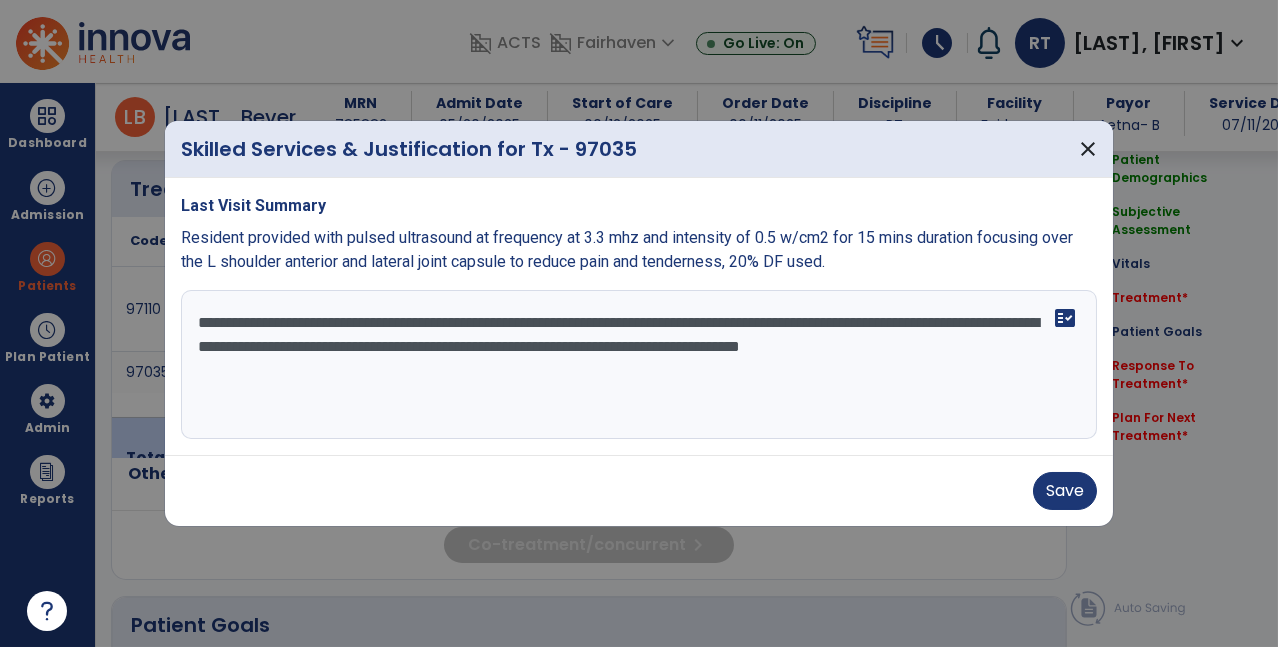 click on "**********" at bounding box center [639, 365] 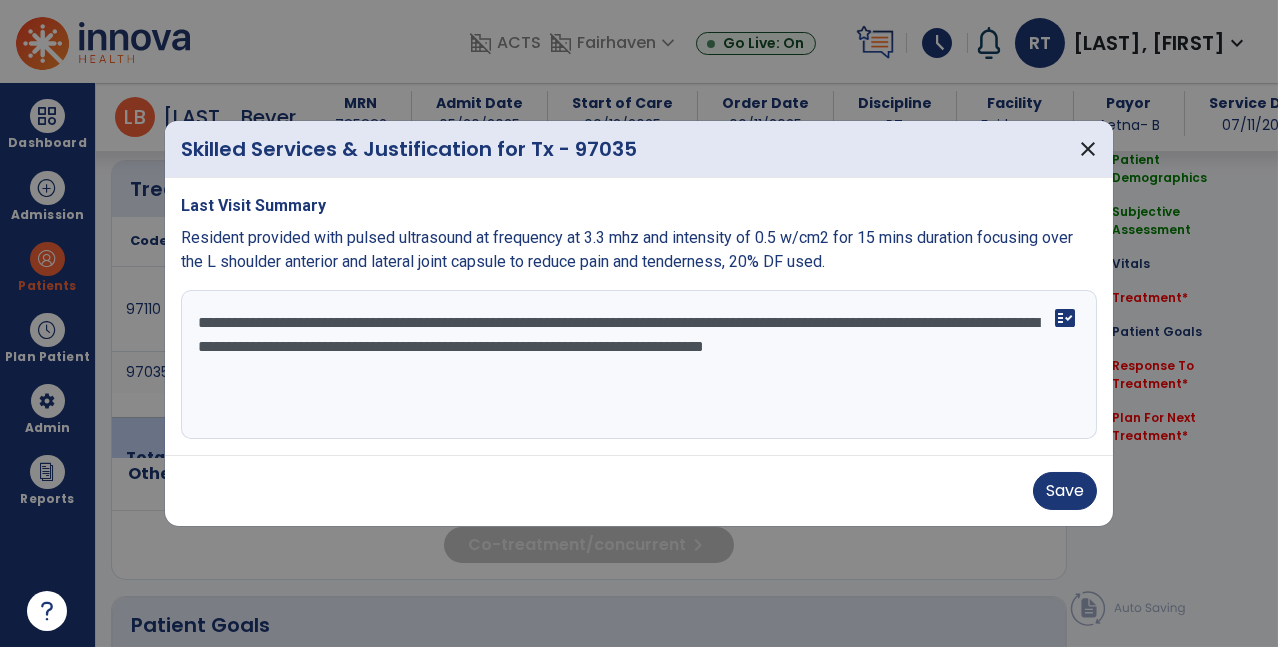click on "**********" at bounding box center [639, 365] 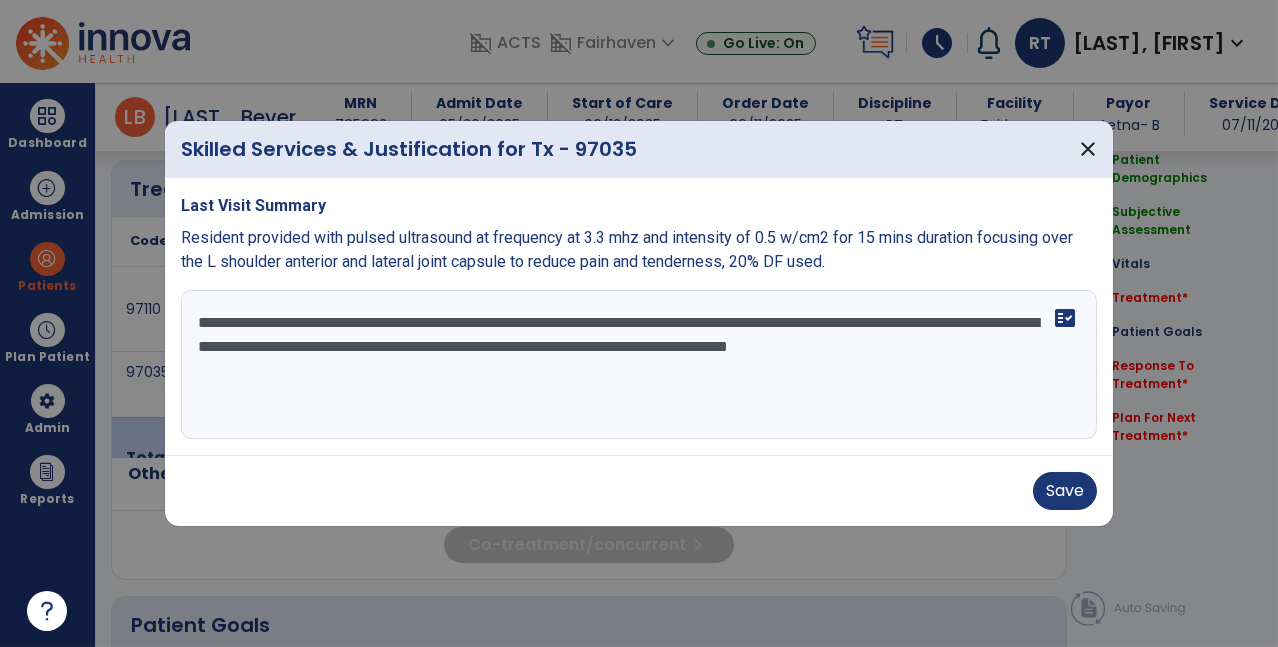 click on "**********" at bounding box center (639, 365) 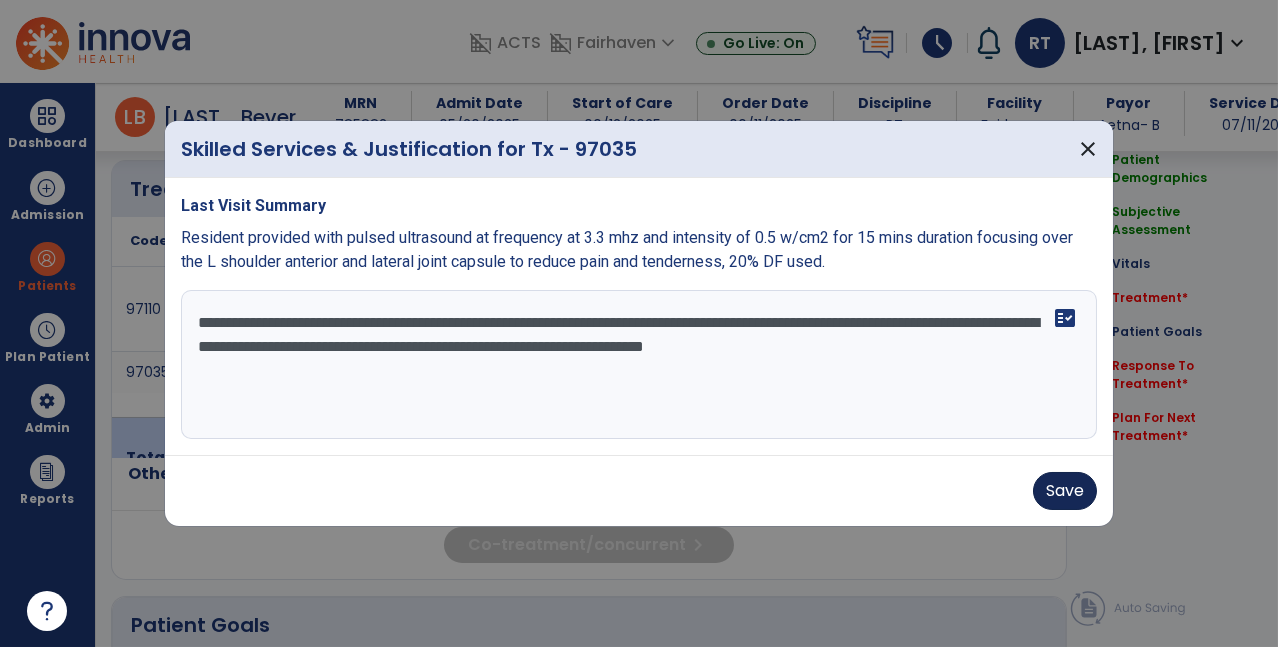 type on "**********" 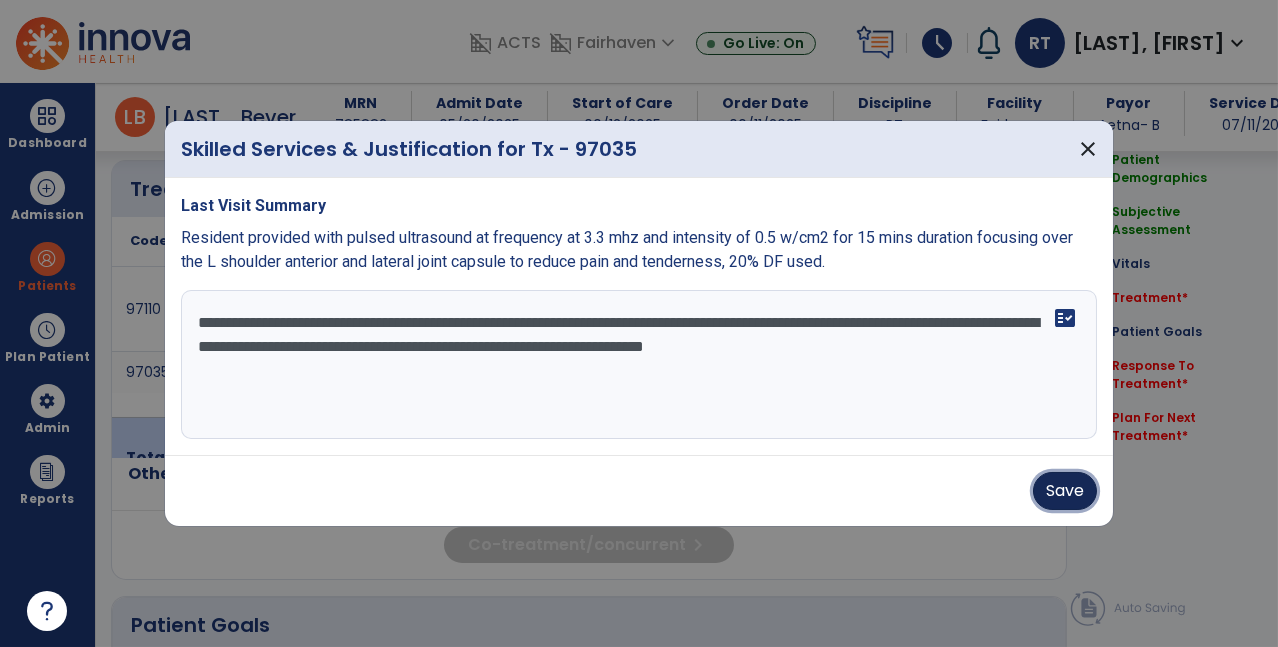 click on "Save" at bounding box center [1065, 491] 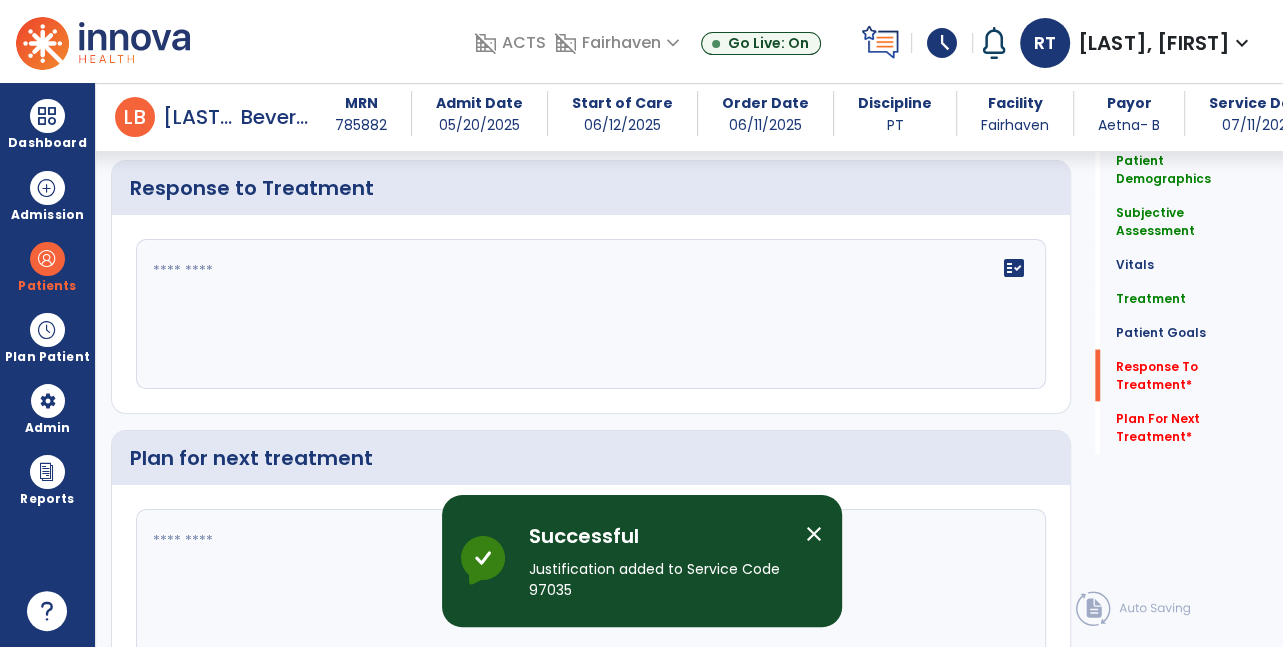 scroll, scrollTop: 2404, scrollLeft: 0, axis: vertical 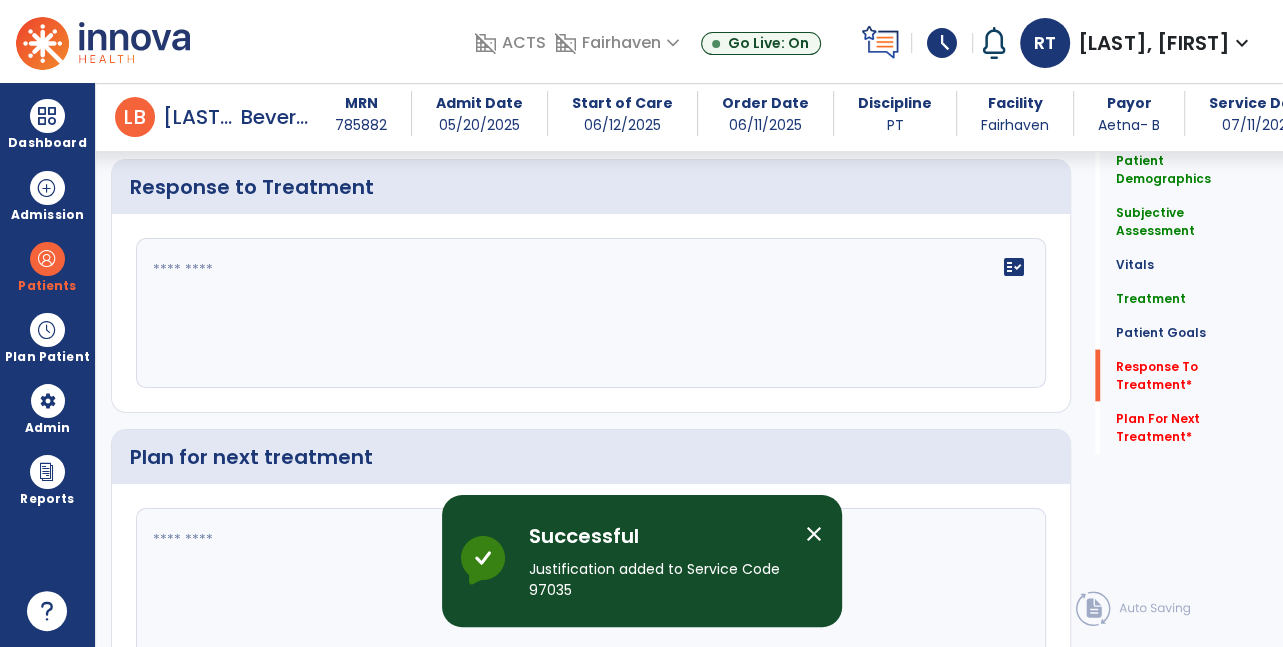 click 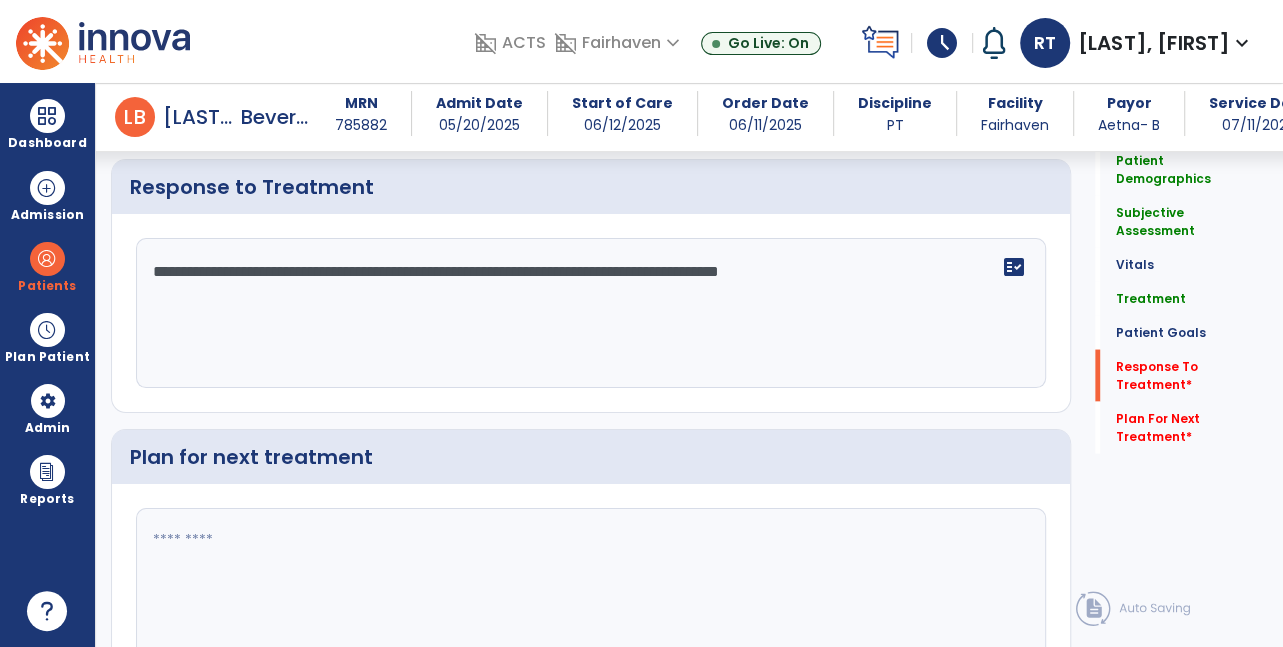 scroll, scrollTop: 2494, scrollLeft: 0, axis: vertical 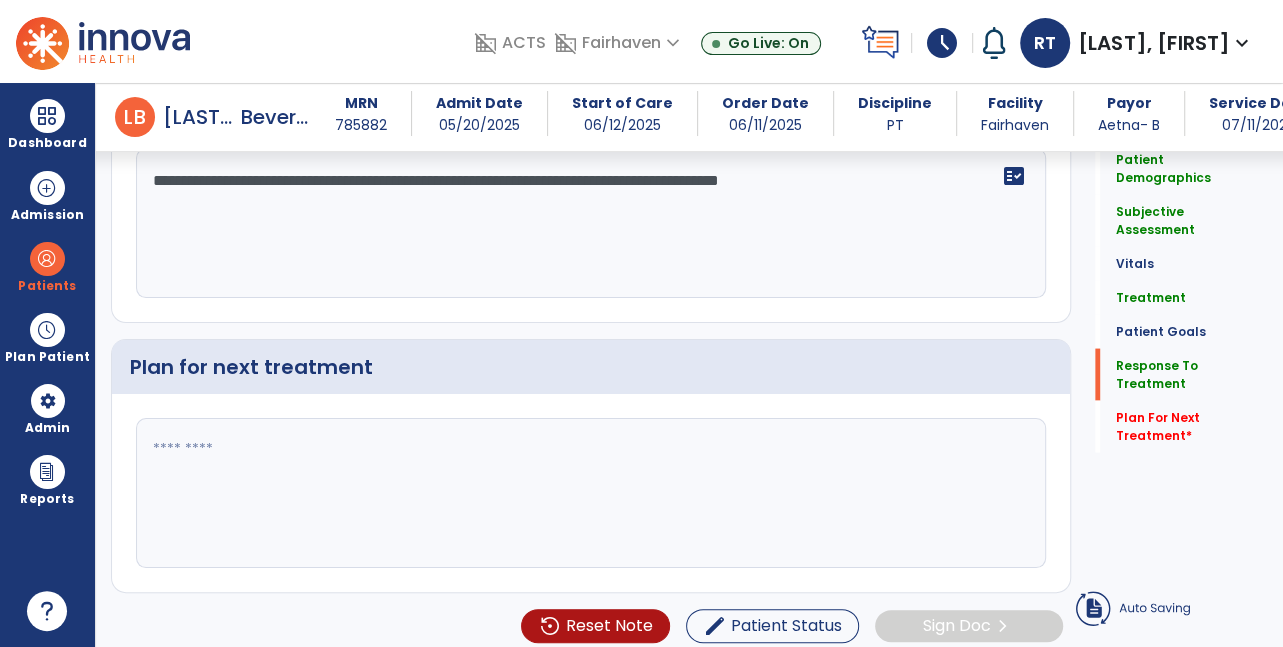 type on "**********" 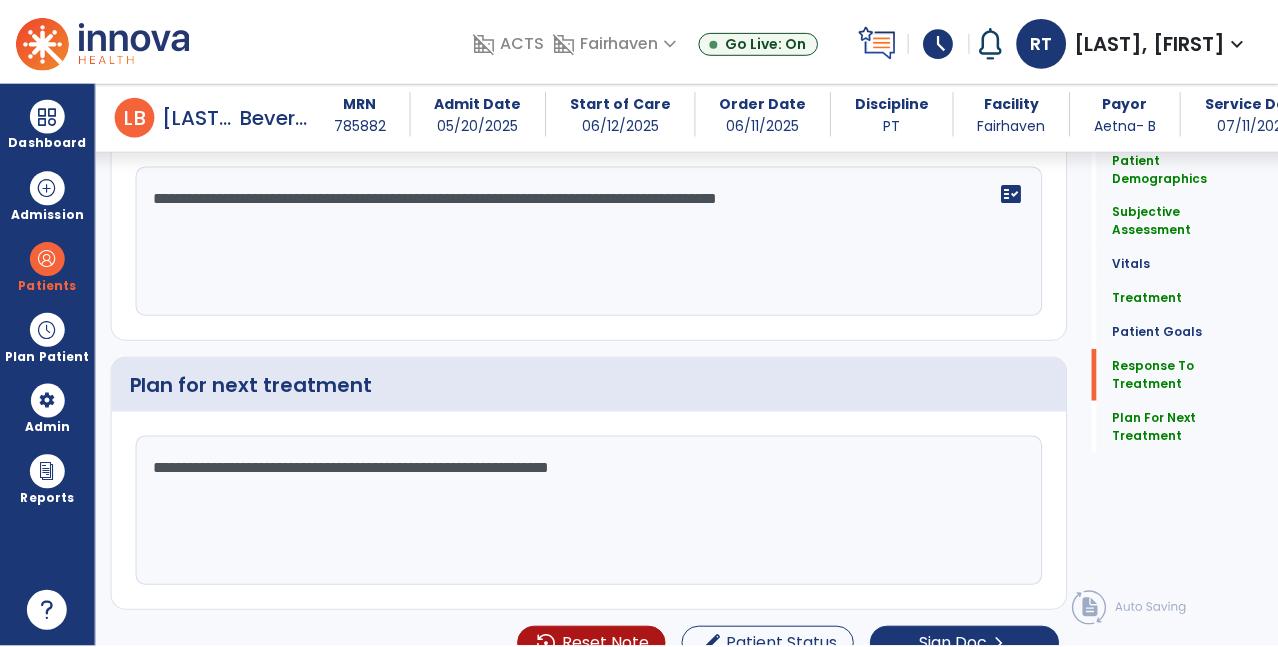 scroll, scrollTop: 2494, scrollLeft: 0, axis: vertical 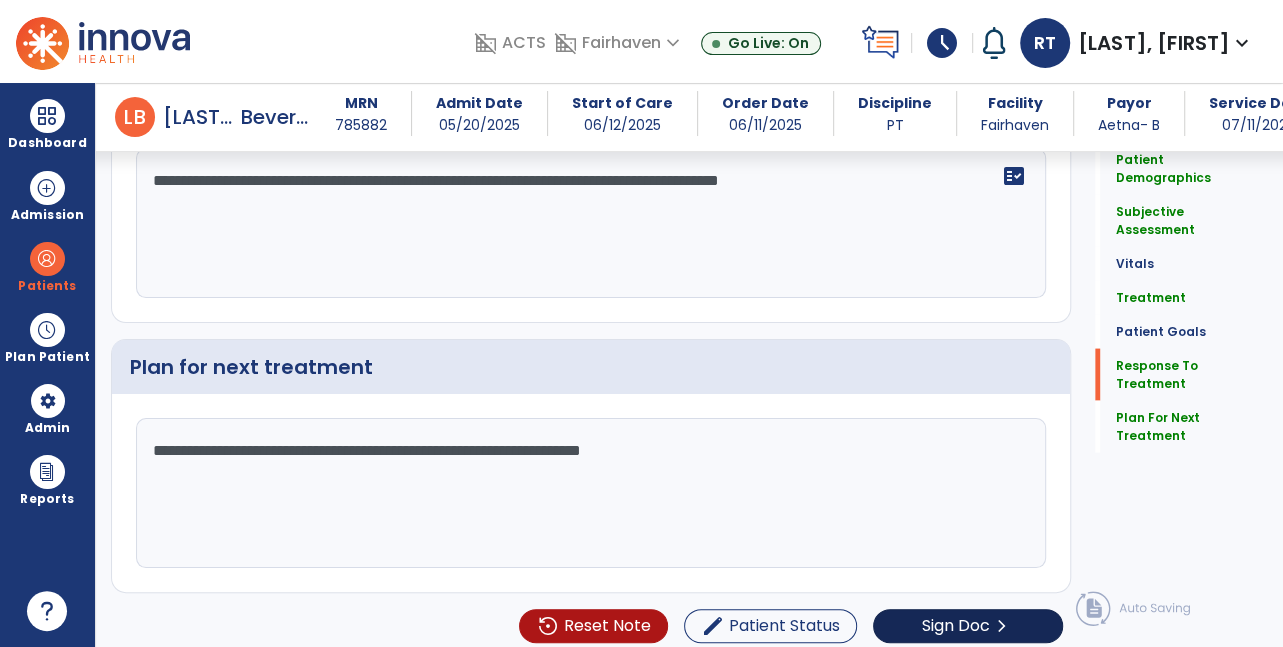 type on "**********" 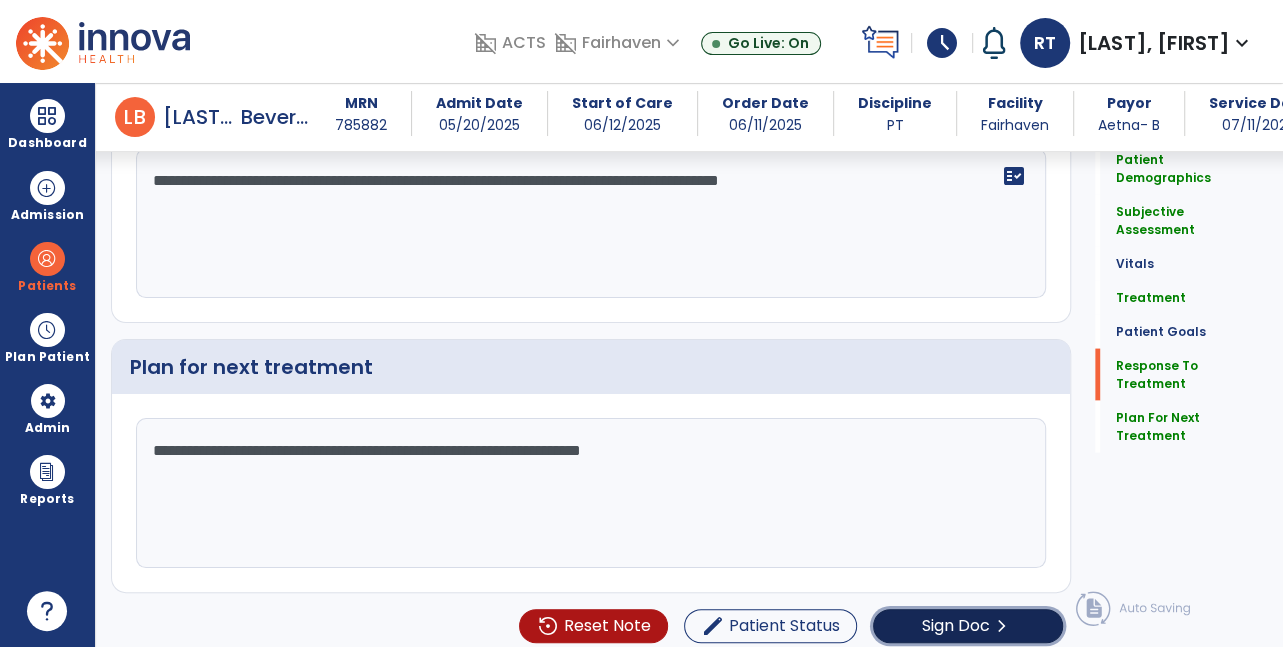 click on "Sign Doc" 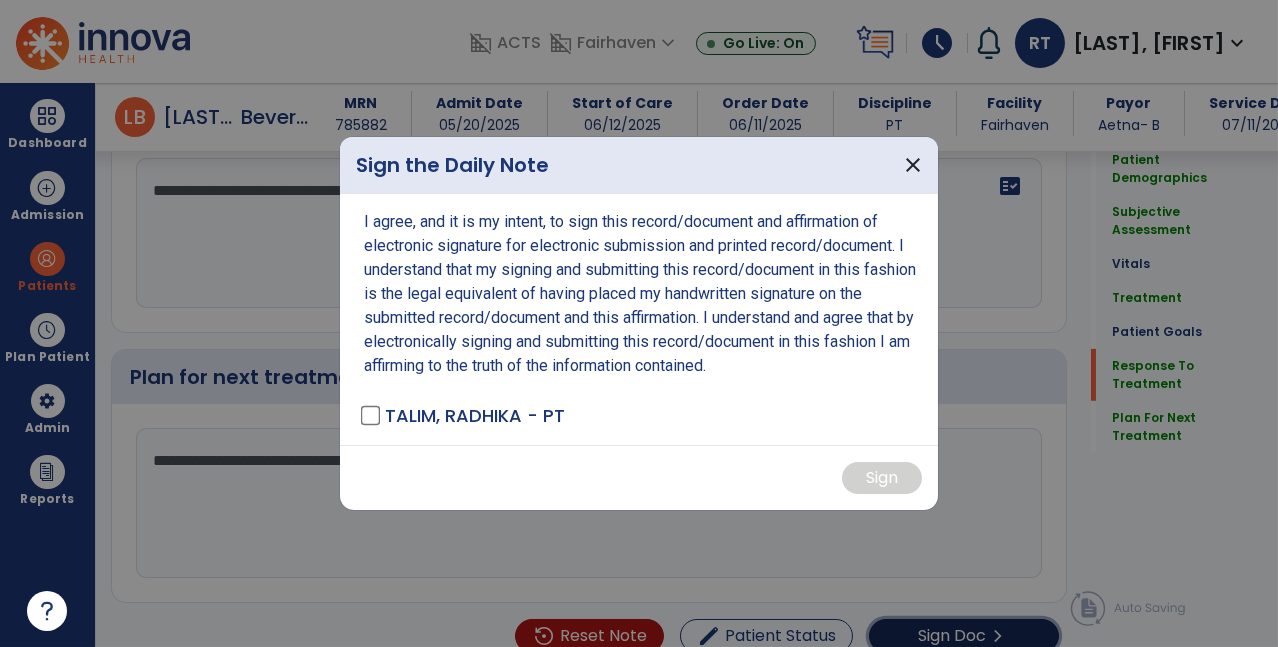 scroll, scrollTop: 2494, scrollLeft: 0, axis: vertical 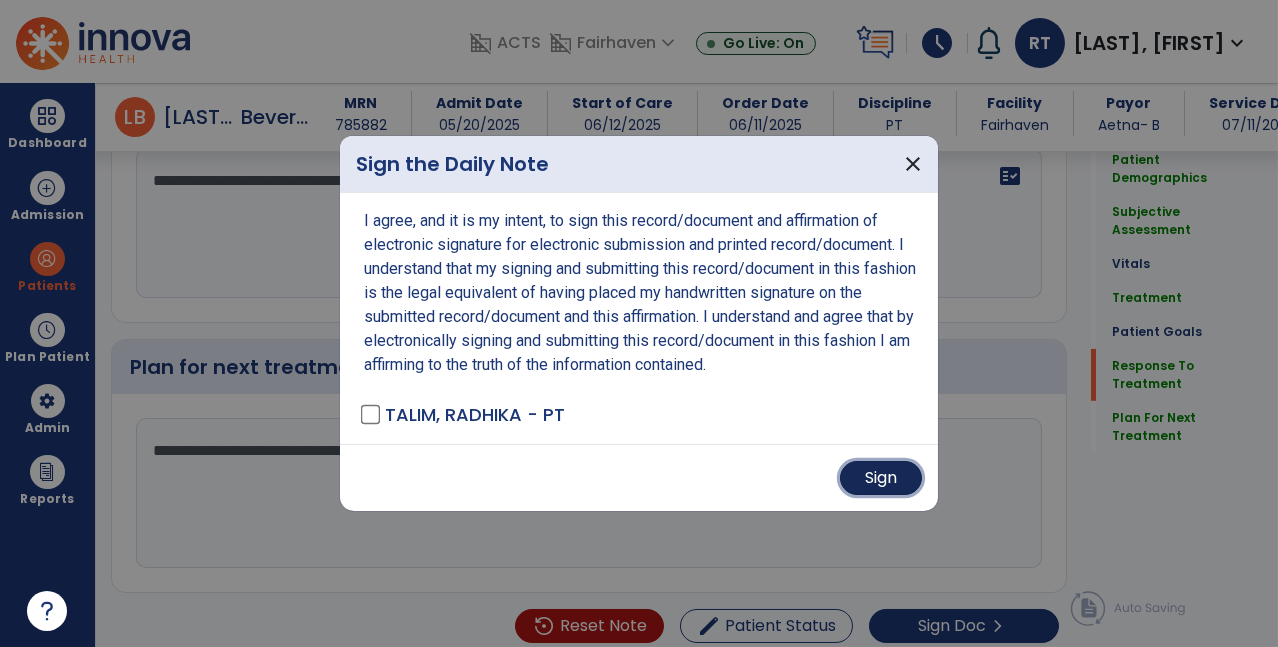 click on "Sign" at bounding box center (881, 478) 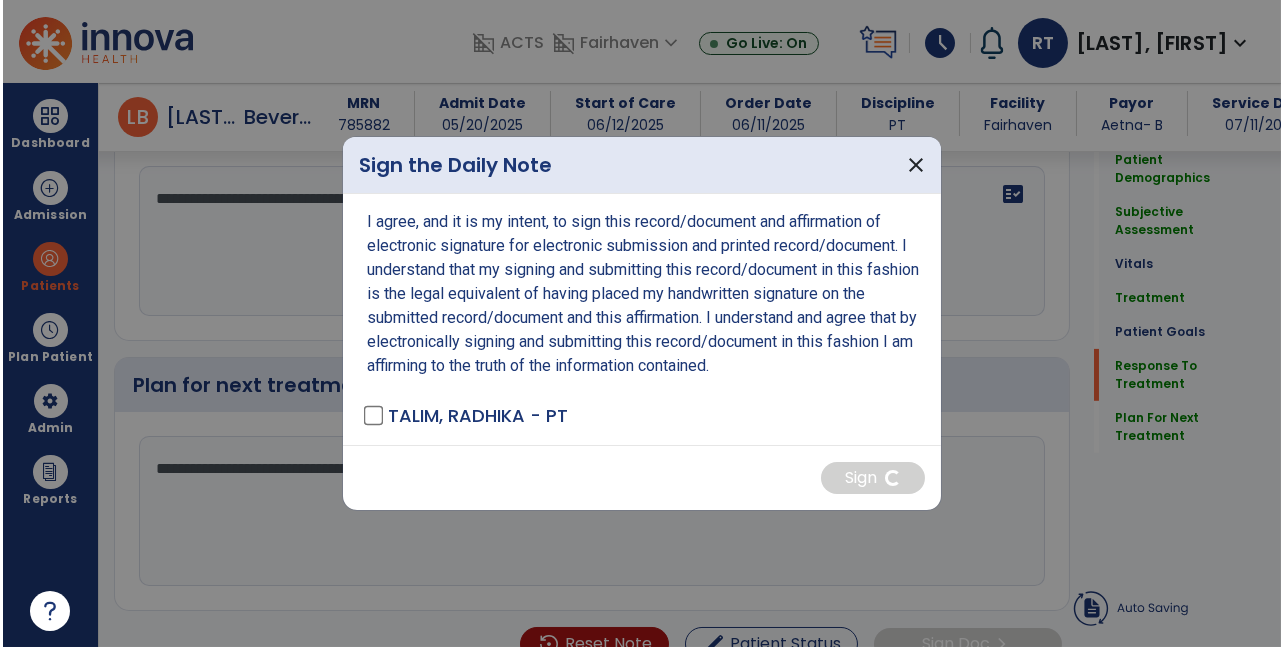 scroll, scrollTop: 2494, scrollLeft: 0, axis: vertical 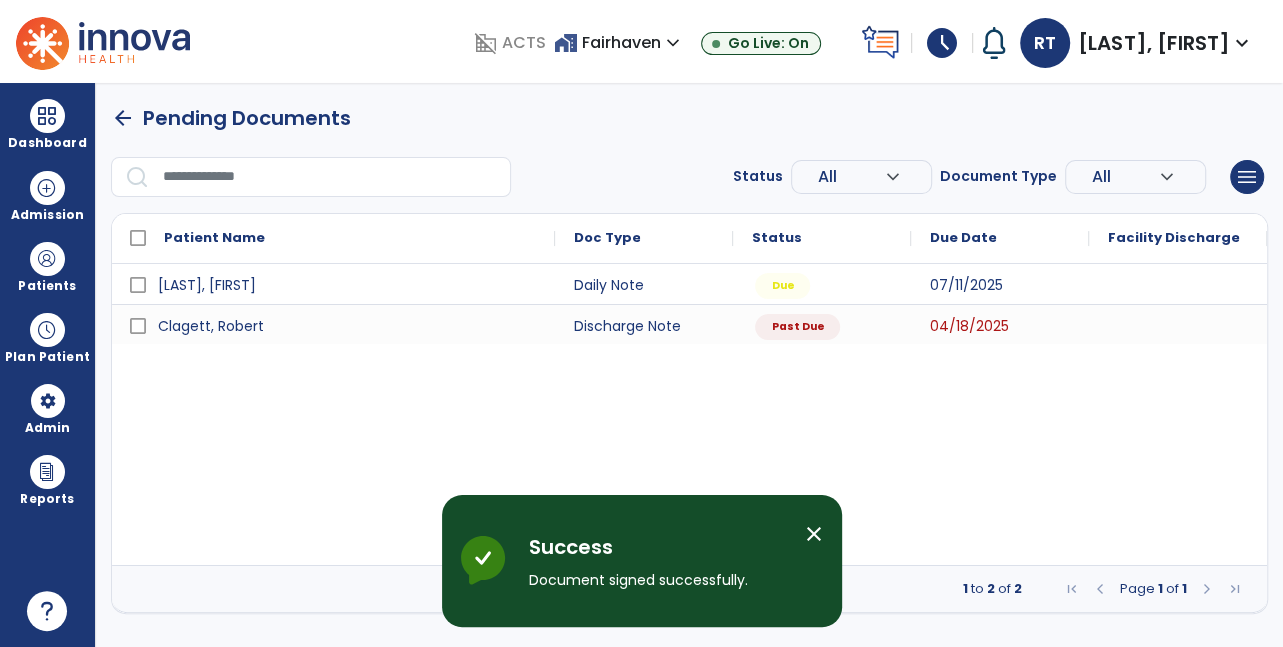 click on "close" at bounding box center [814, 534] 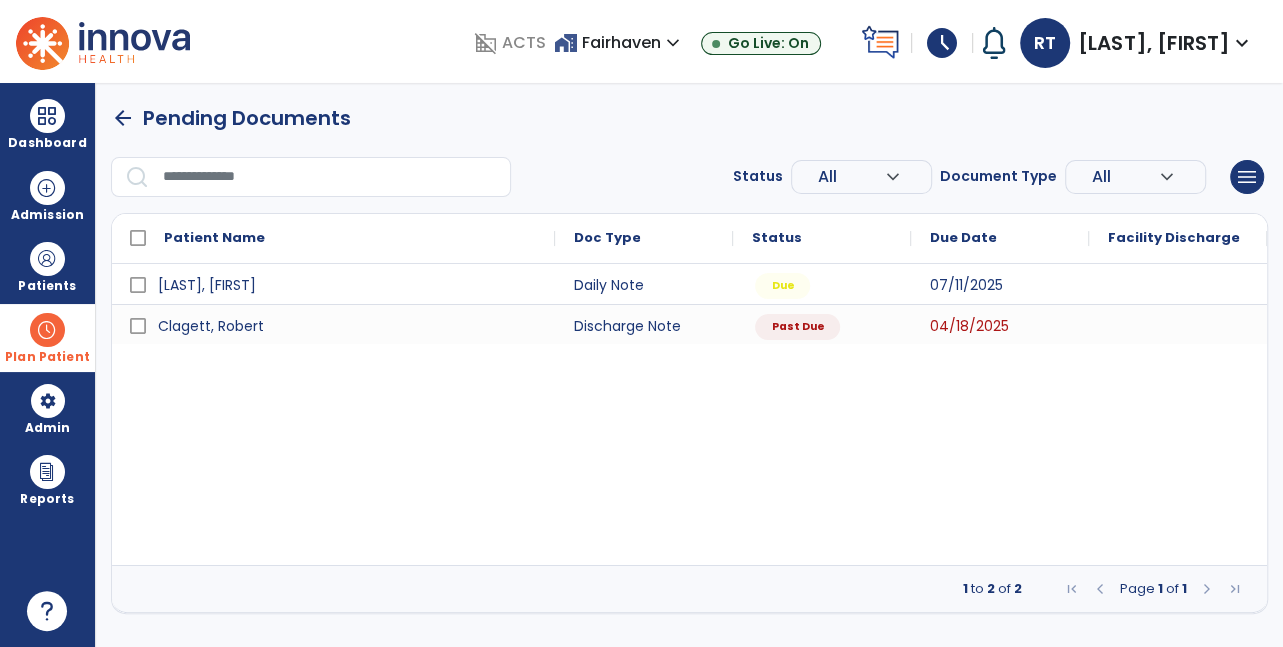 click on "Plan Patient" at bounding box center [47, 286] 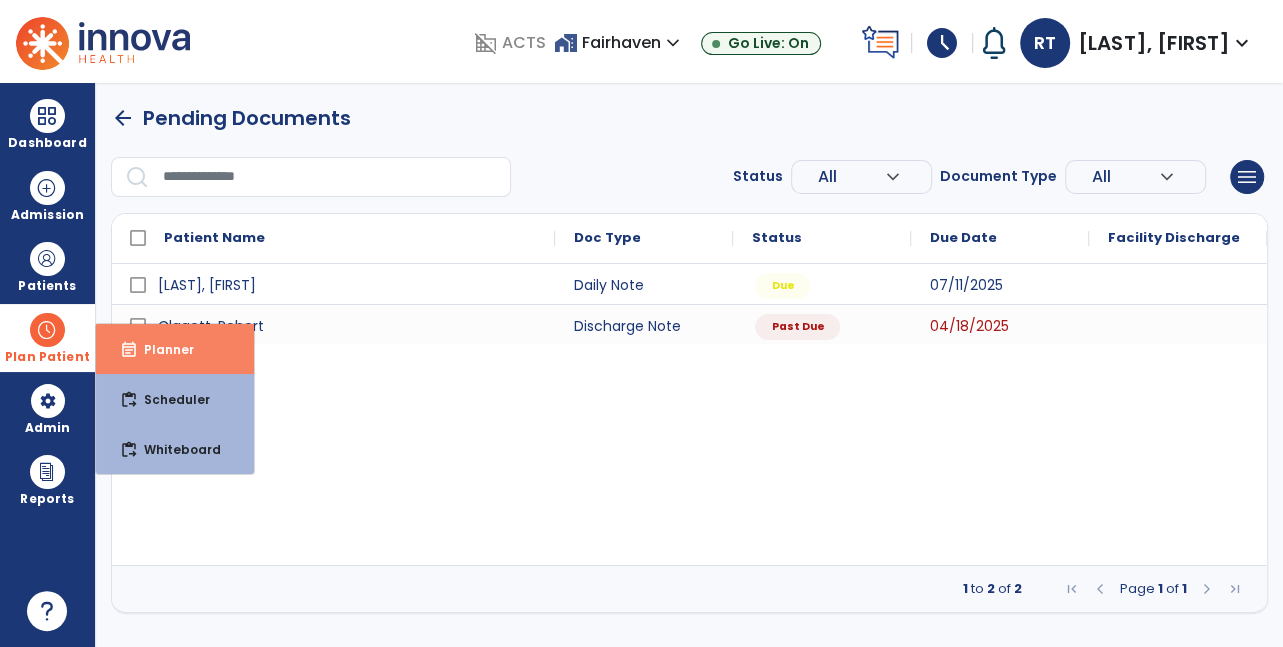 click on "event_note  Planner" at bounding box center (175, 349) 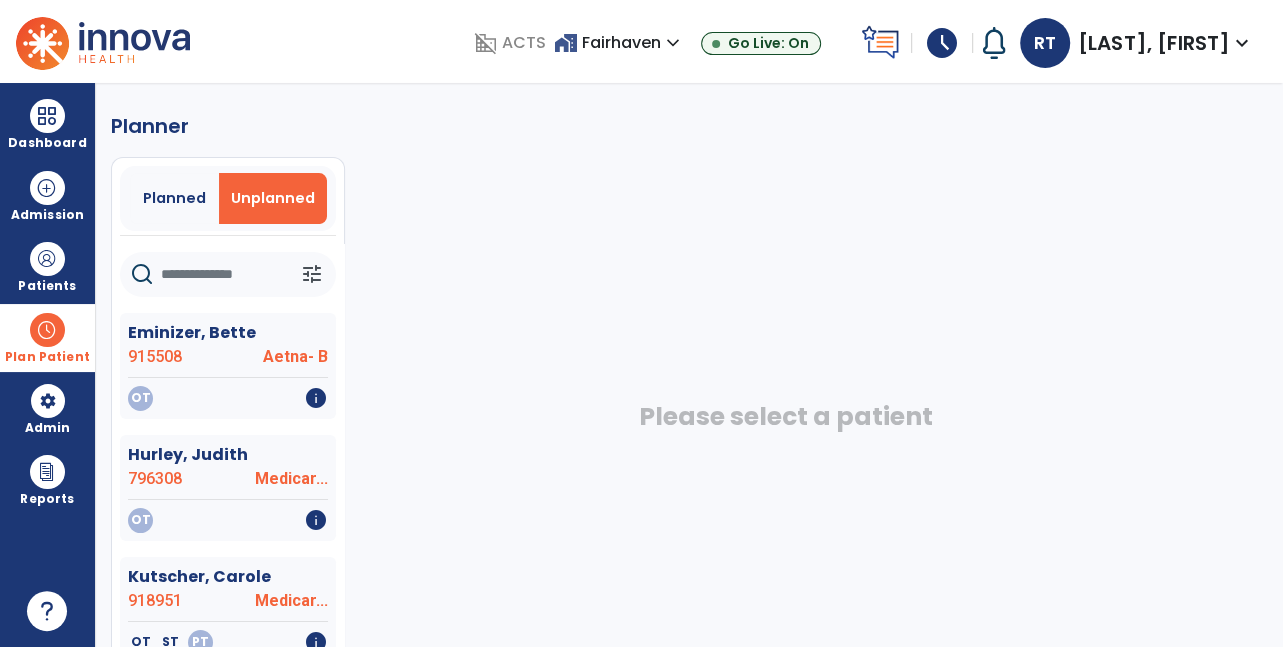 click on "Plan Patient" at bounding box center (47, 357) 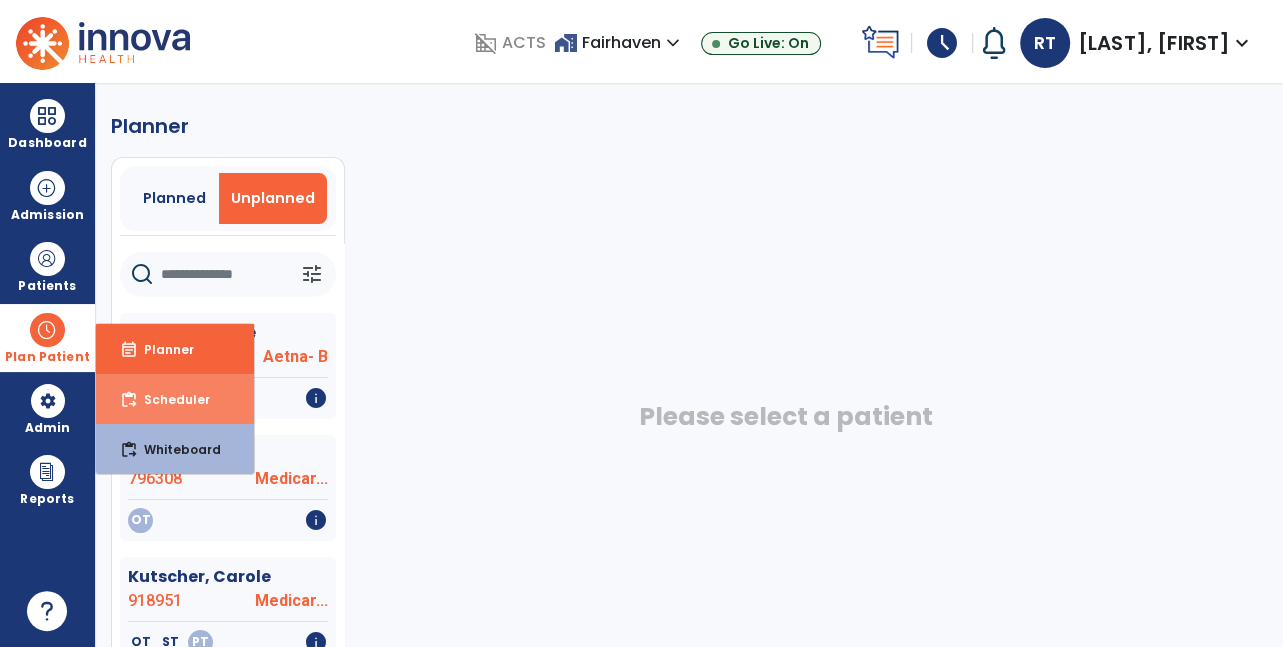 click on "content_paste_go  Scheduler" at bounding box center [175, 399] 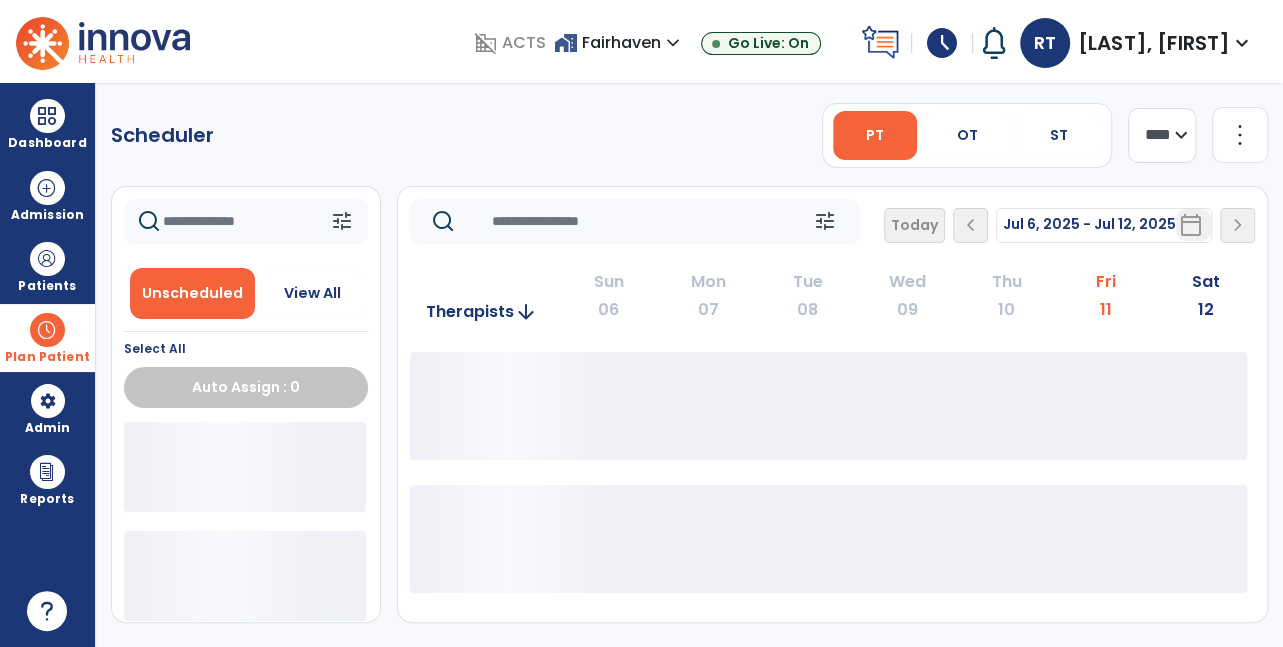 click 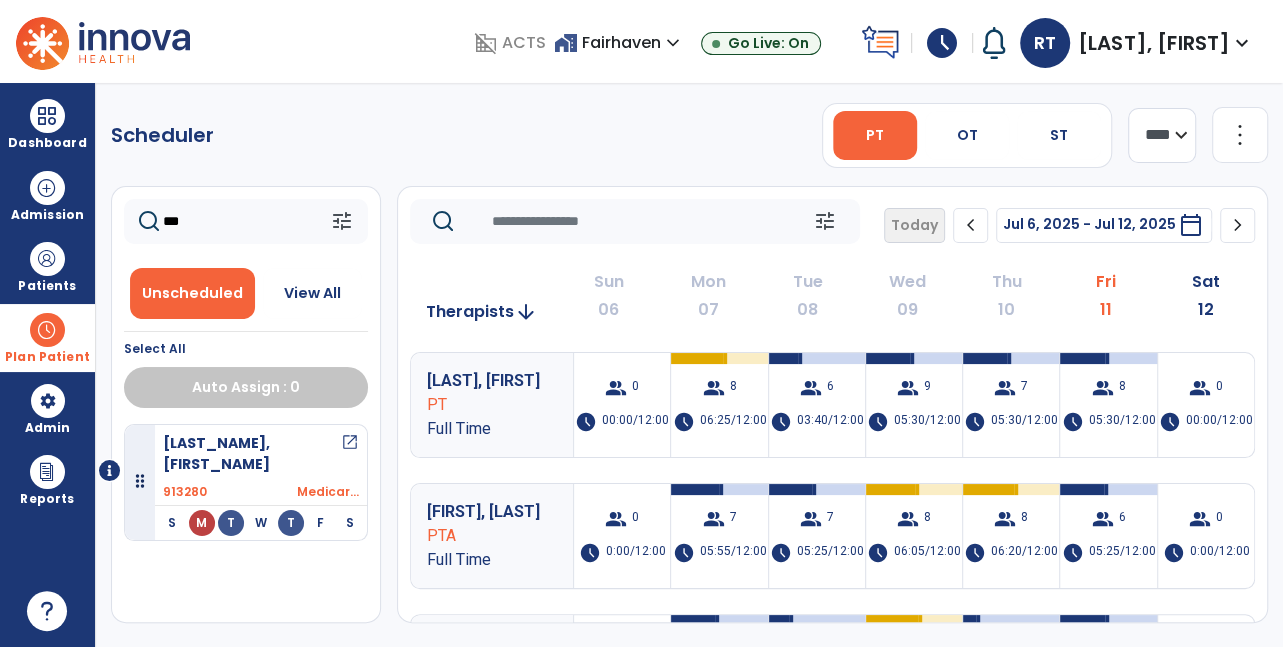 type on "***" 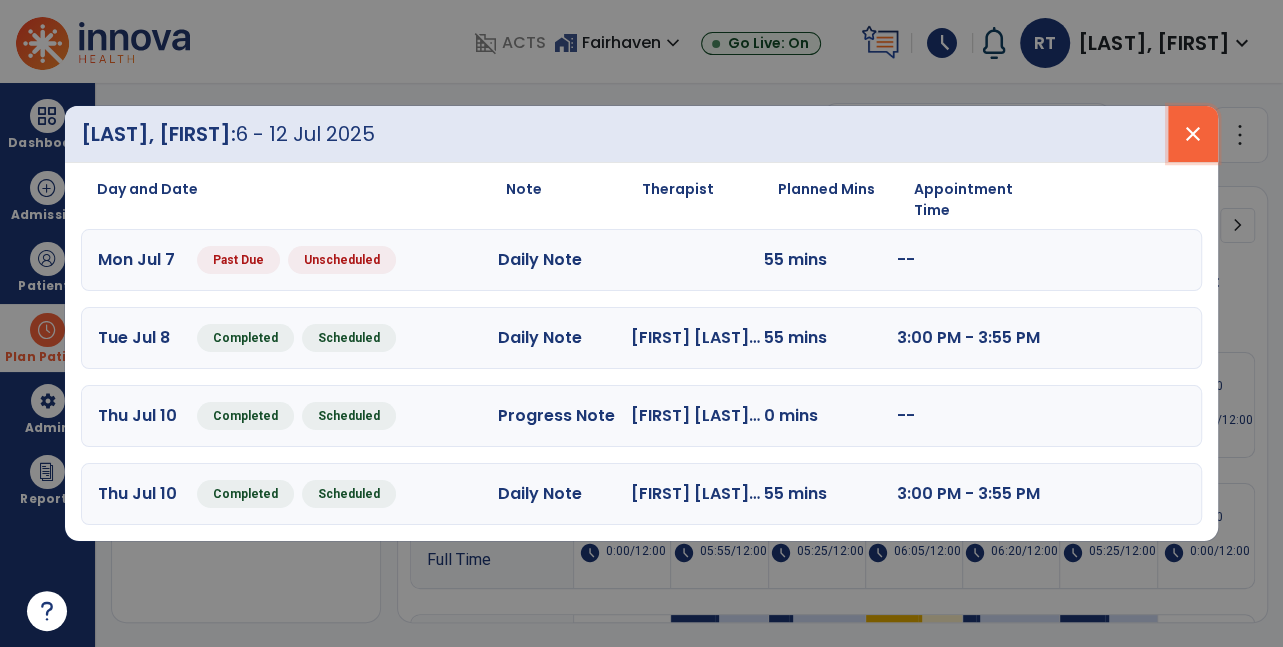 click on "close" at bounding box center (1193, 134) 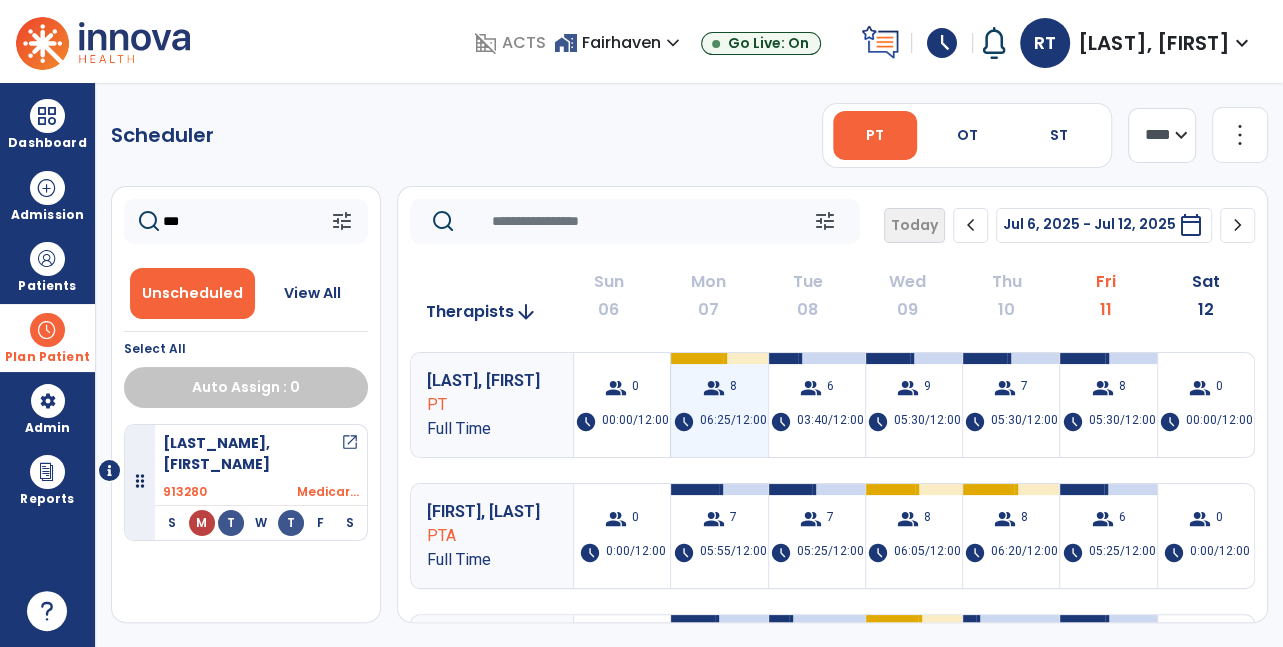 click on "group  8" at bounding box center (719, 388) 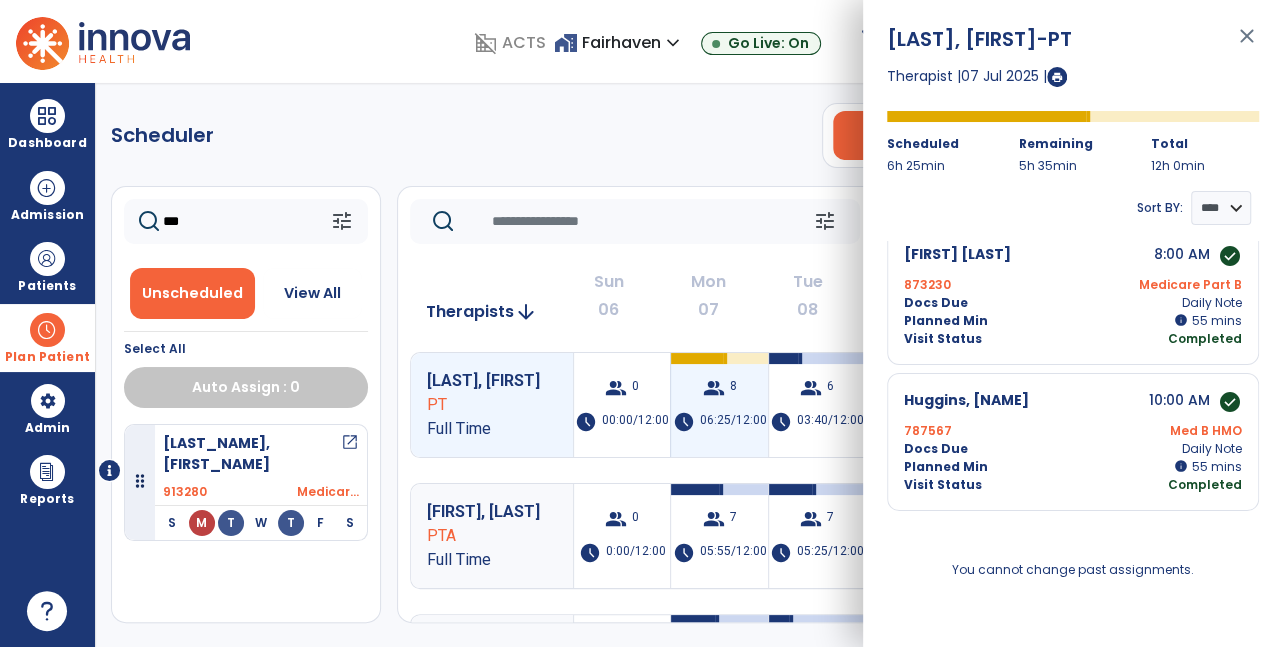 scroll, scrollTop: 0, scrollLeft: 0, axis: both 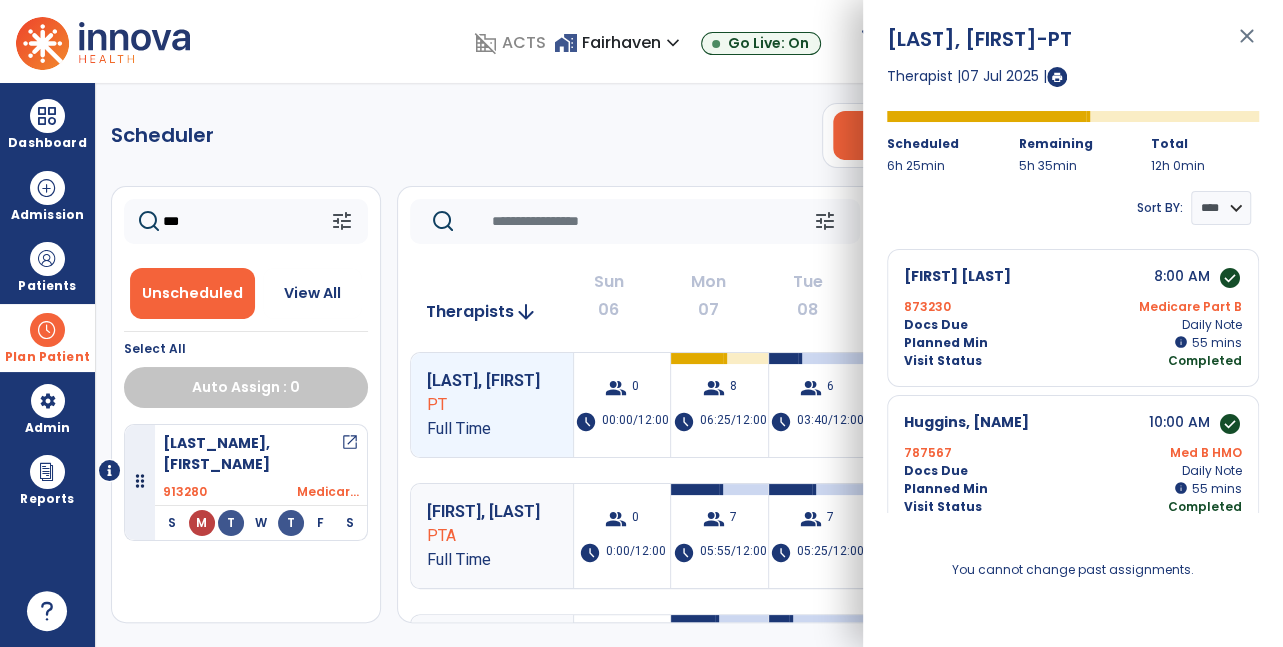 click on "close" at bounding box center (1247, 45) 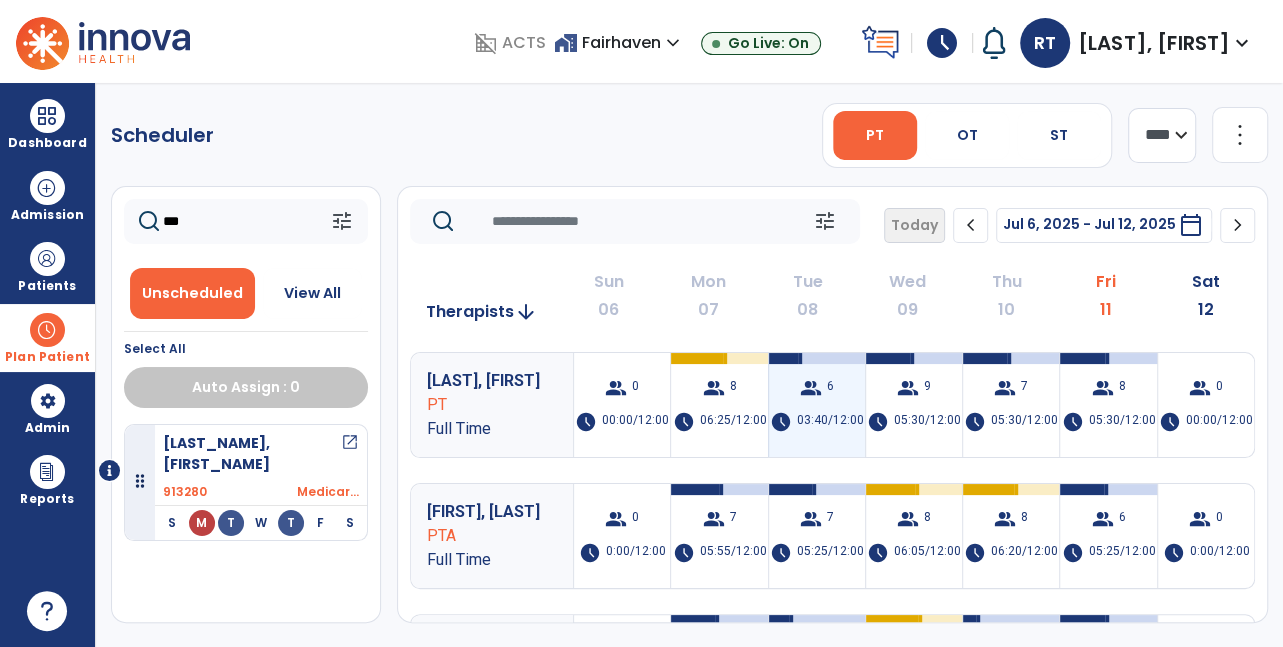 click on "group  6  schedule  03:40/12:00" at bounding box center (817, 405) 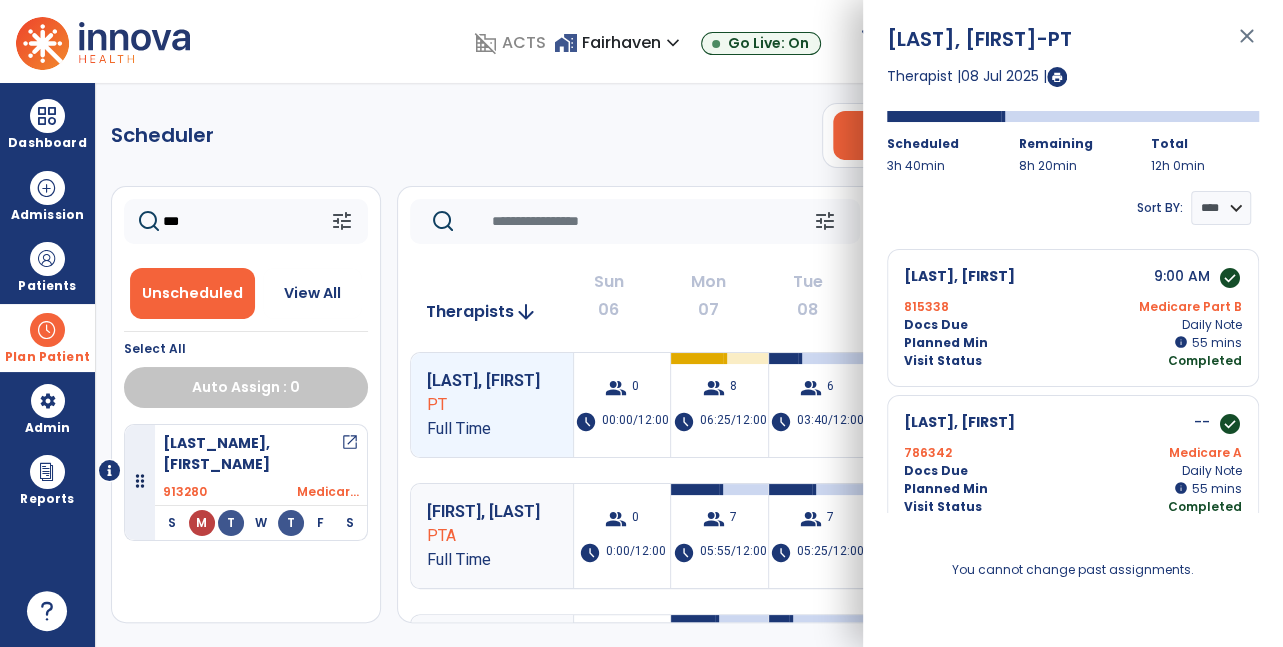 click on "close" at bounding box center (1247, 45) 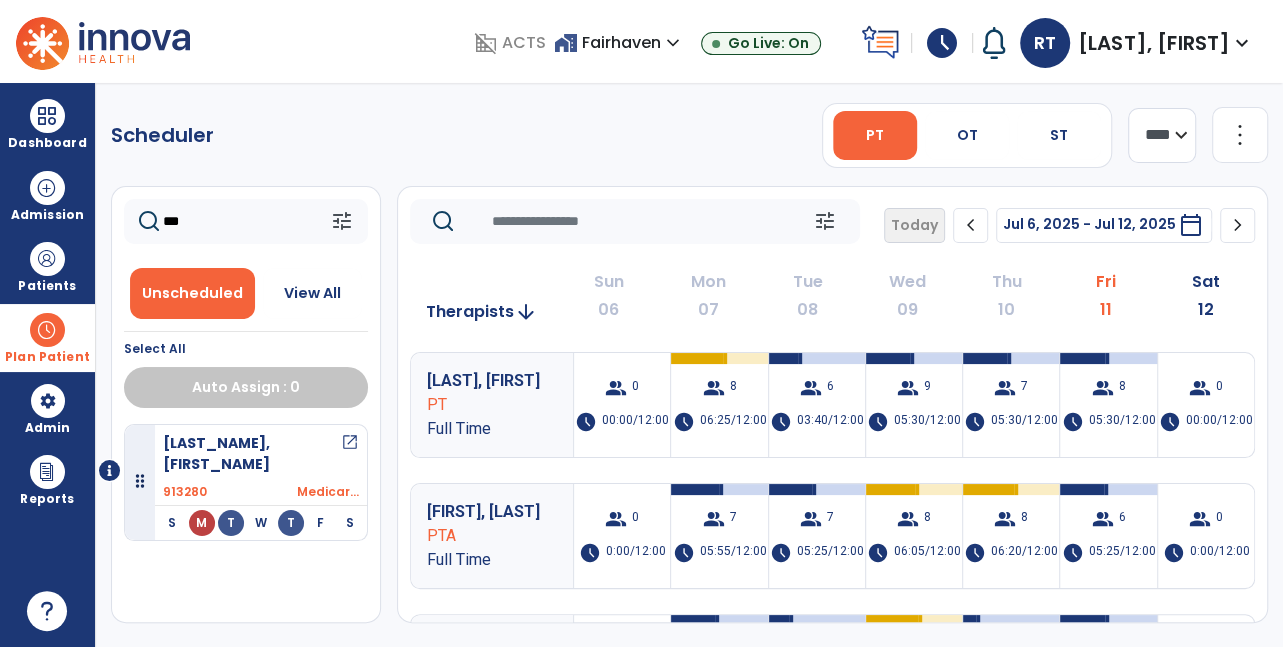 click on "M" at bounding box center [202, 523] 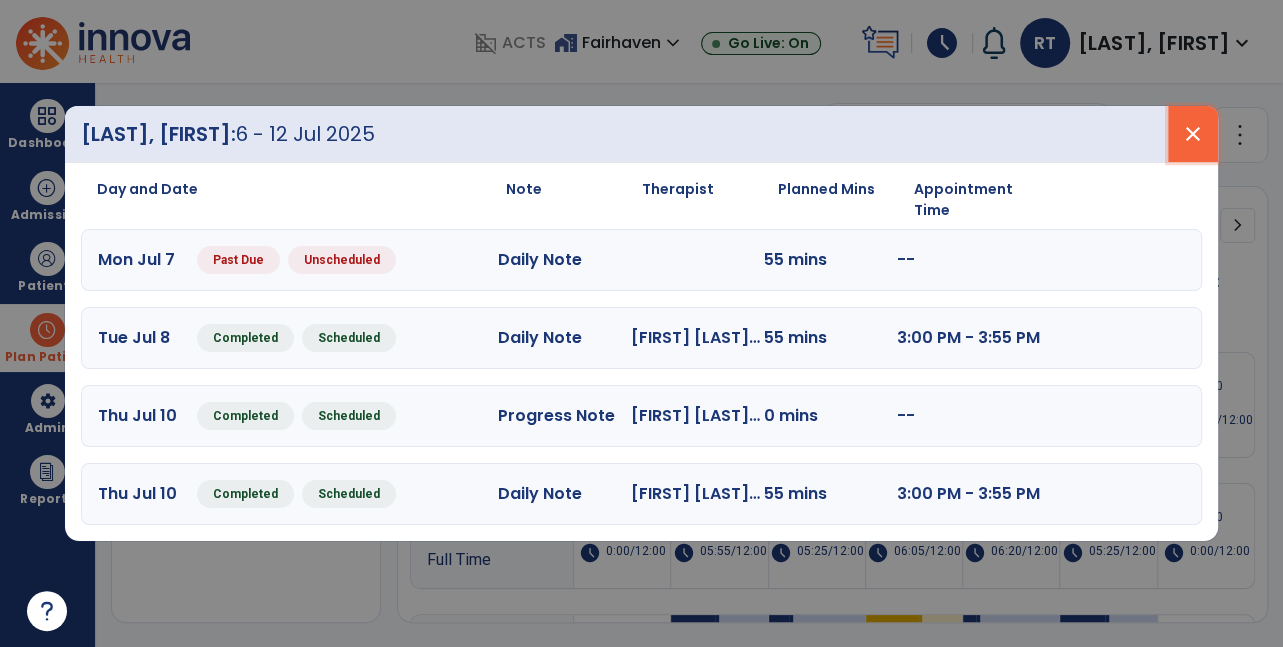 click on "close" at bounding box center [1193, 134] 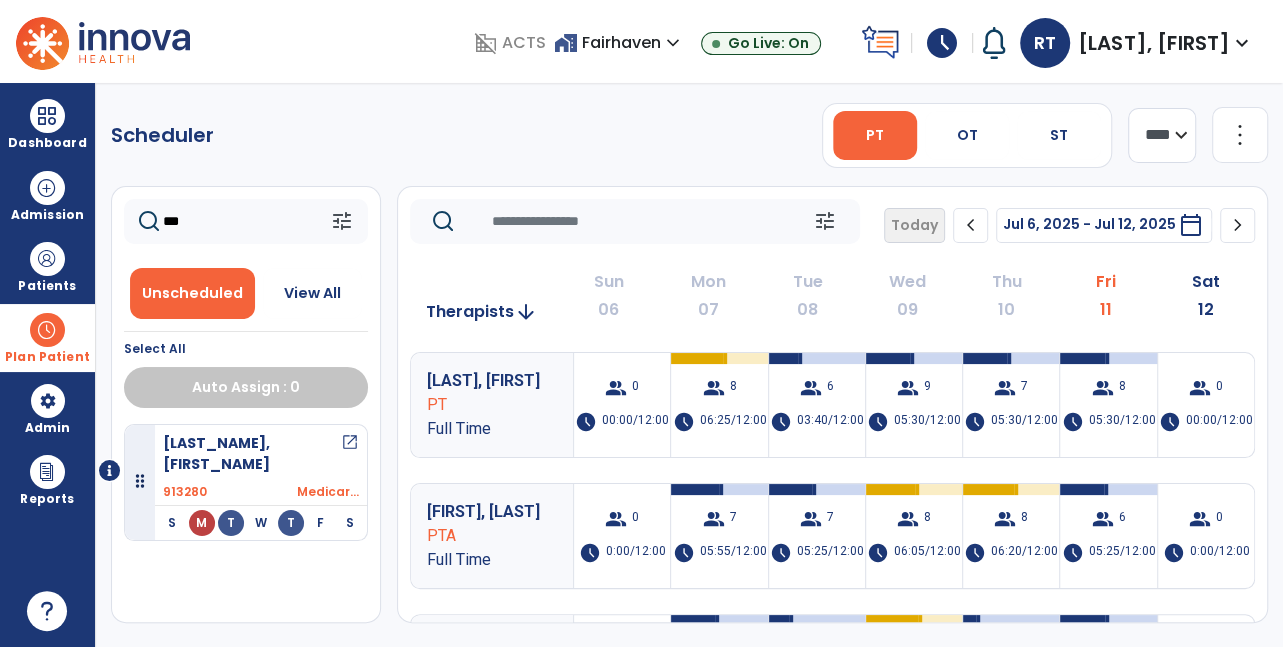 click on "expand_more" at bounding box center (1242, 43) 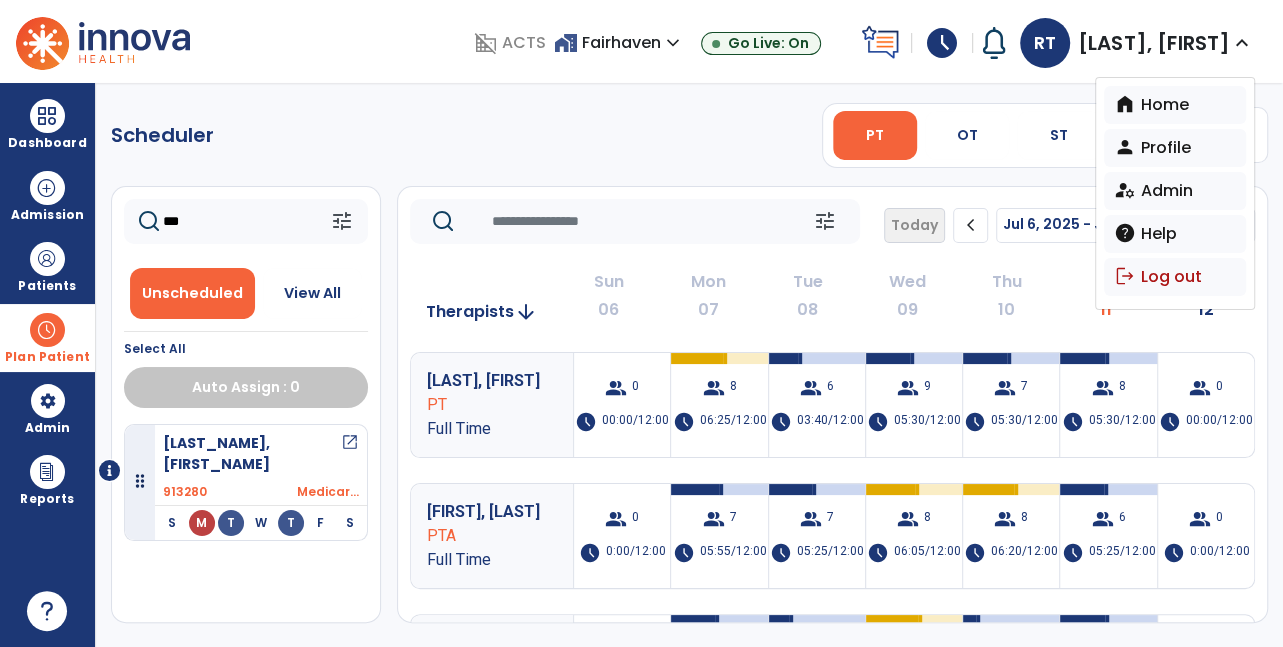 click on "schedule" at bounding box center (942, 43) 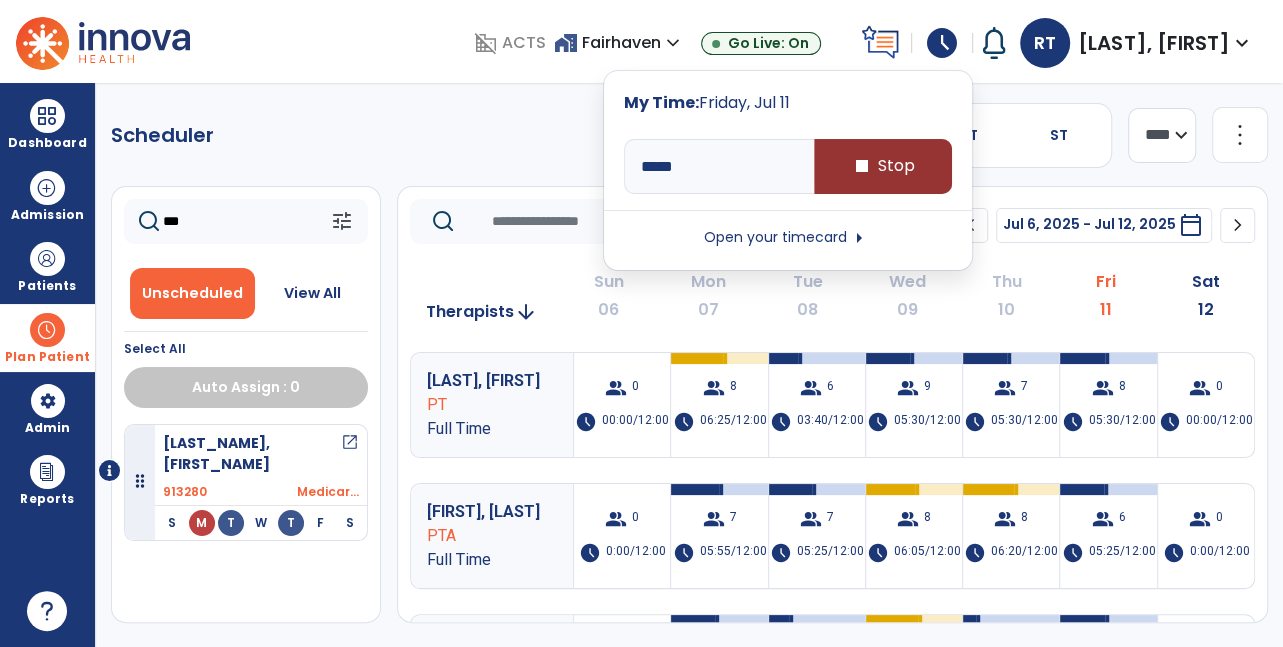 click on "stop  Stop" at bounding box center [883, 166] 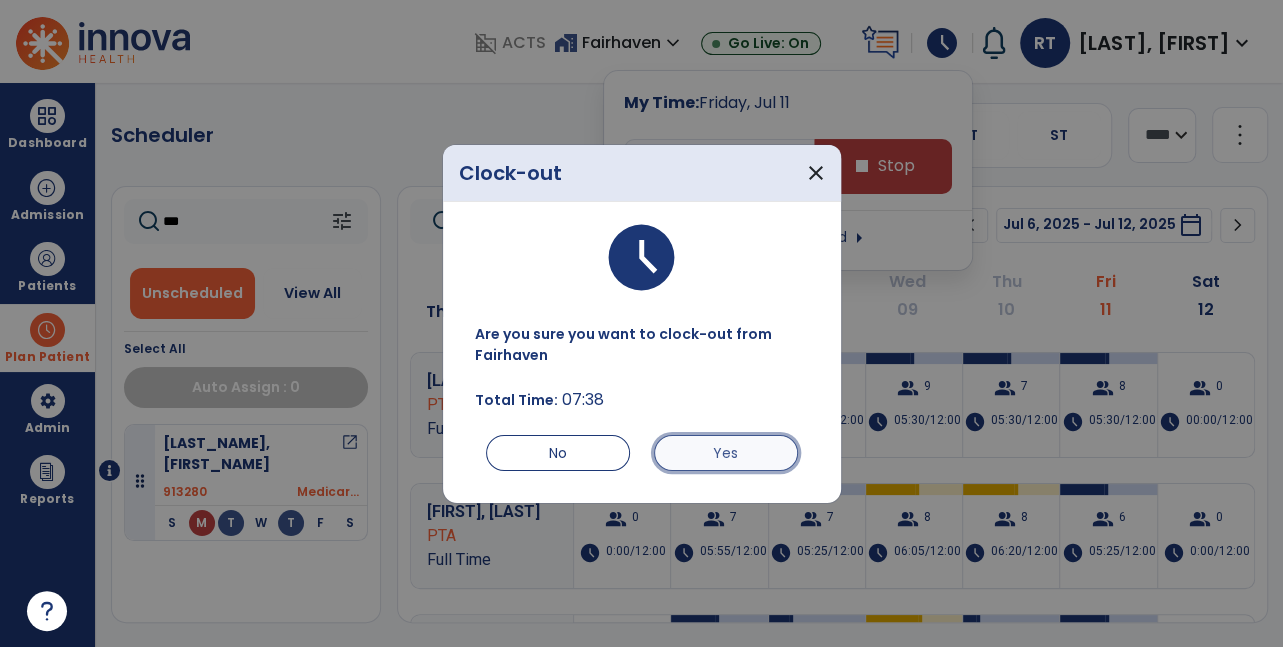 click on "Yes" at bounding box center [726, 453] 